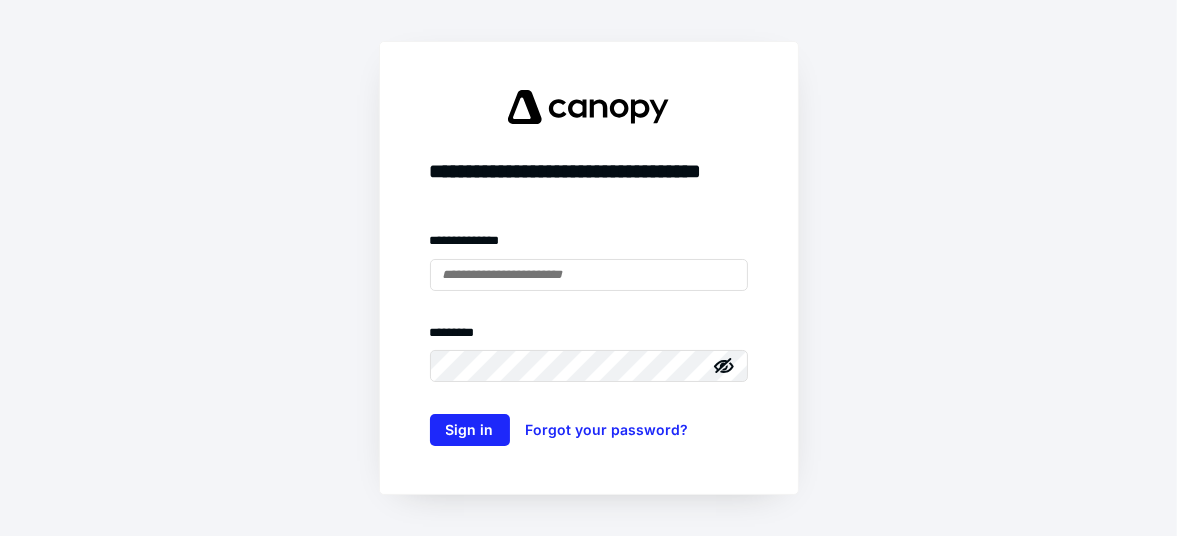 scroll, scrollTop: 0, scrollLeft: 0, axis: both 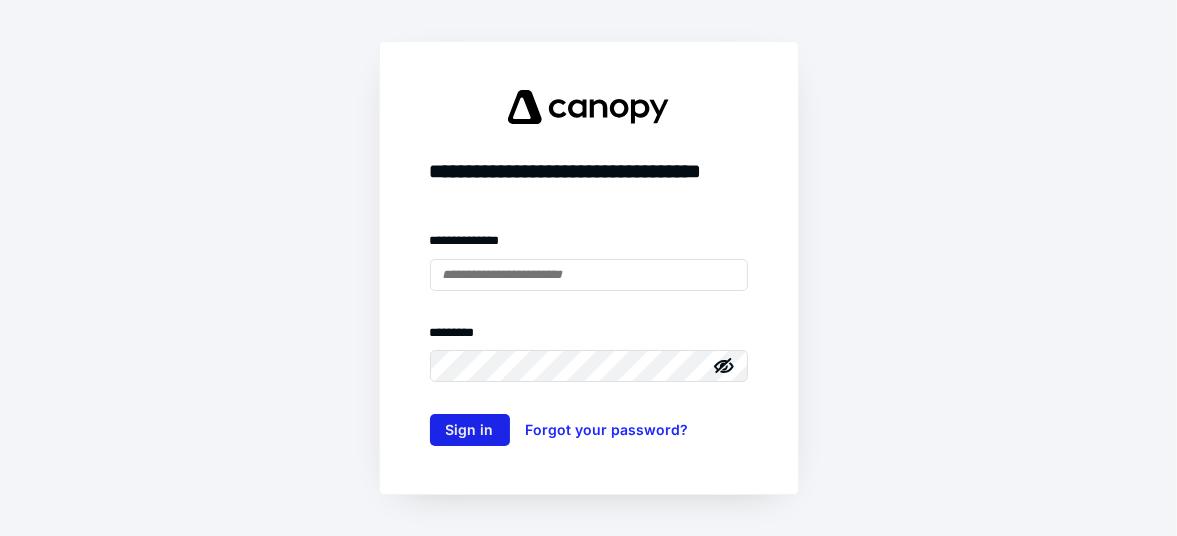 type on "**********" 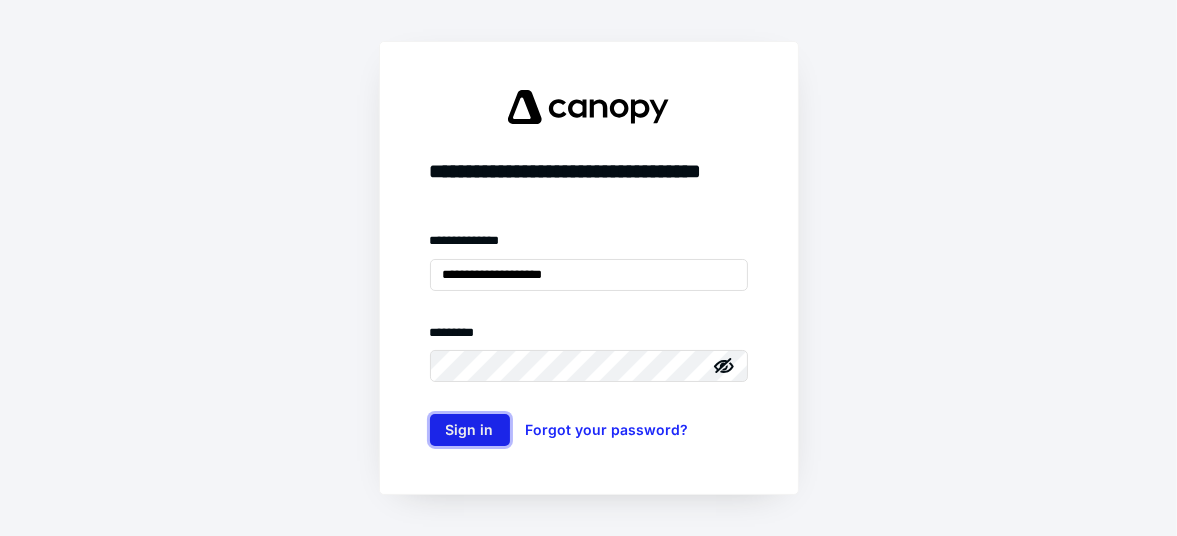click on "Sign in" at bounding box center [470, 430] 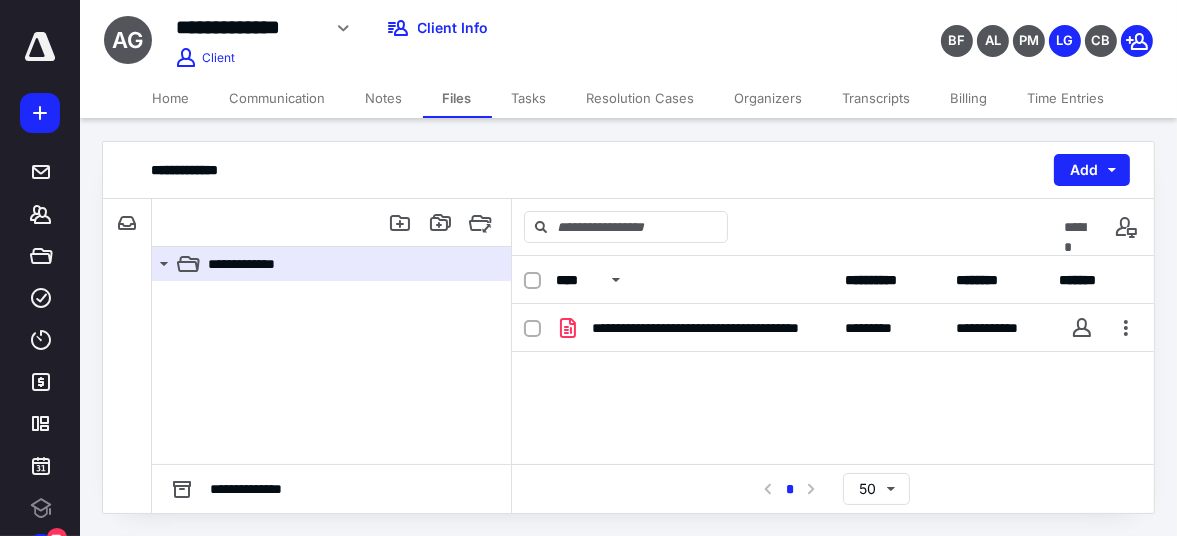 scroll, scrollTop: 0, scrollLeft: 0, axis: both 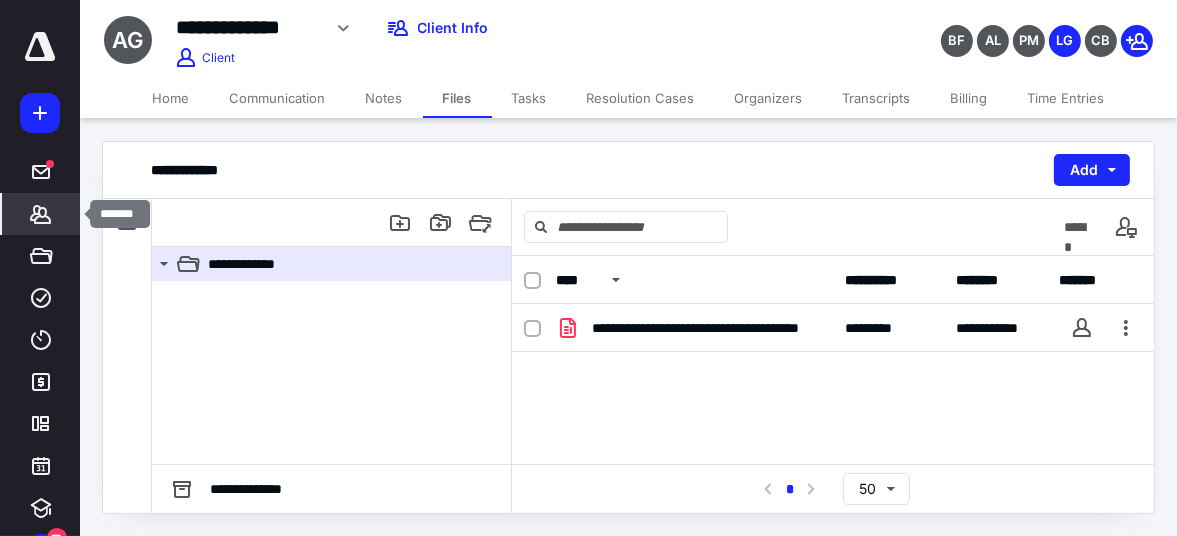 click 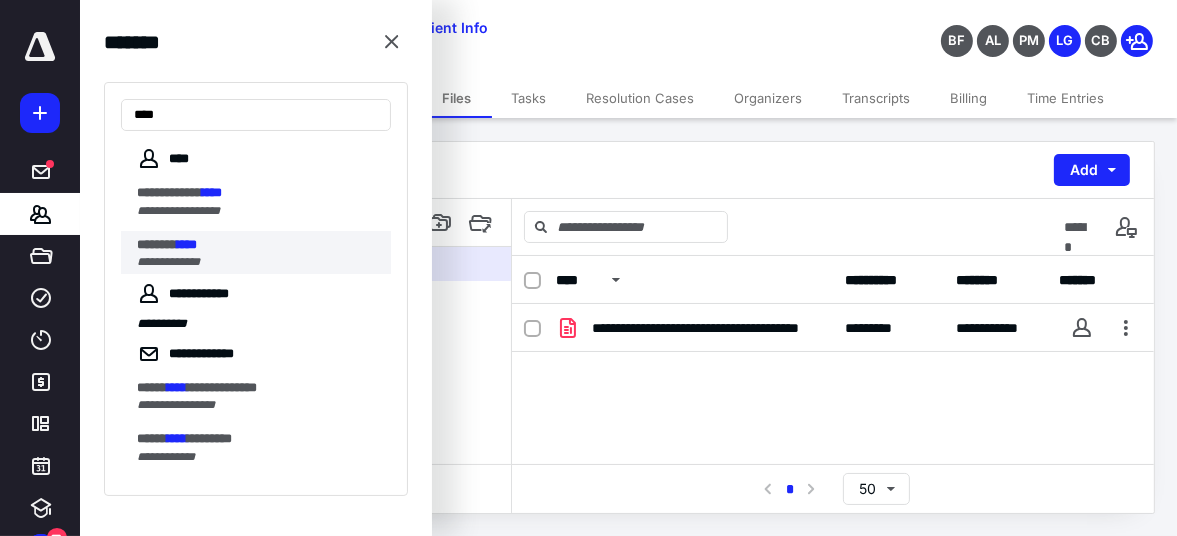 type on "****" 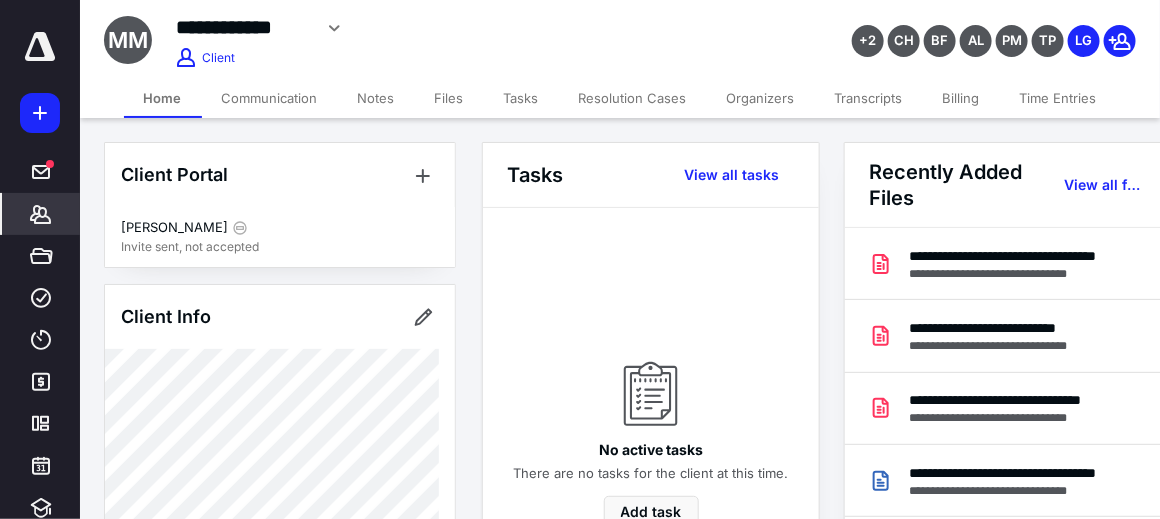 click on "Time Entries" at bounding box center [1058, 98] 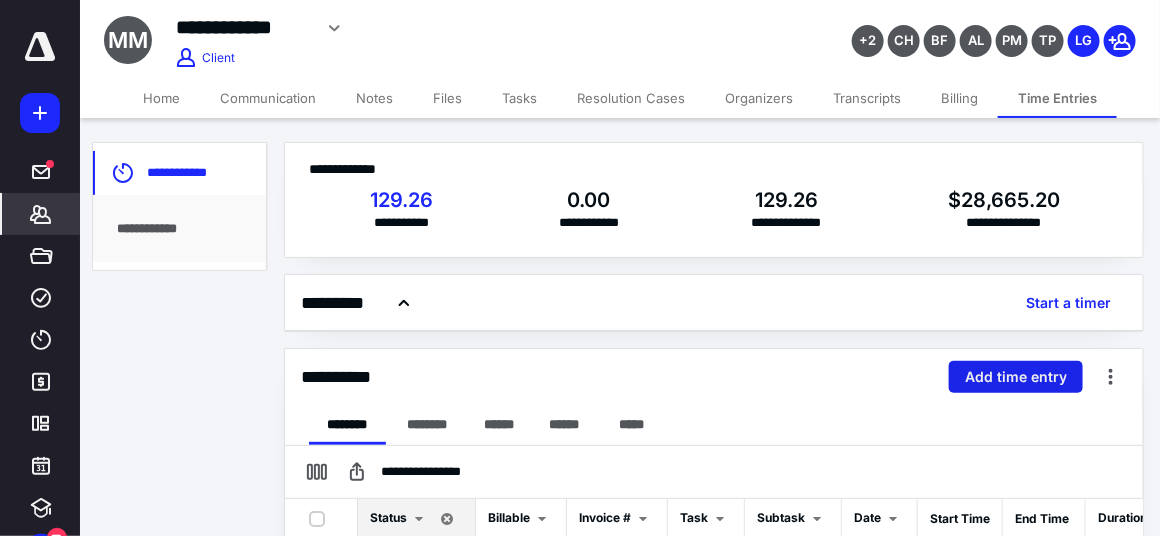 click on "Add time entry" at bounding box center [1016, 377] 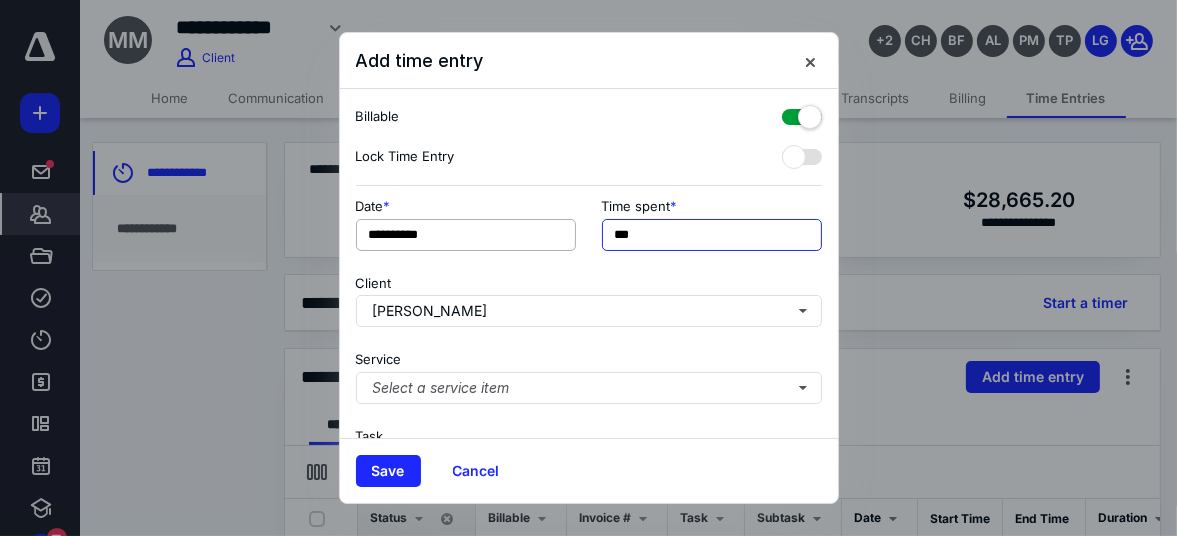 drag, startPoint x: 638, startPoint y: 235, endPoint x: 503, endPoint y: 231, distance: 135.05925 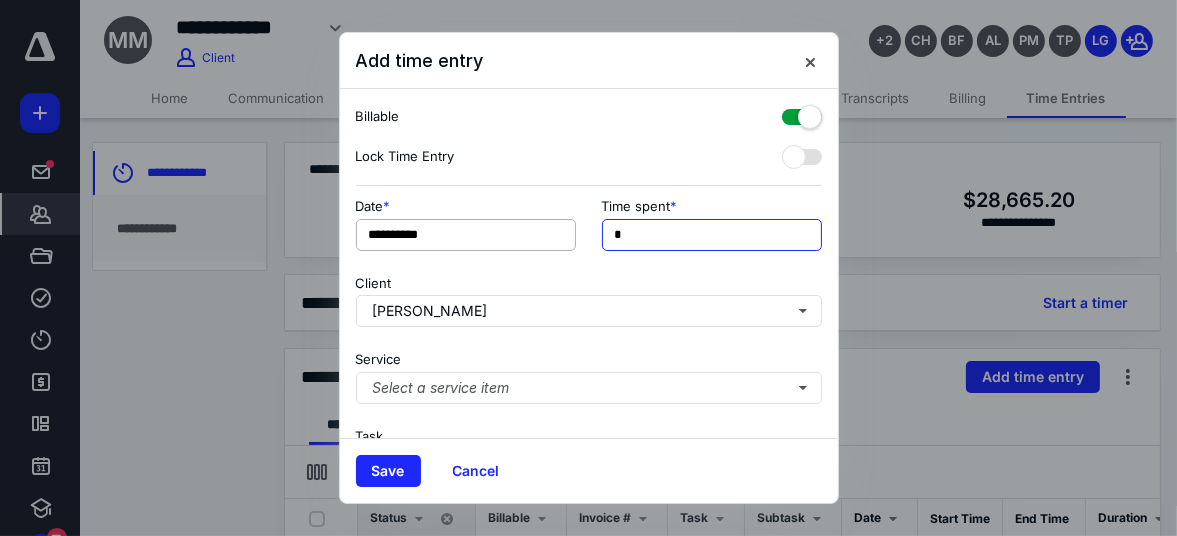 drag, startPoint x: 652, startPoint y: 236, endPoint x: 536, endPoint y: 230, distance: 116.15507 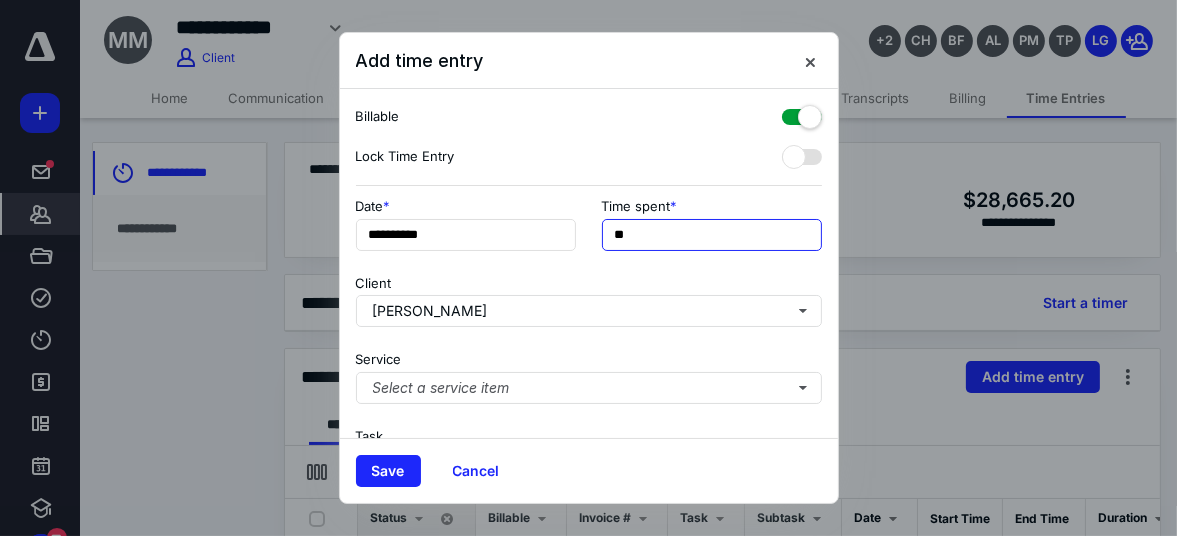 type on "***" 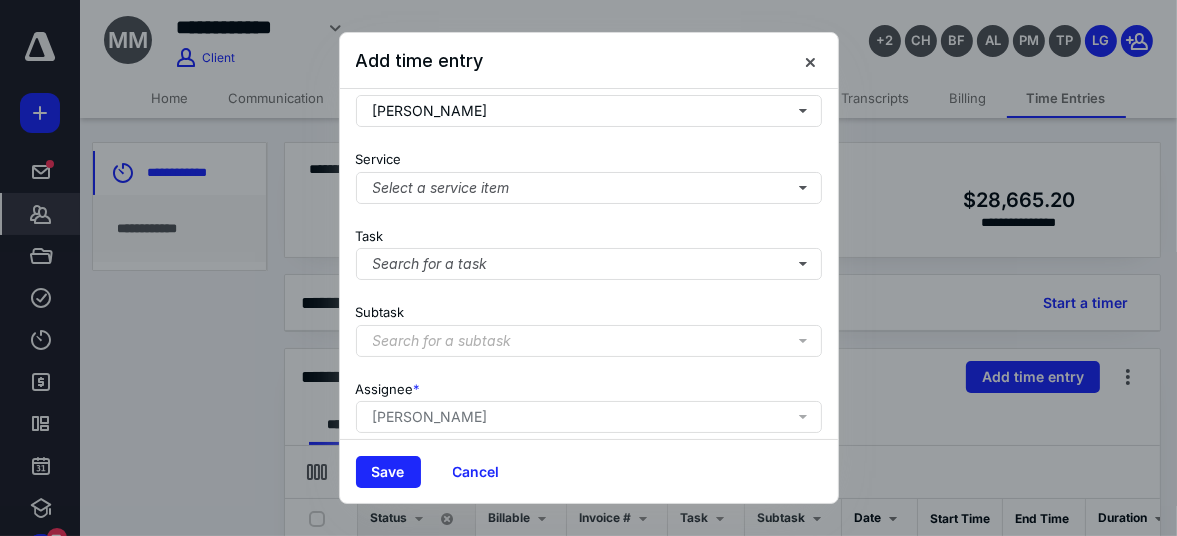 scroll, scrollTop: 205, scrollLeft: 0, axis: vertical 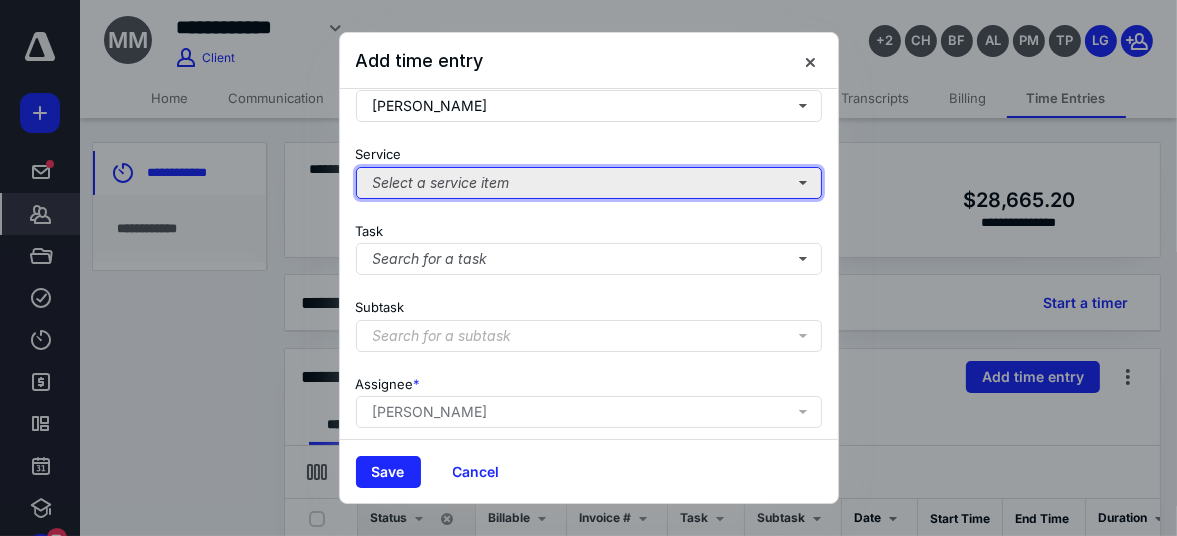 click on "Select a service item" at bounding box center (589, 183) 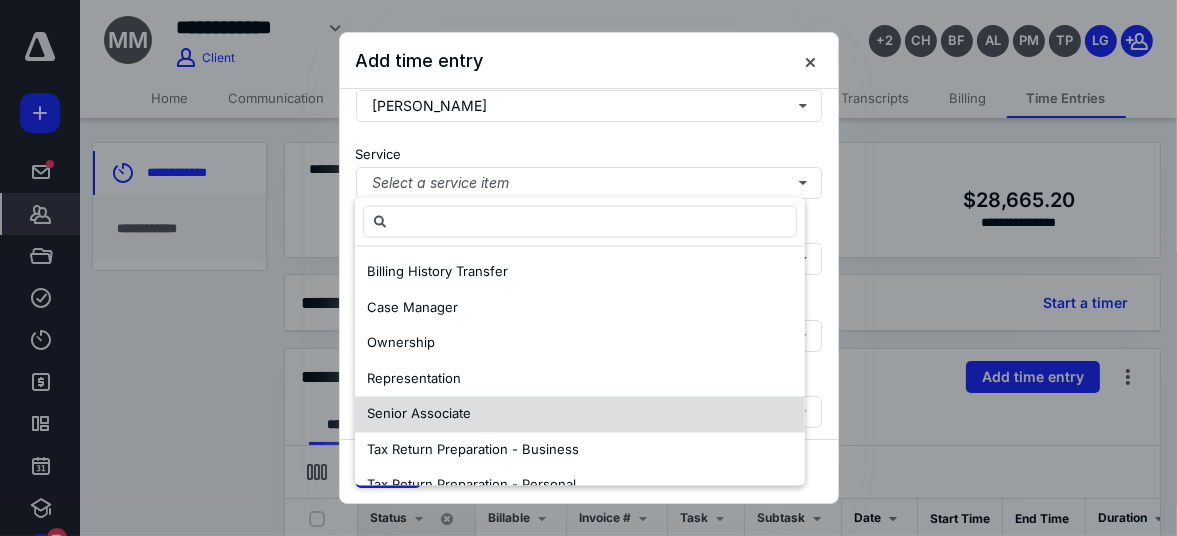 click on "Senior Associate" at bounding box center [580, 415] 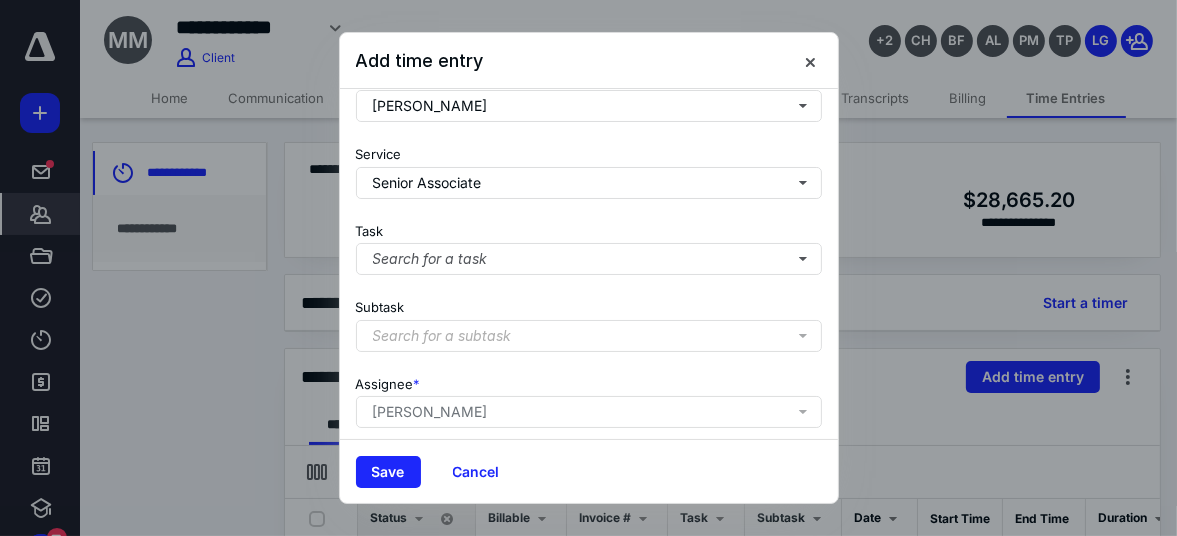 scroll, scrollTop: 365, scrollLeft: 0, axis: vertical 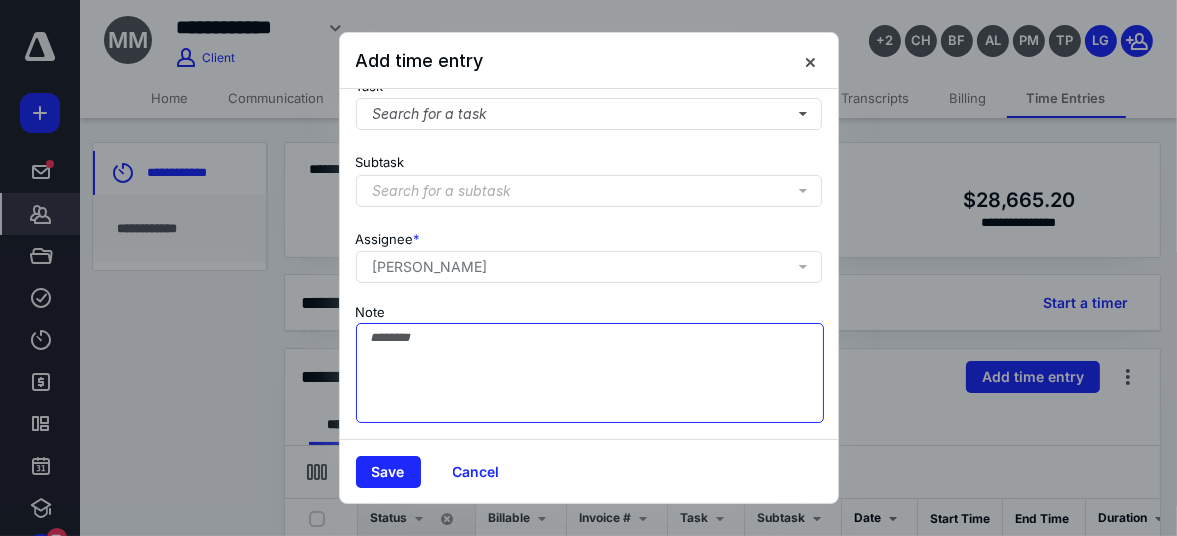click on "Note" at bounding box center (590, 373) 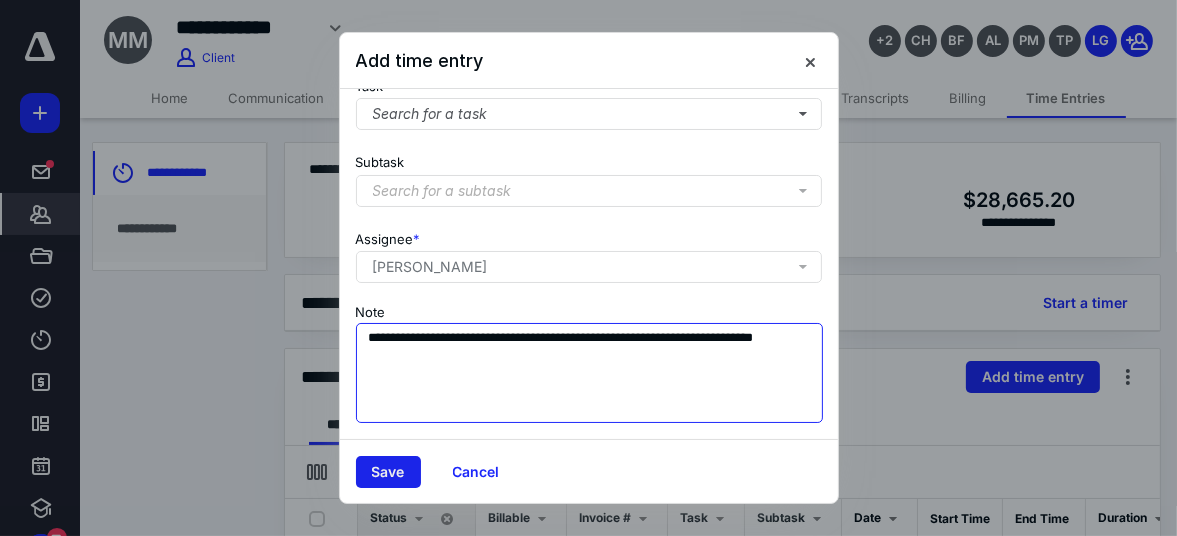 type on "**********" 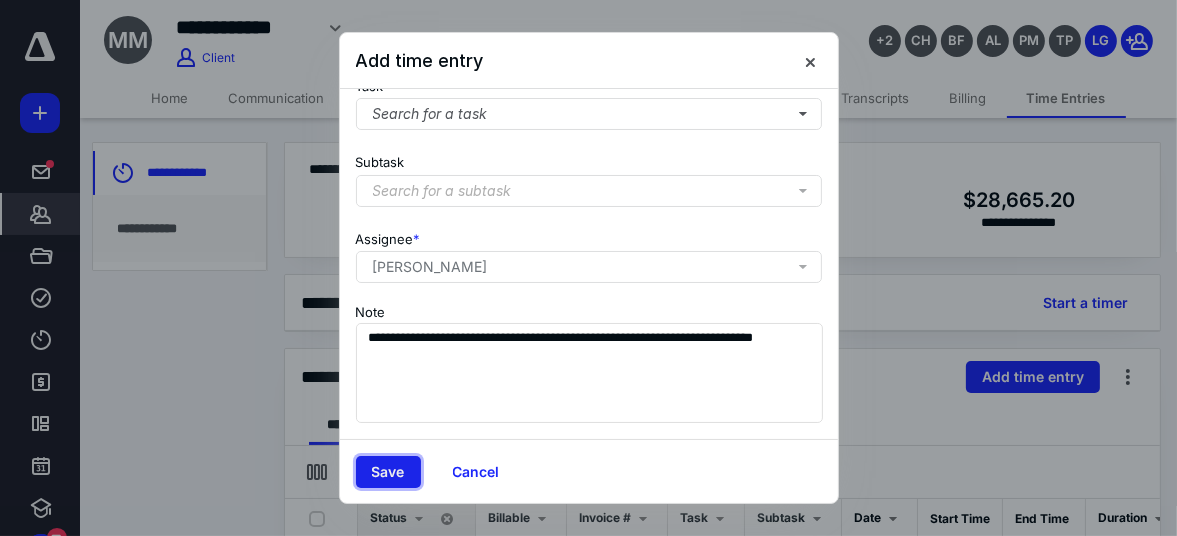 click on "Save" at bounding box center (388, 472) 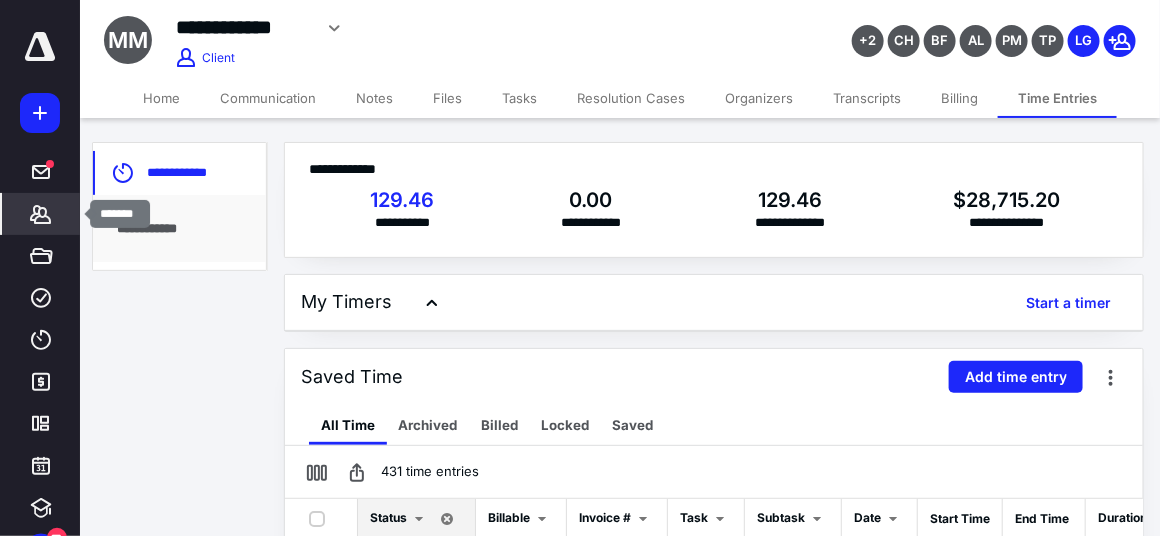 click 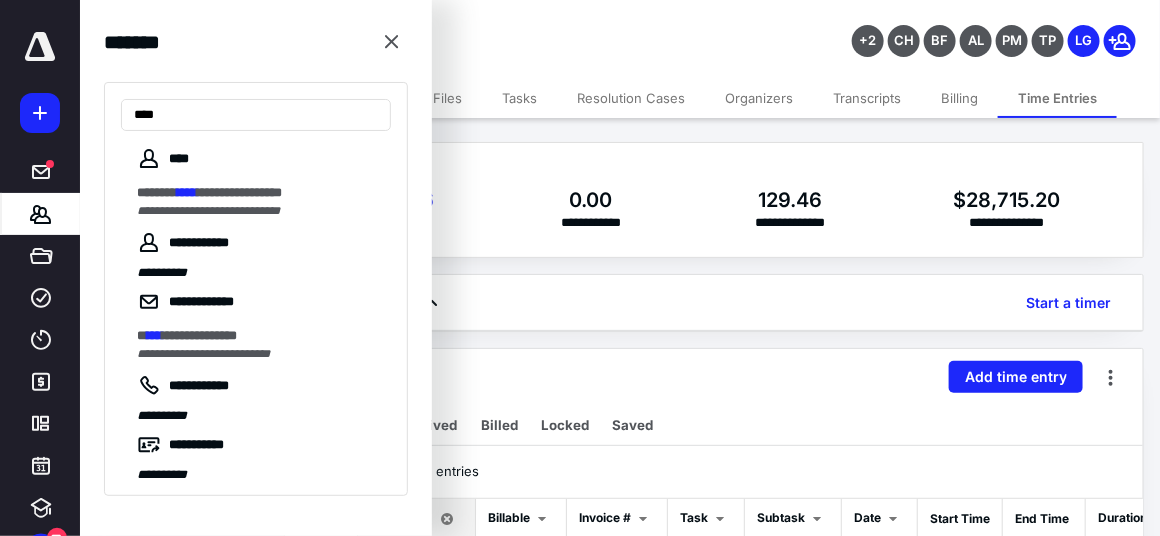 type on "****" 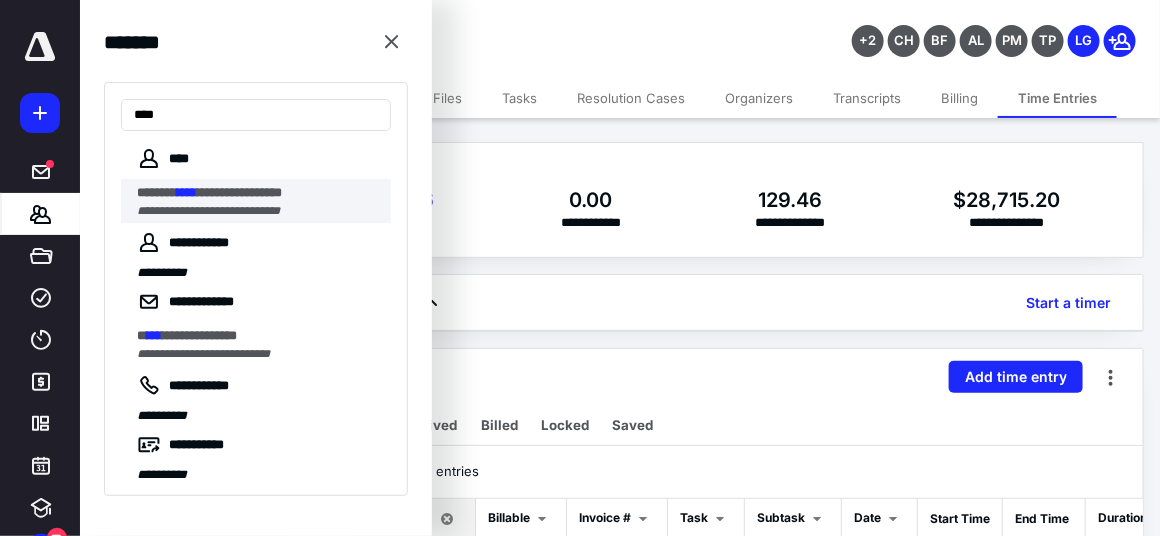 click on "**********" at bounding box center [208, 211] 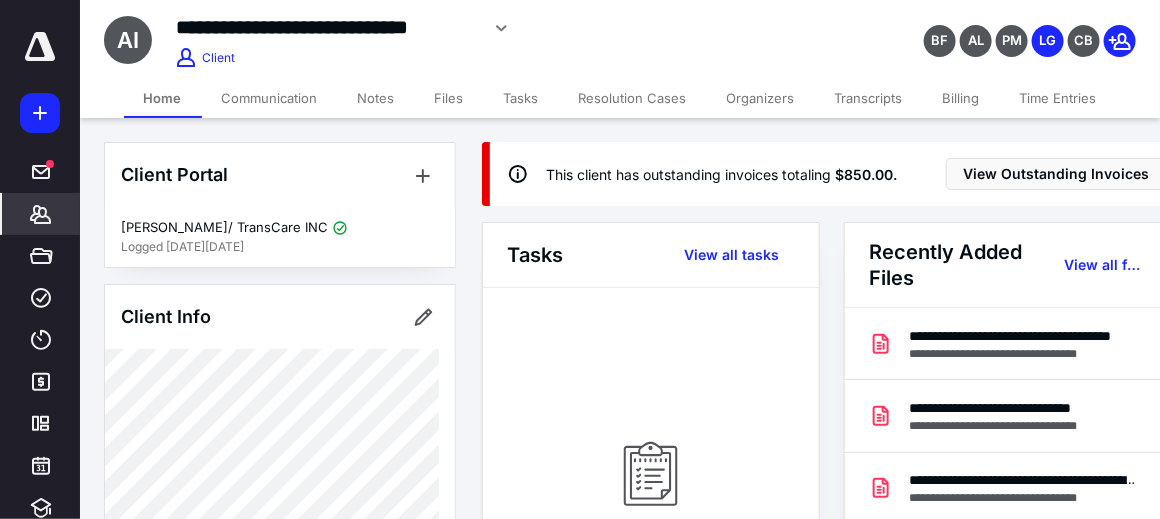 click on "Time Entries" at bounding box center [1058, 98] 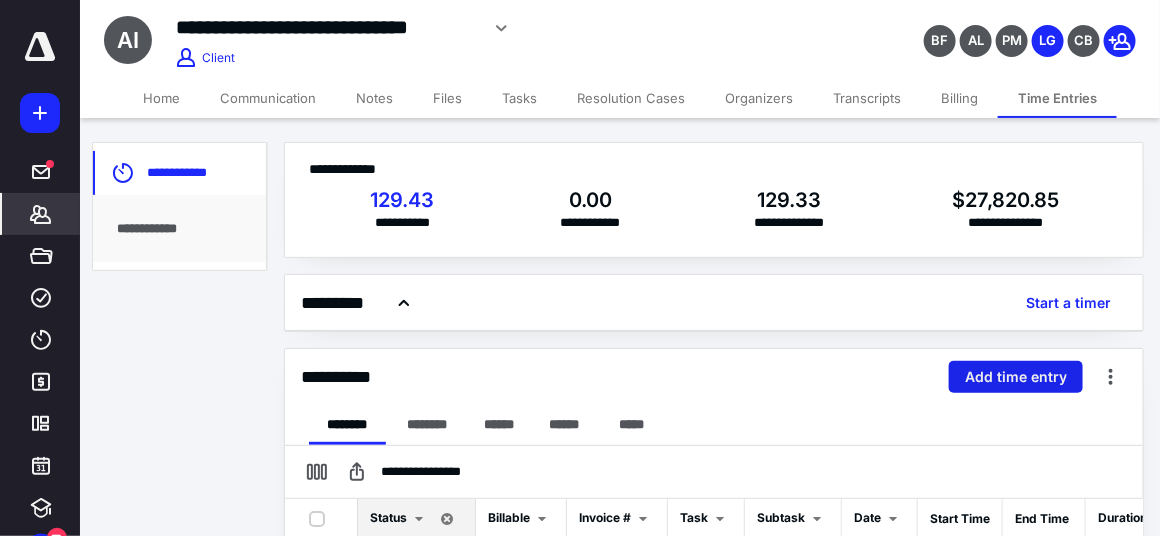 click on "Add time entry" at bounding box center (1016, 377) 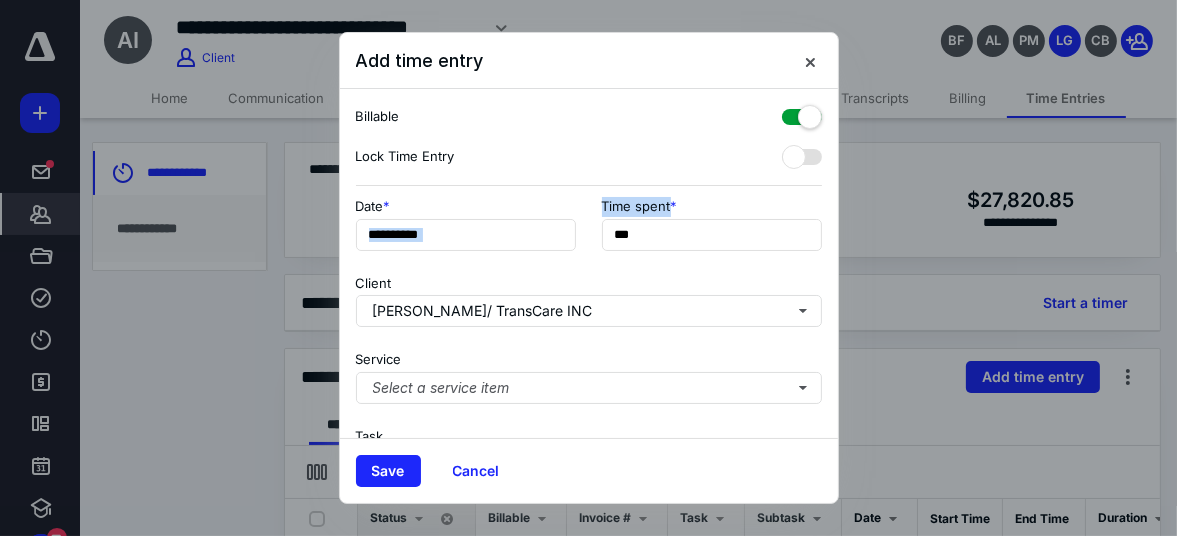 drag, startPoint x: 666, startPoint y: 217, endPoint x: 577, endPoint y: 246, distance: 93.60555 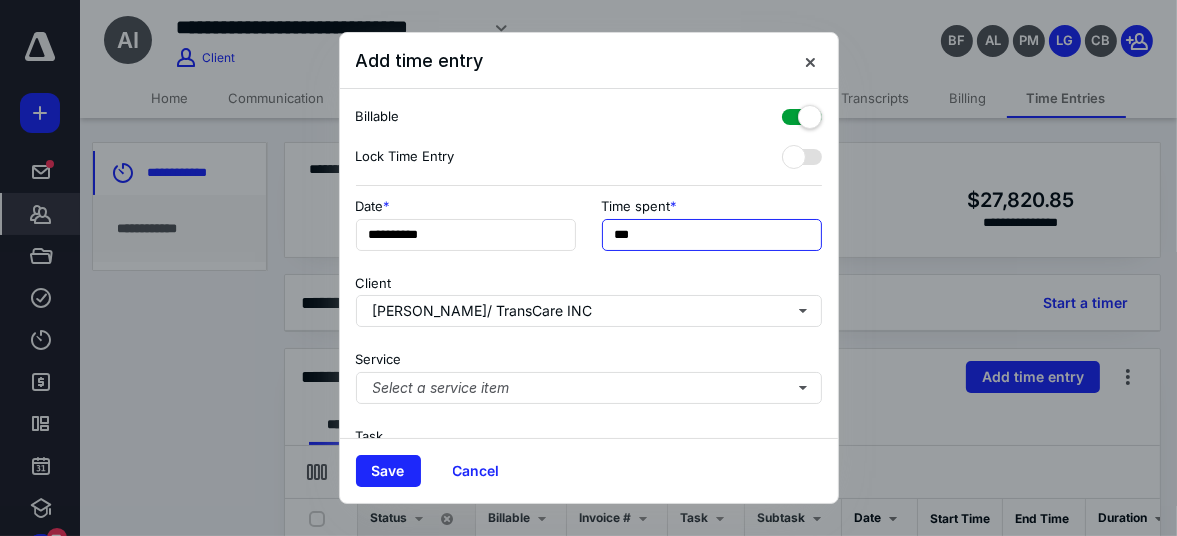 drag, startPoint x: 577, startPoint y: 246, endPoint x: 657, endPoint y: 245, distance: 80.00625 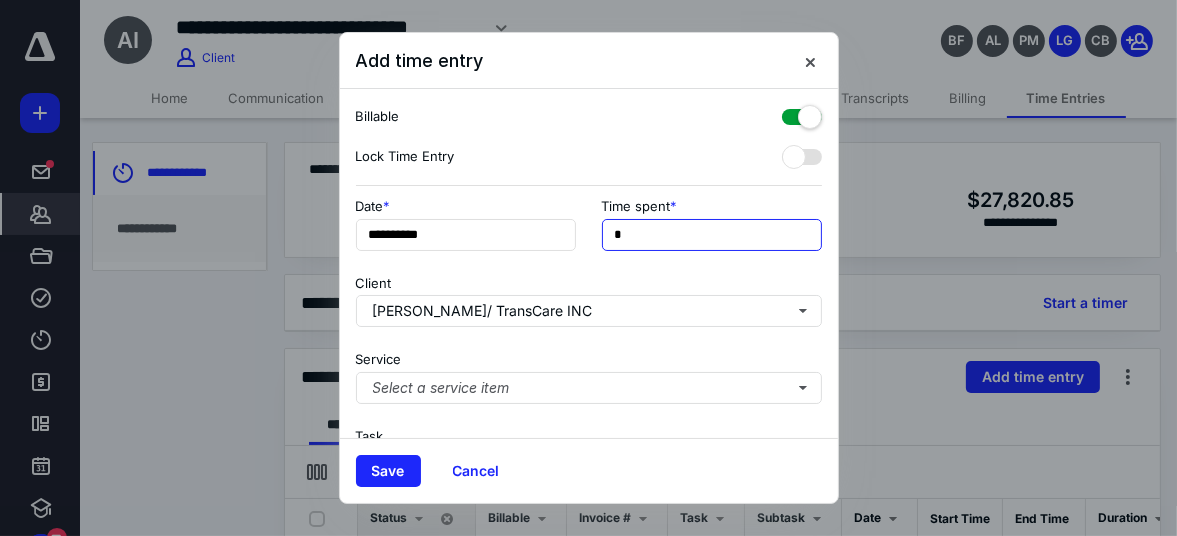 type on "**" 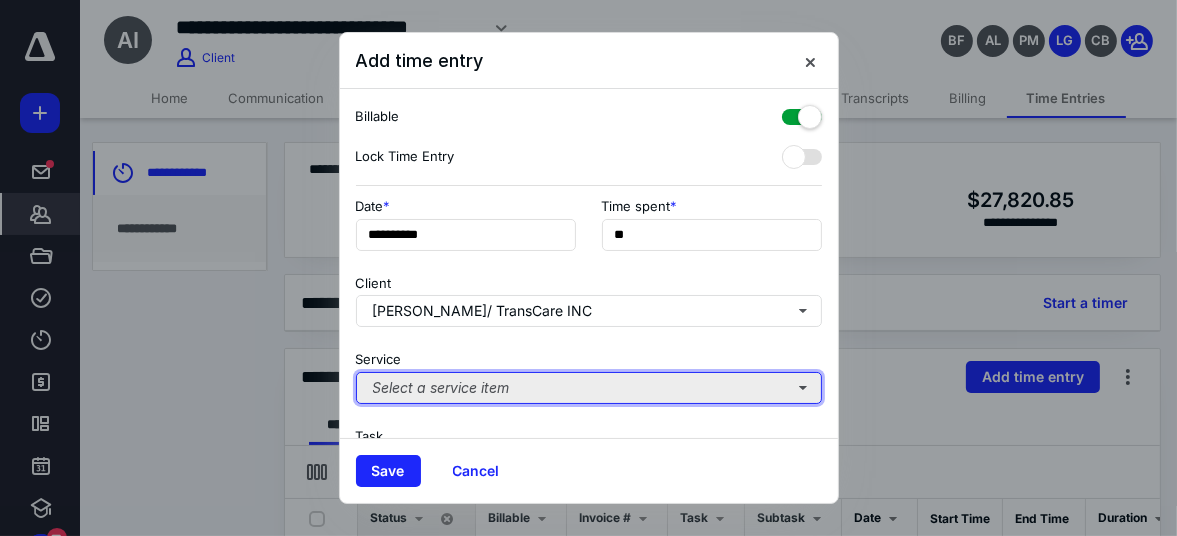 click on "Select a service item" at bounding box center [589, 388] 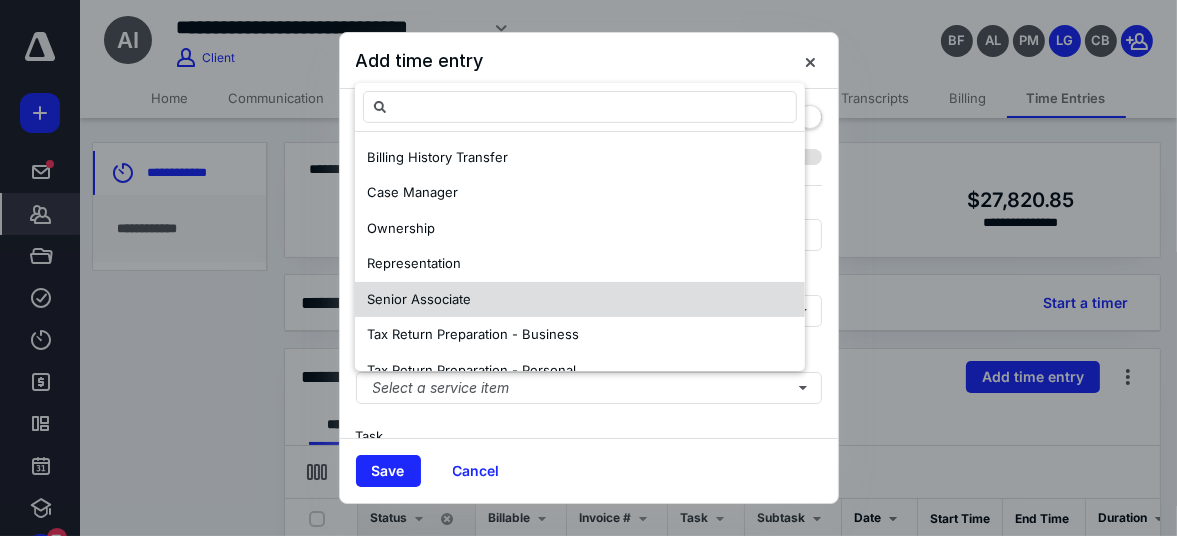 click on "Senior Associate" at bounding box center [580, 300] 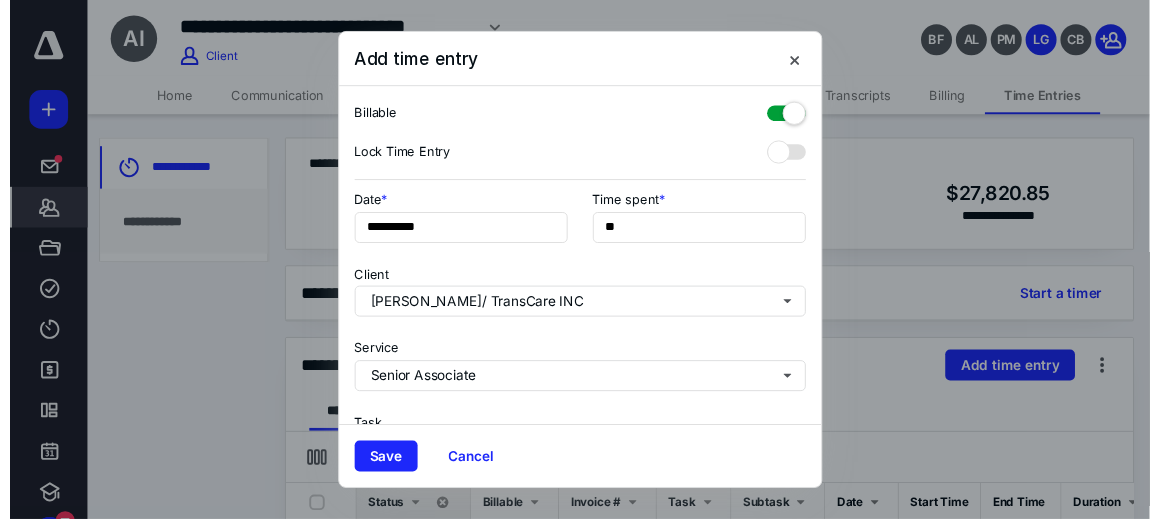 scroll, scrollTop: 332, scrollLeft: 0, axis: vertical 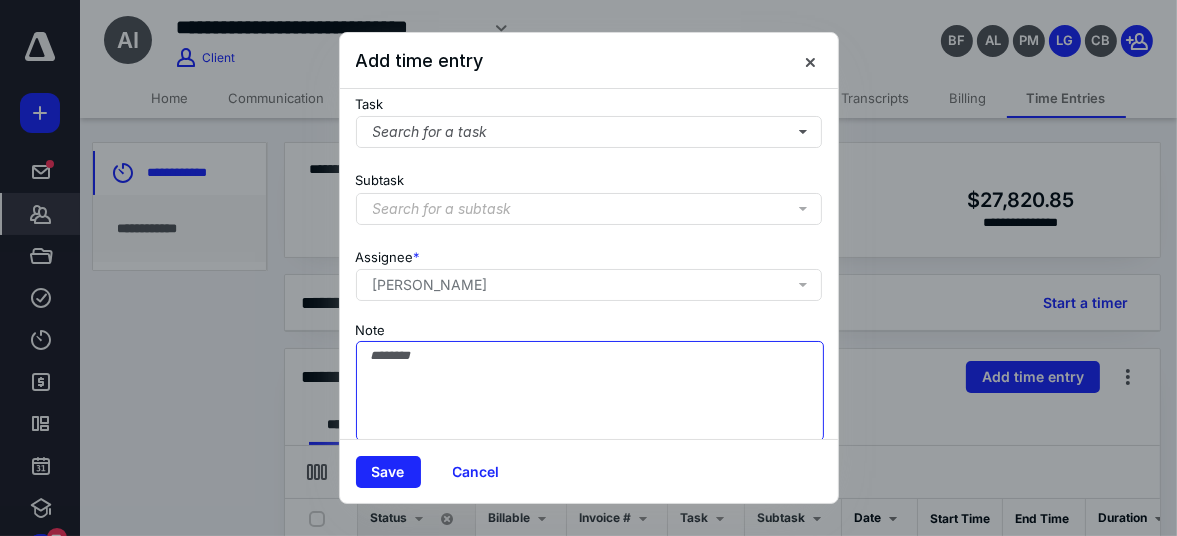 click on "Note" at bounding box center (590, 391) 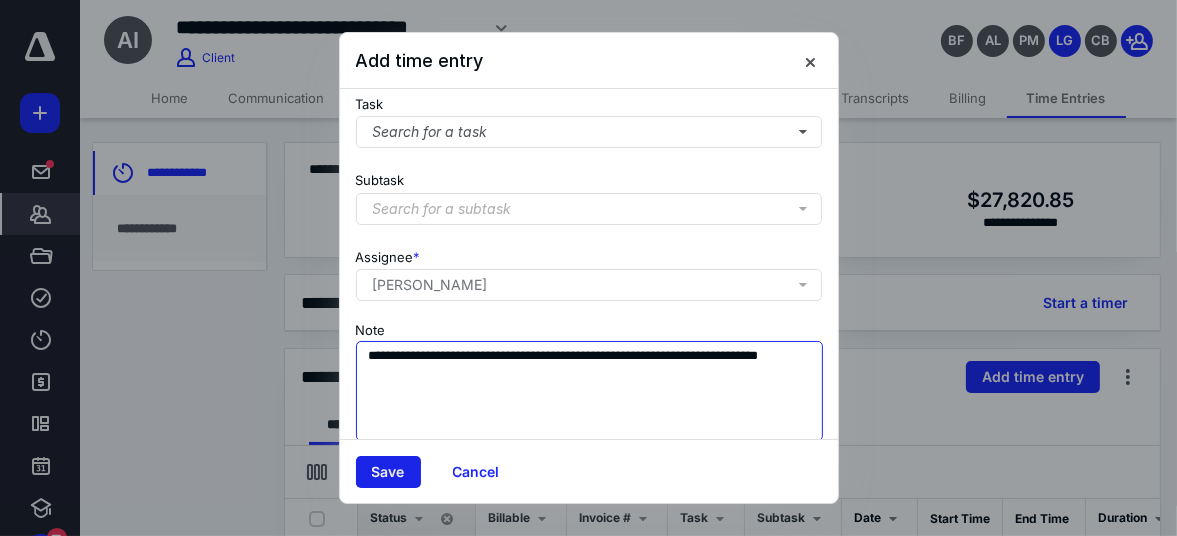 type on "**********" 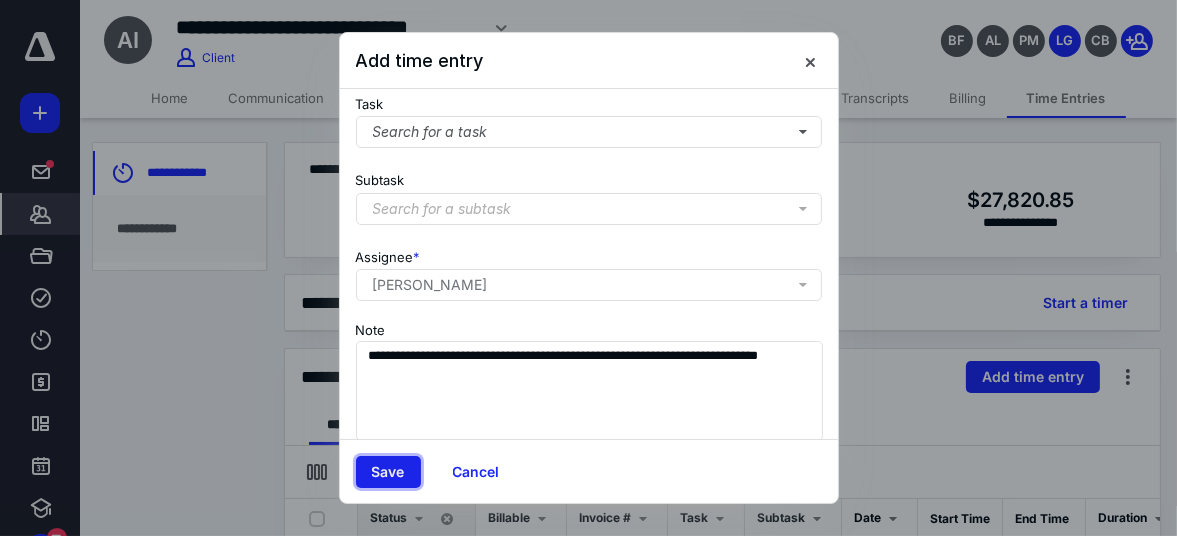 click on "Save" at bounding box center [388, 472] 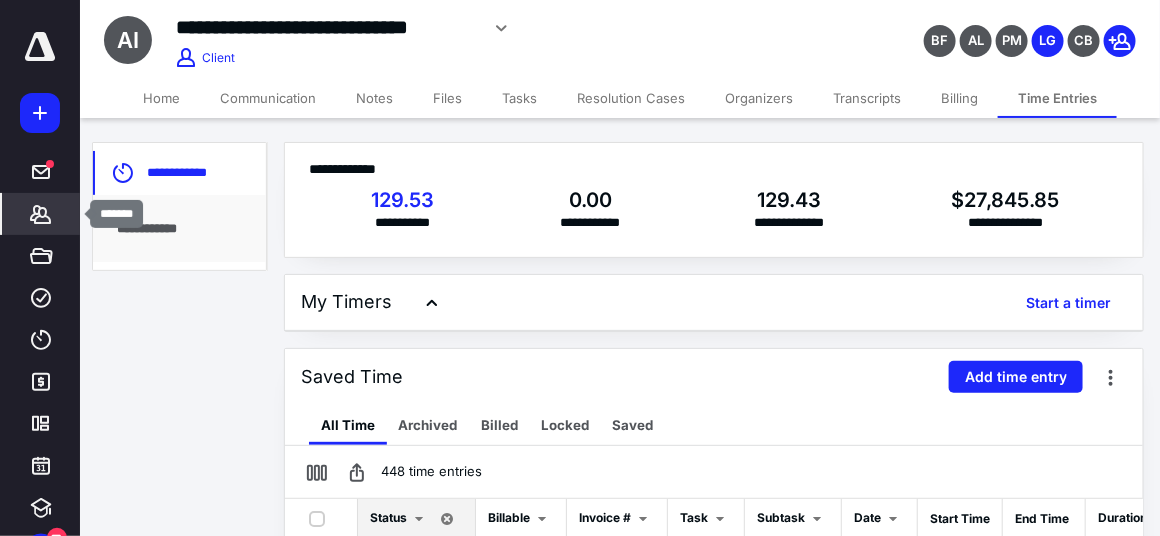 click on "*******" at bounding box center [41, 214] 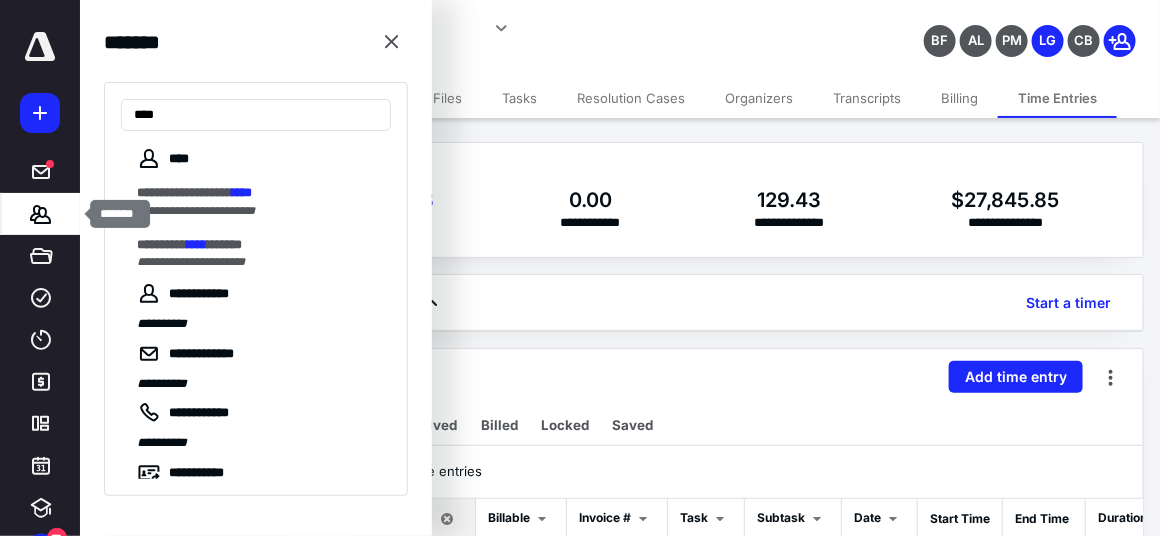 type on "****" 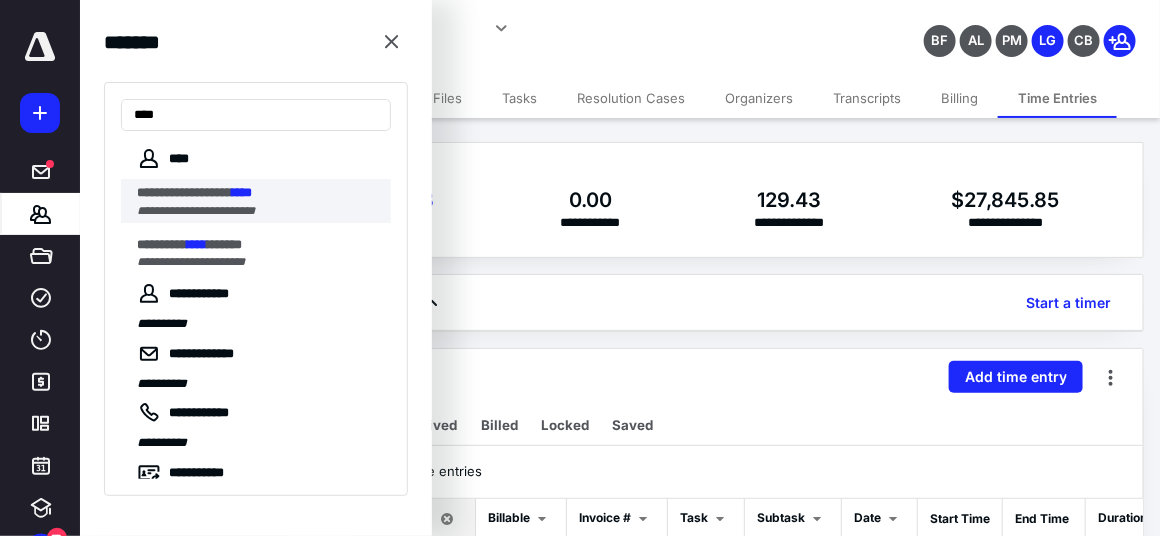 click on "**********" at bounding box center [184, 192] 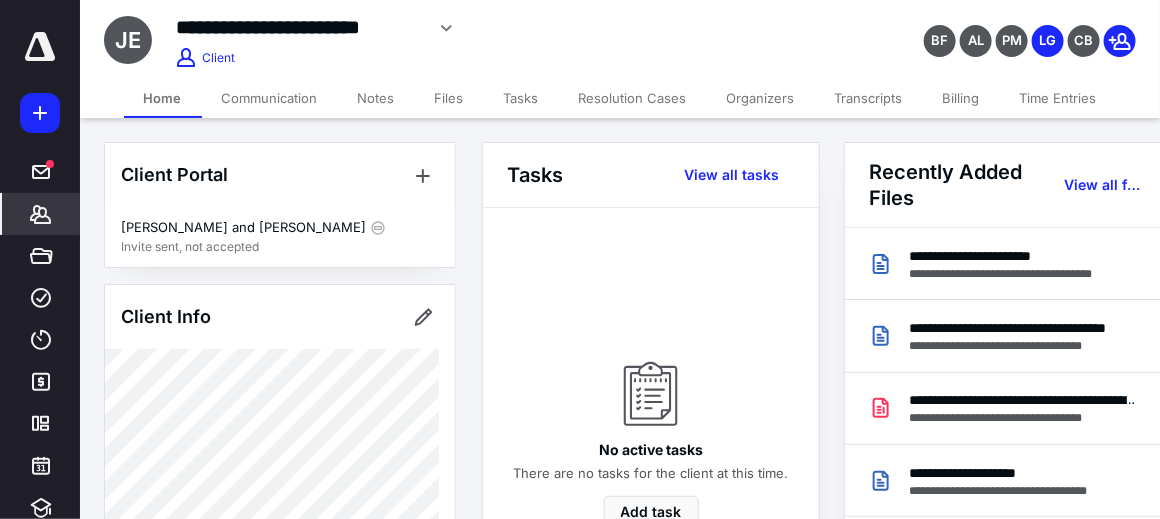 scroll, scrollTop: 98, scrollLeft: 0, axis: vertical 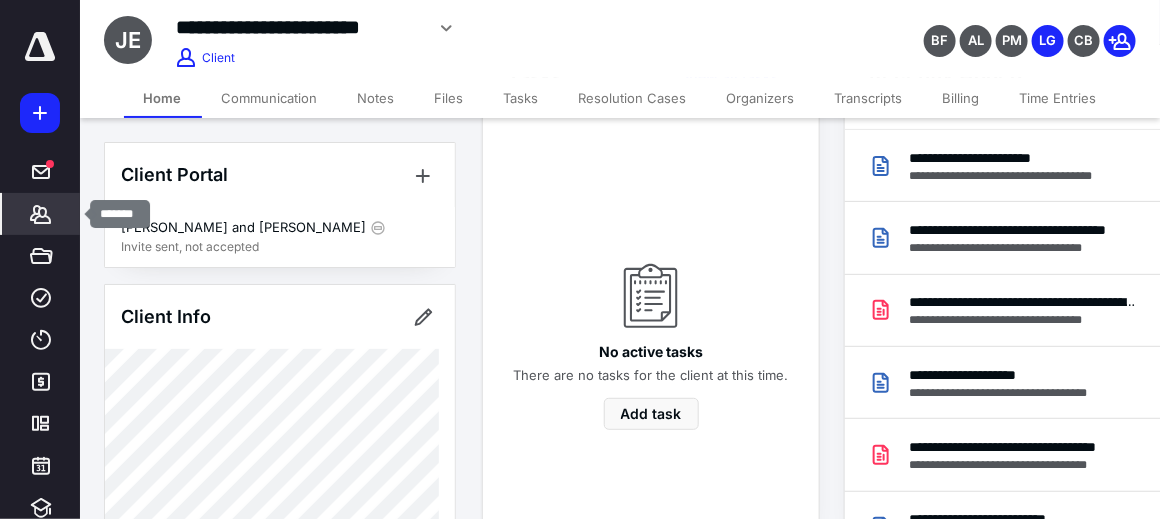 click 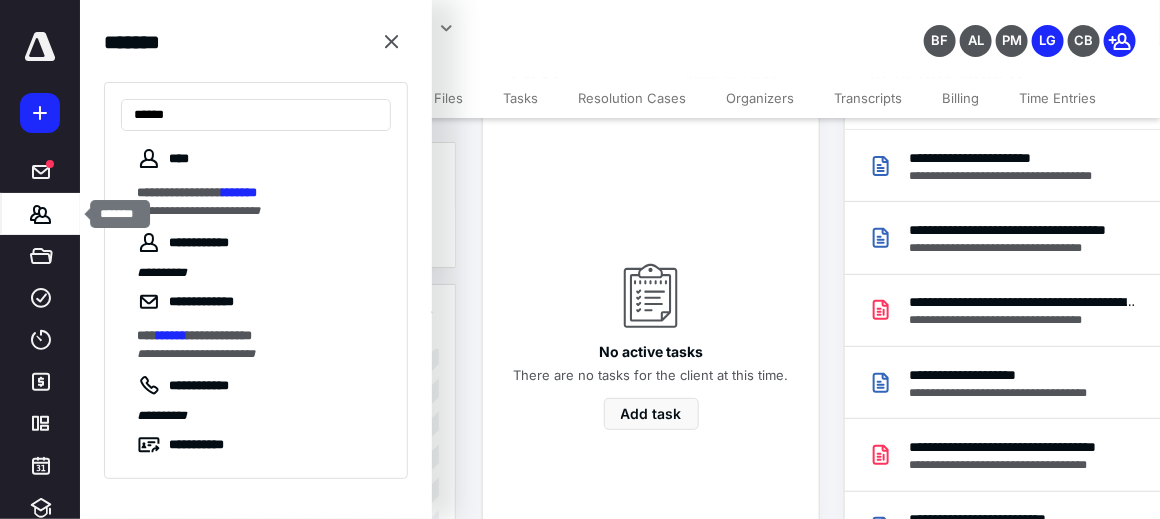 type on "******" 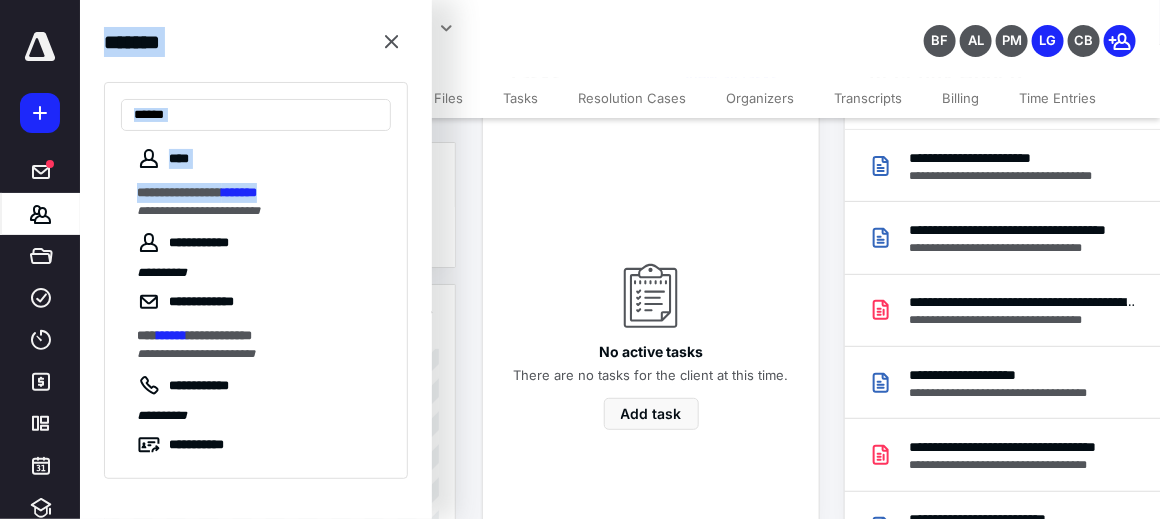 drag, startPoint x: 31, startPoint y: 225, endPoint x: 303, endPoint y: 196, distance: 273.5416 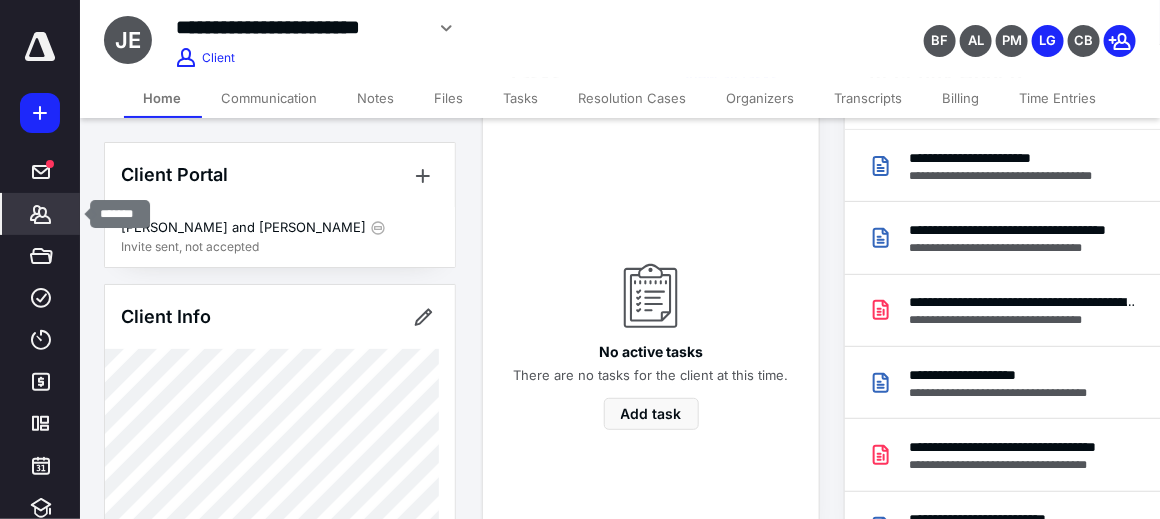 click 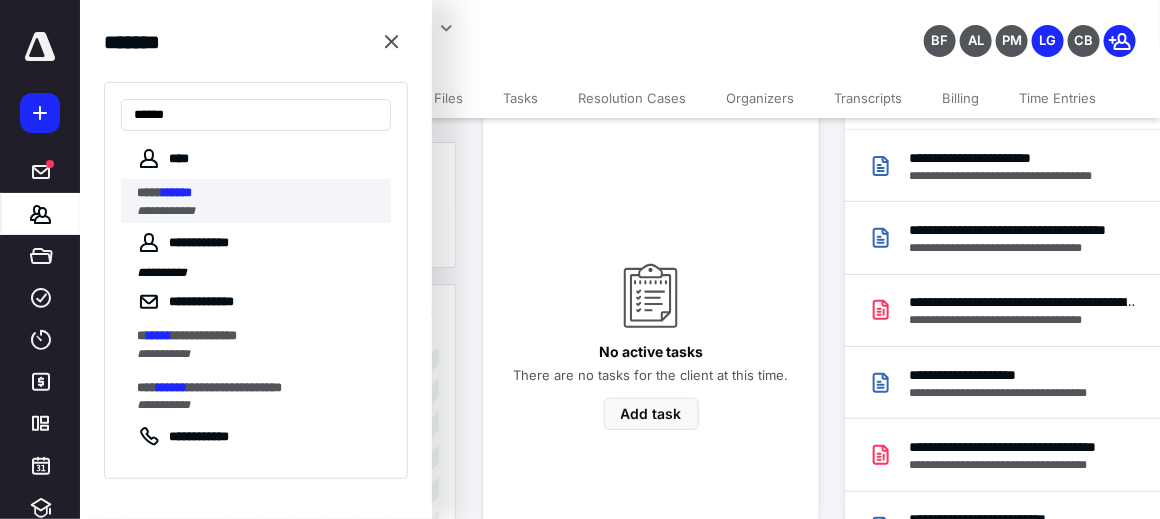 type on "******" 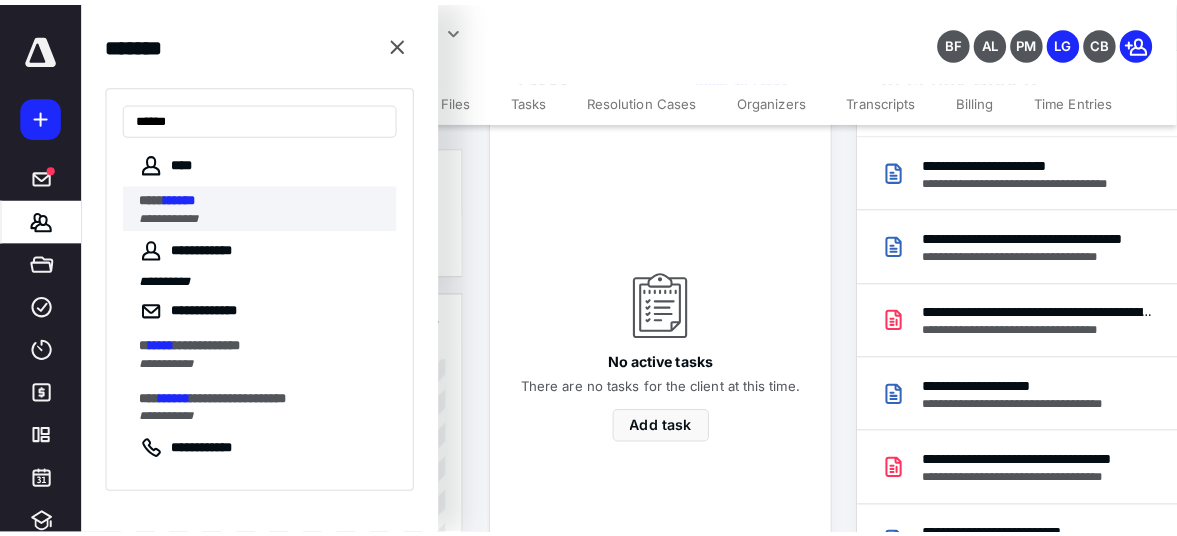 scroll, scrollTop: 0, scrollLeft: 0, axis: both 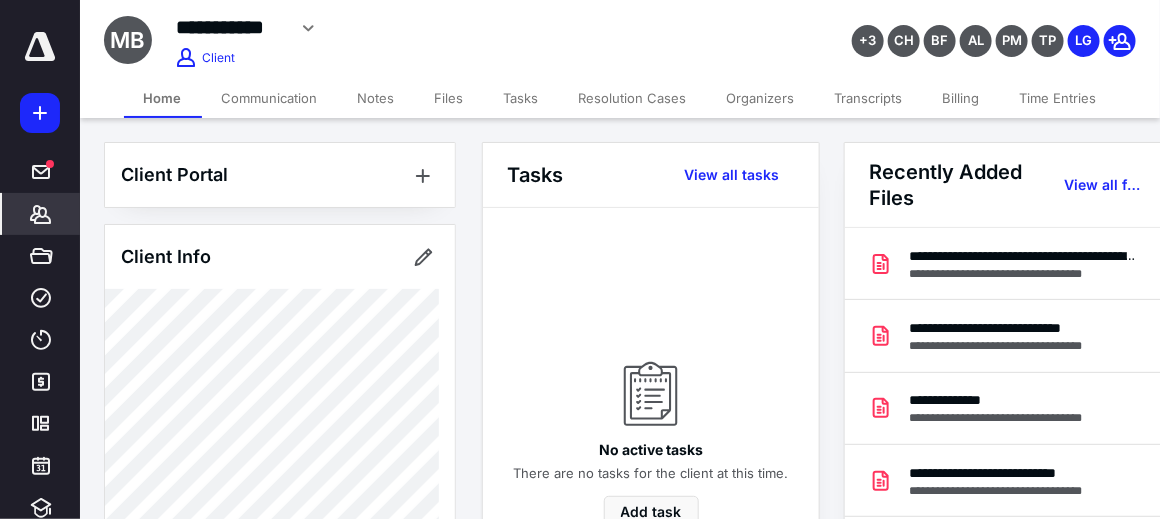 click on "Time Entries" at bounding box center (1058, 98) 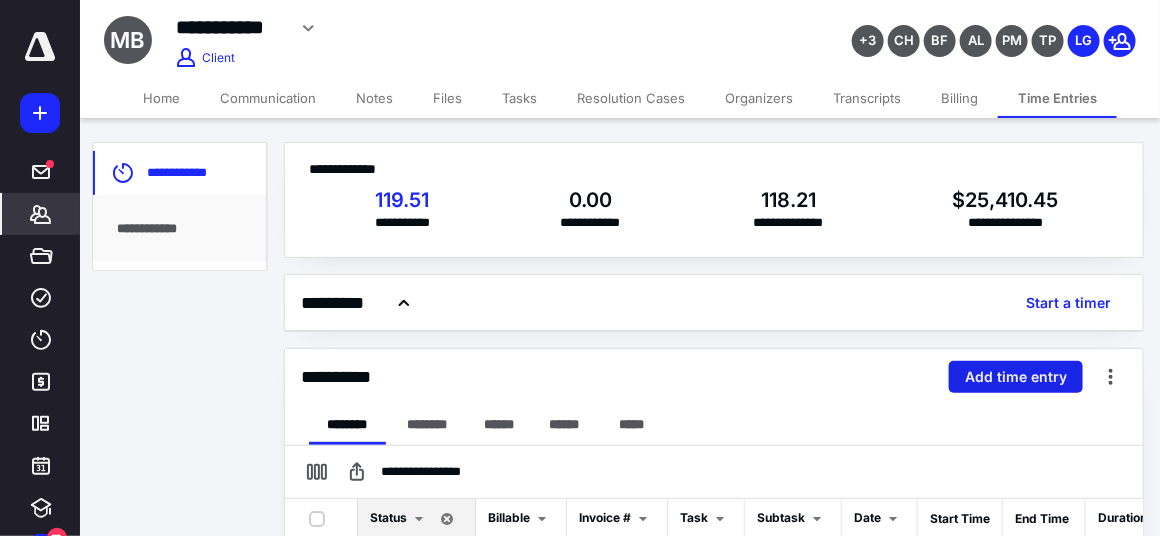 click on "Add time entry" at bounding box center [1016, 377] 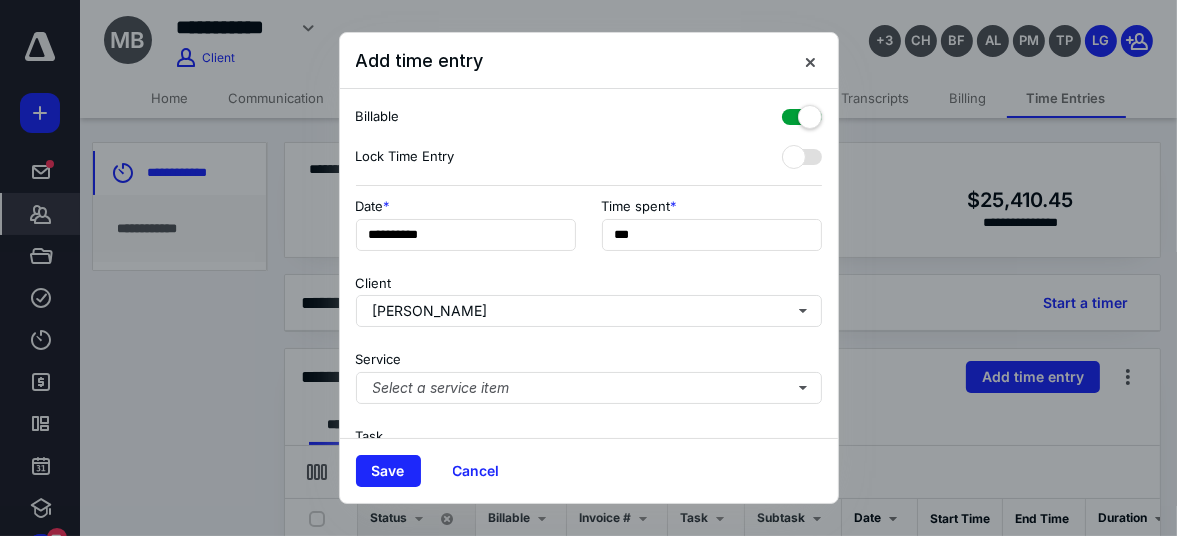 click at bounding box center (802, 113) 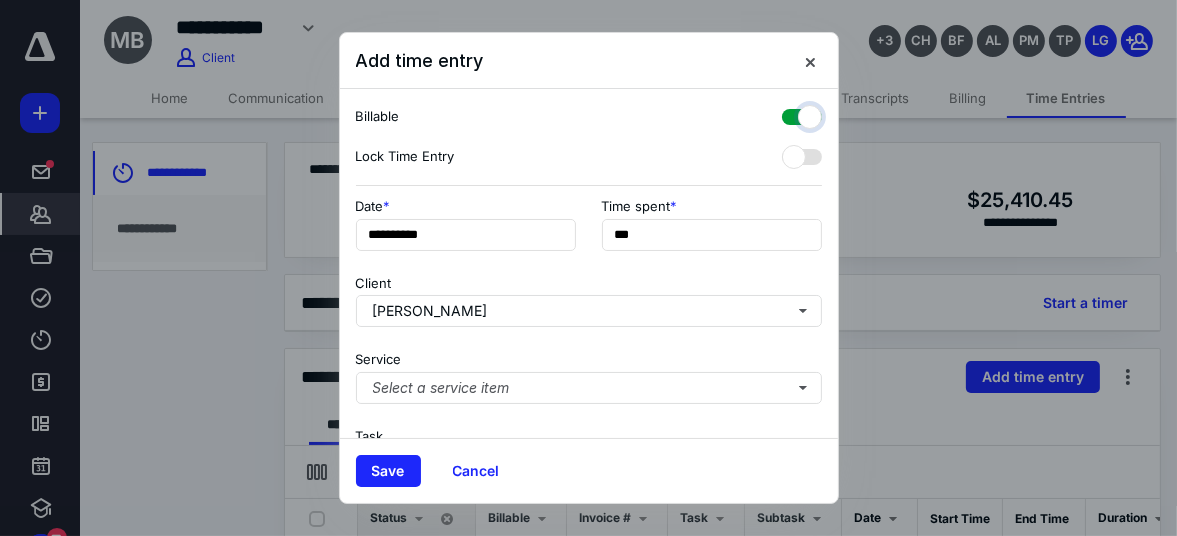 click at bounding box center [792, 114] 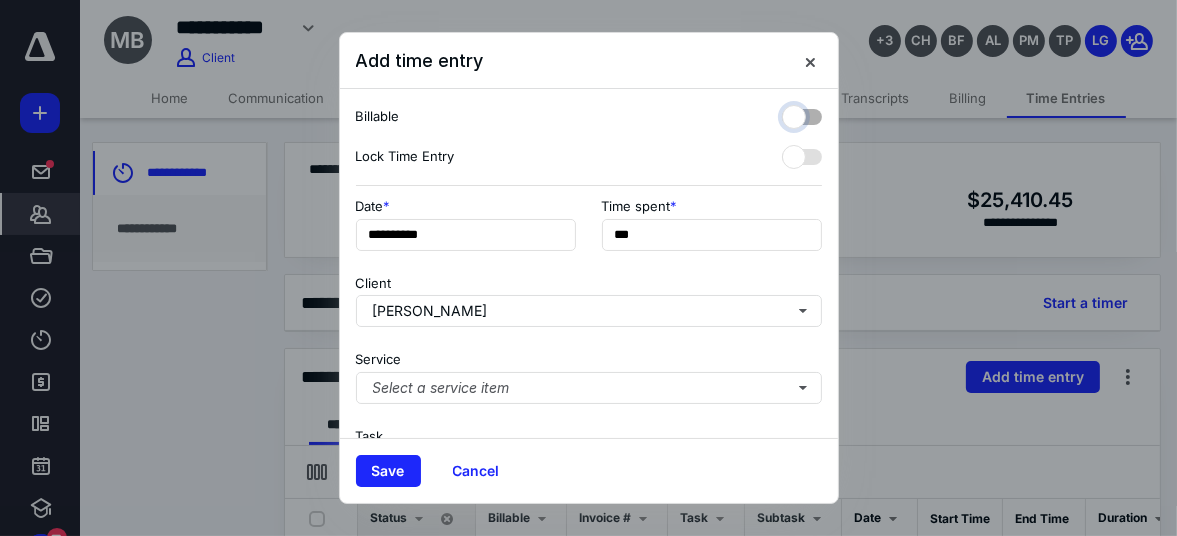 checkbox on "false" 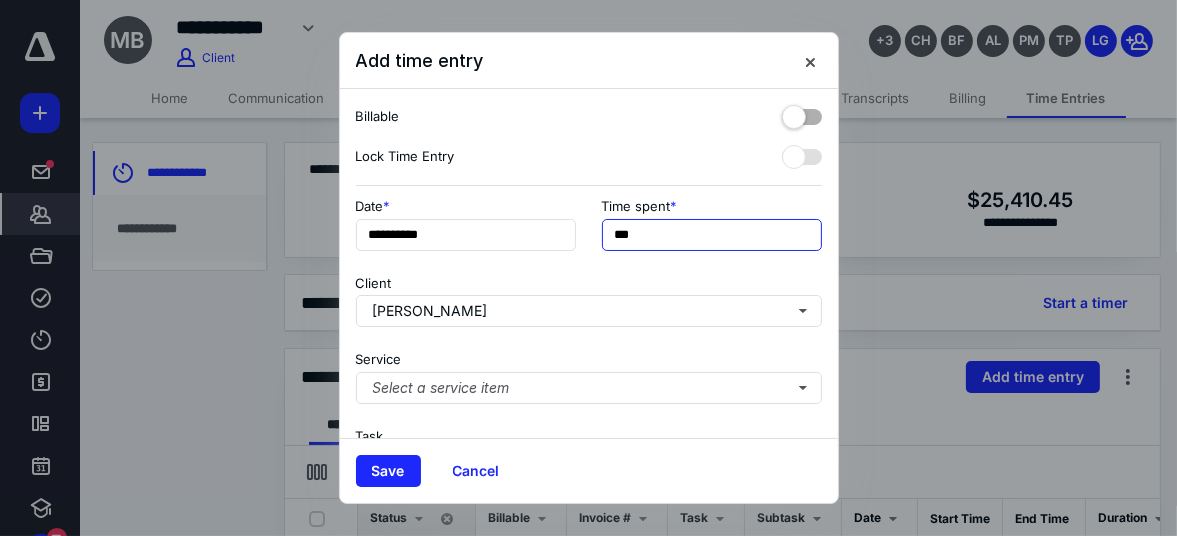 drag, startPoint x: 667, startPoint y: 232, endPoint x: 427, endPoint y: 212, distance: 240.8319 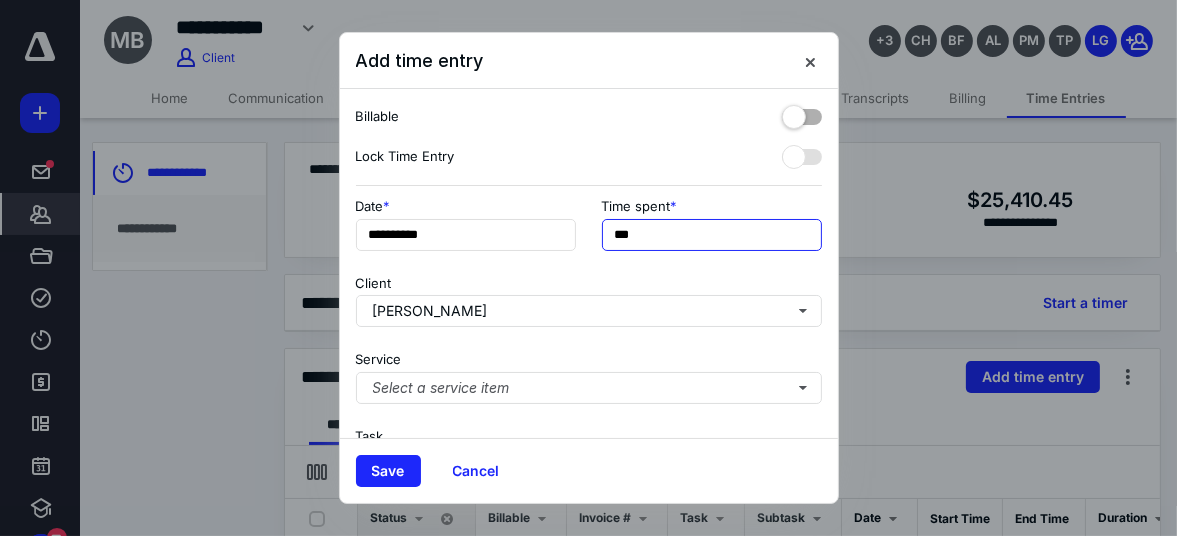 click on "**********" at bounding box center [589, 230] 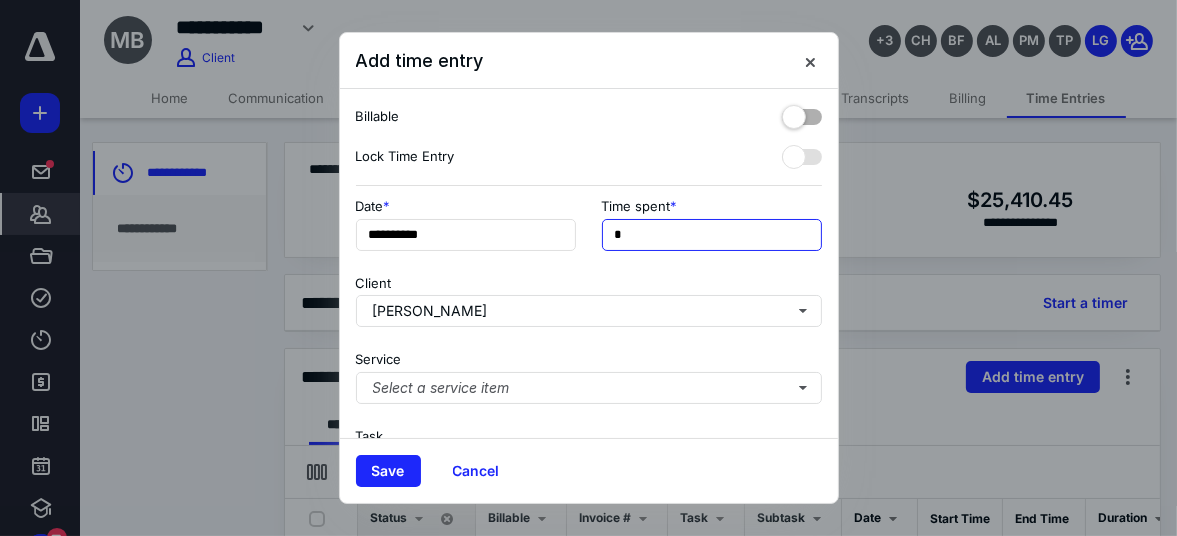 type on "**" 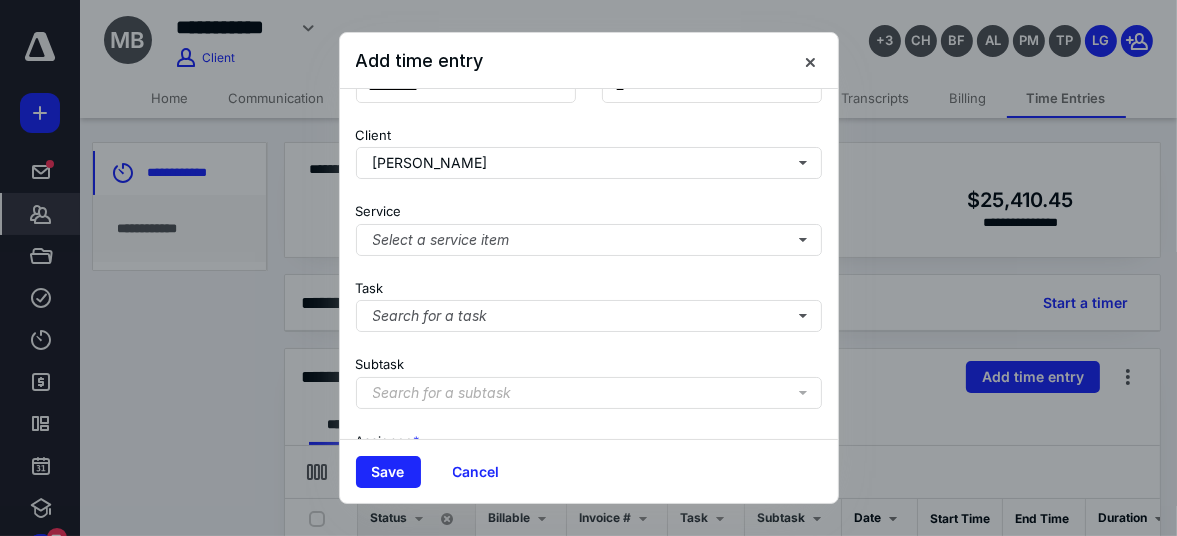 scroll, scrollTop: 152, scrollLeft: 0, axis: vertical 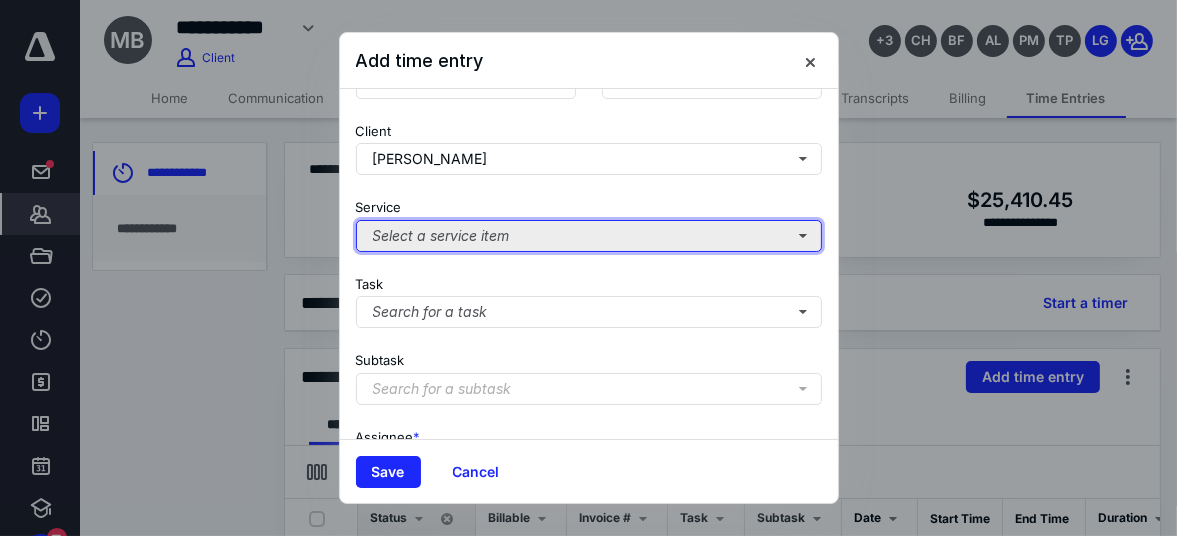 click on "Select a service item" at bounding box center [589, 236] 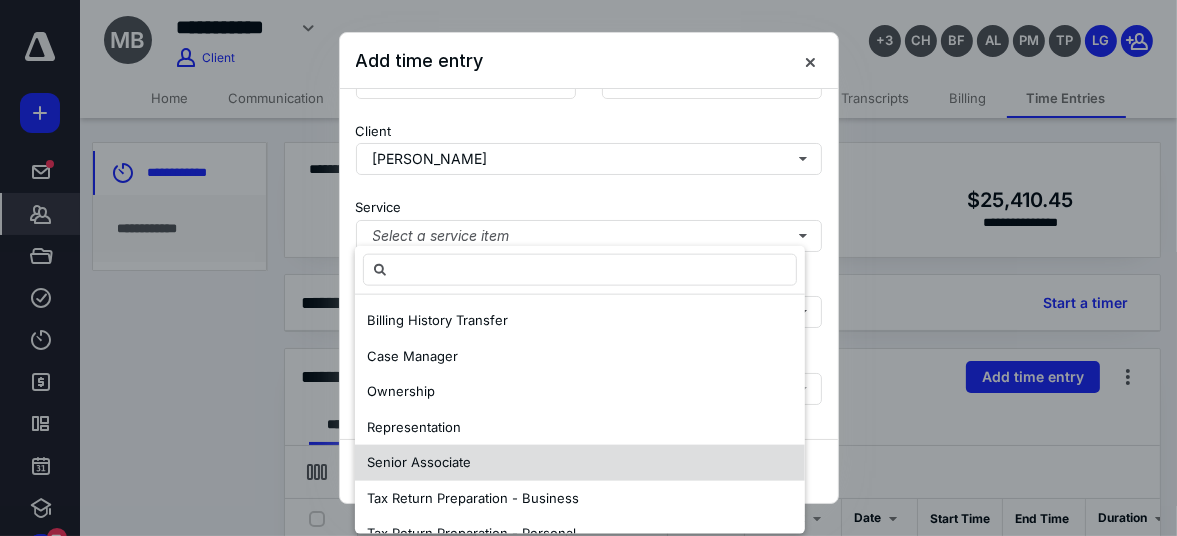 click on "Senior Associate" at bounding box center (580, 463) 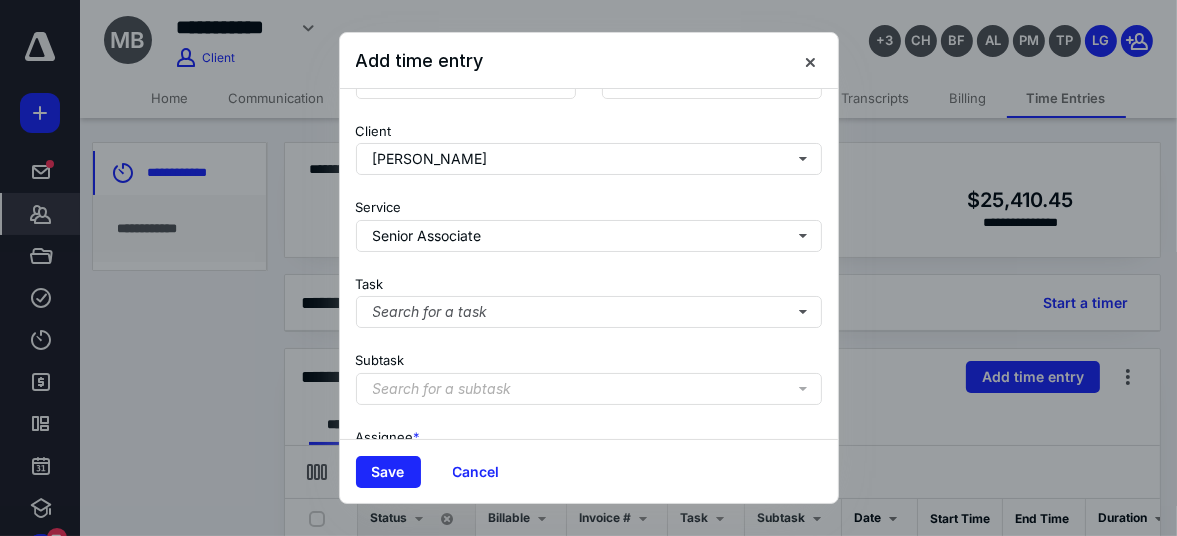 scroll, scrollTop: 365, scrollLeft: 0, axis: vertical 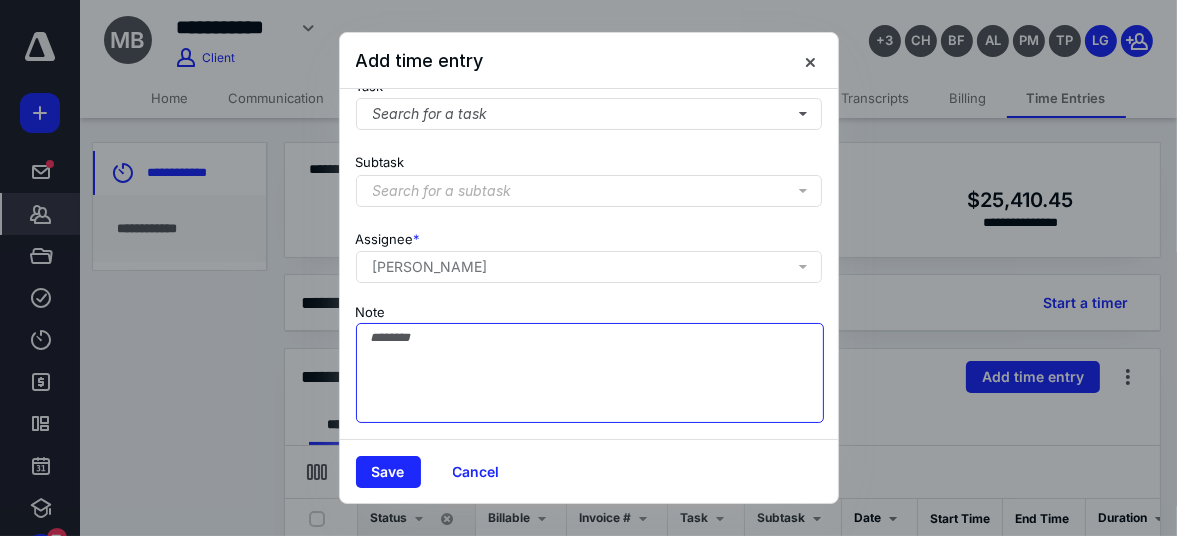 click on "Note" at bounding box center (590, 373) 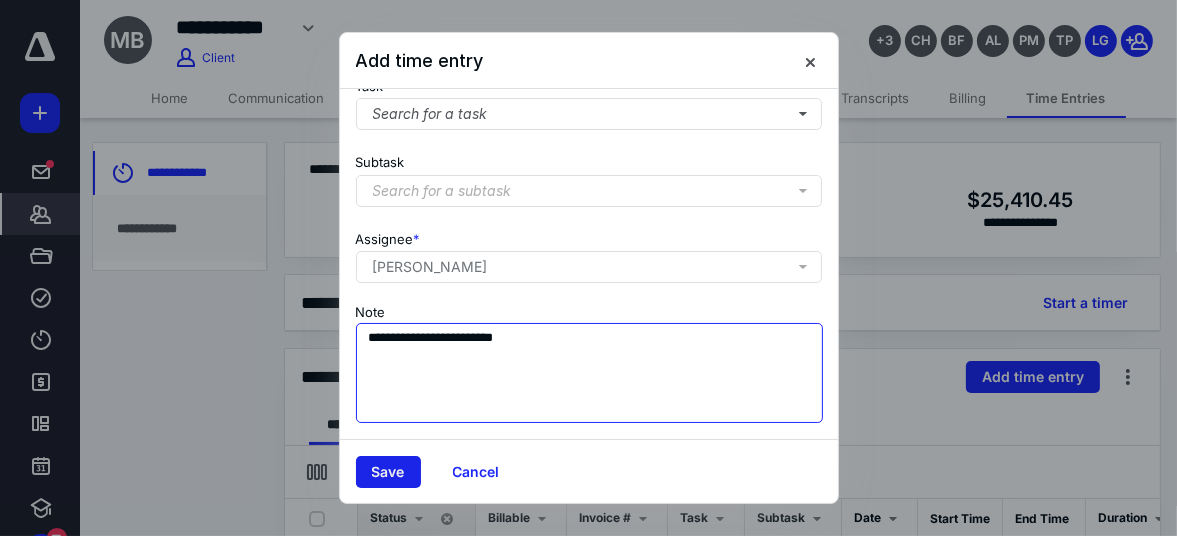 type on "**********" 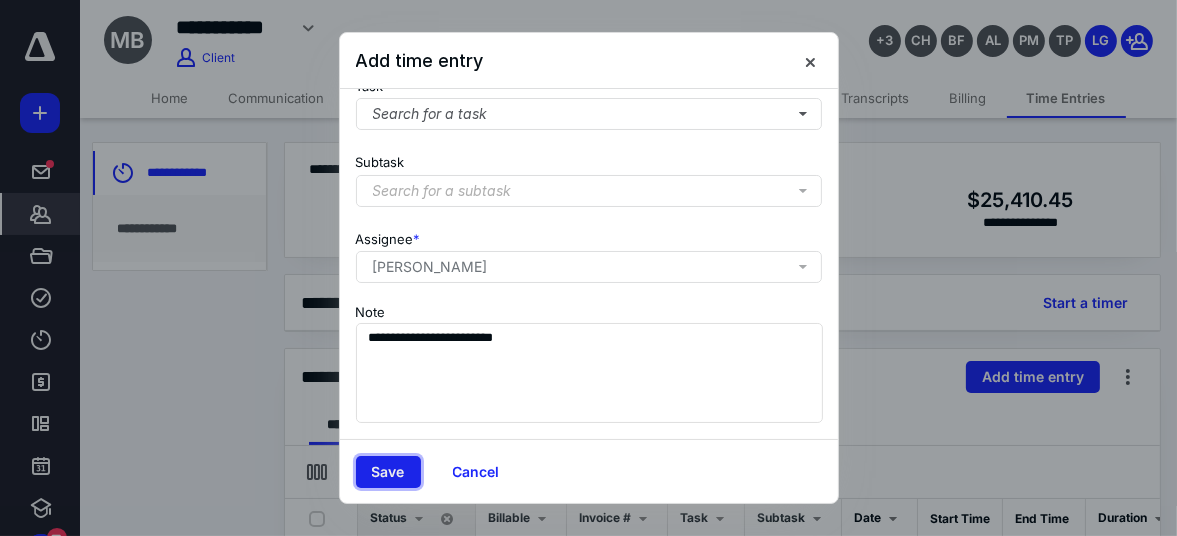 click on "Save" at bounding box center [388, 472] 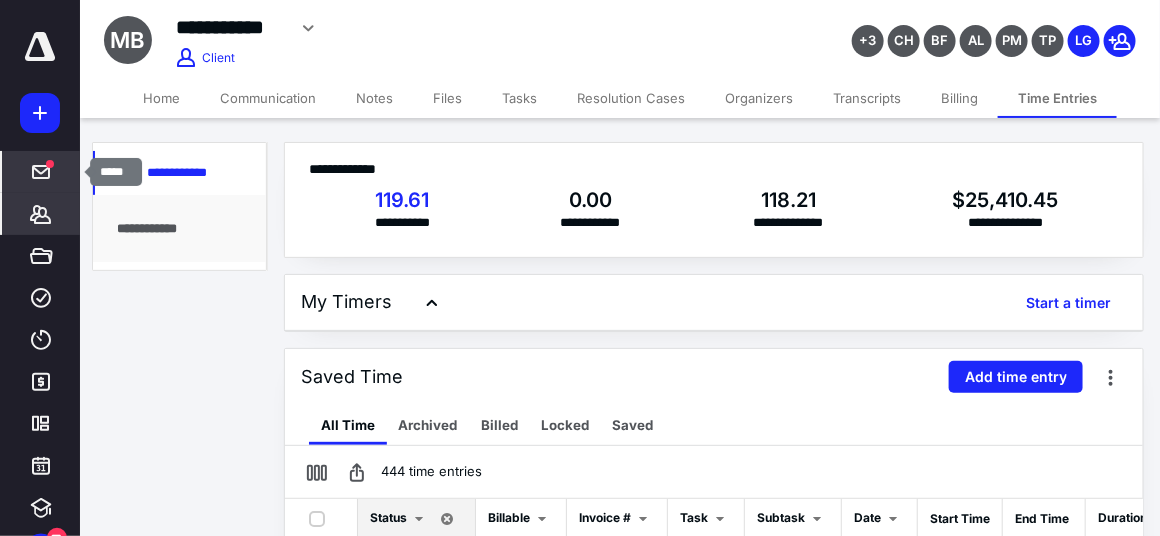click on "*****" at bounding box center (41, 172) 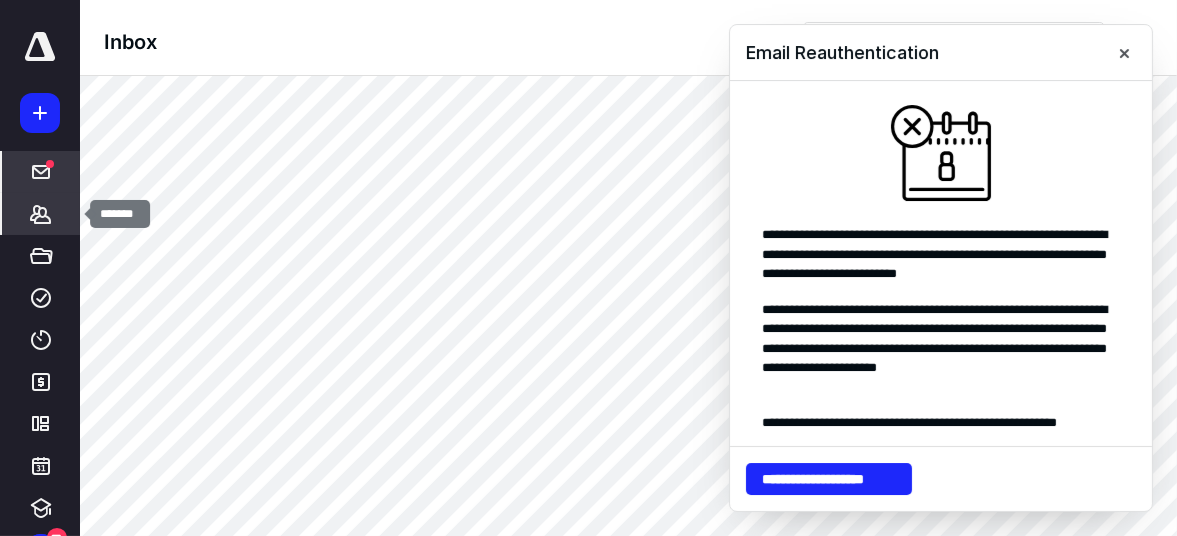 click on "*******" at bounding box center (41, 214) 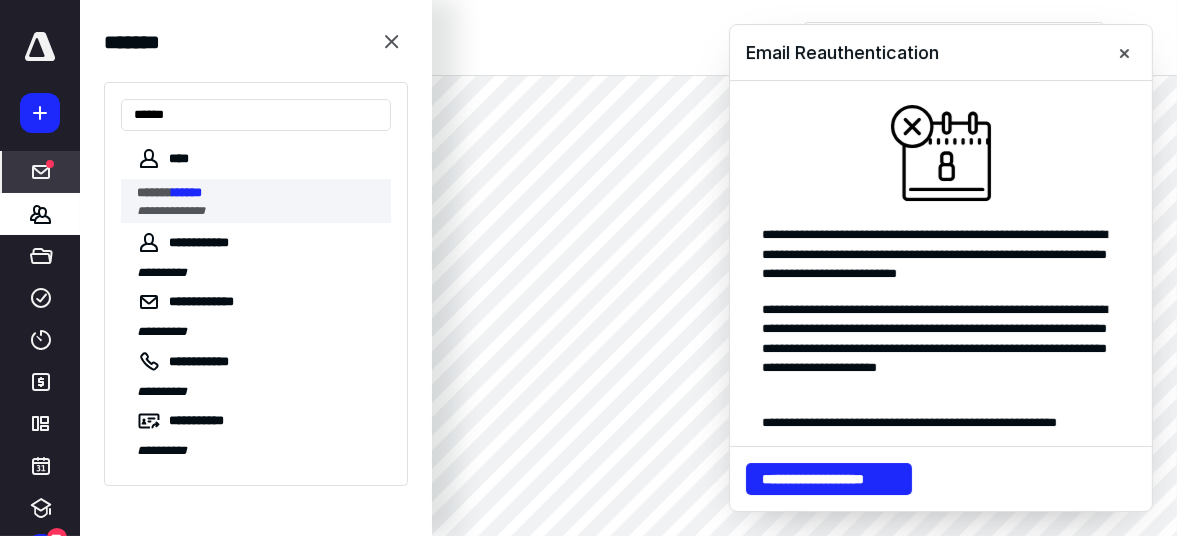 type on "******" 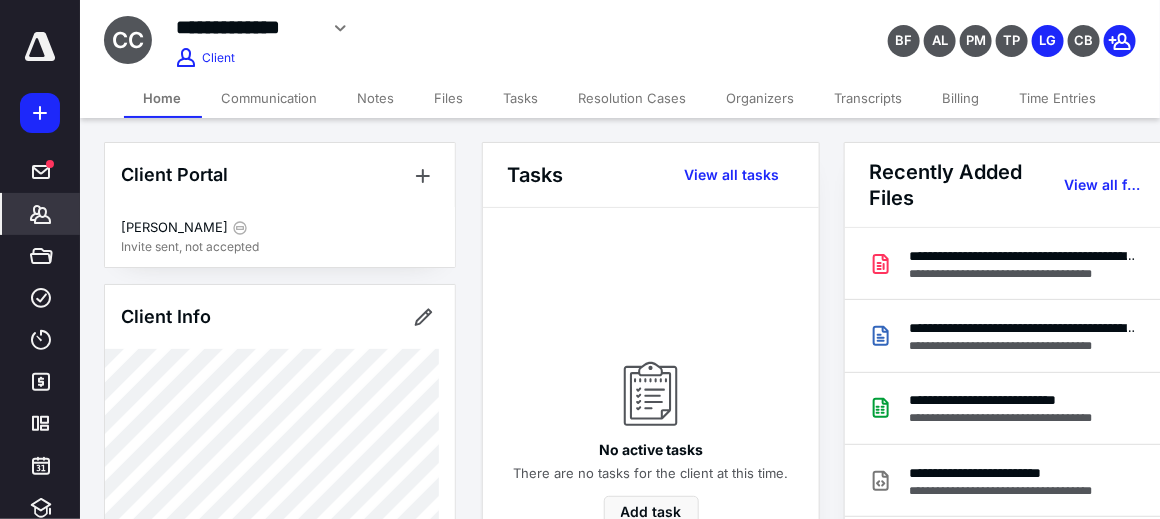 click on "Time Entries" at bounding box center (1058, 98) 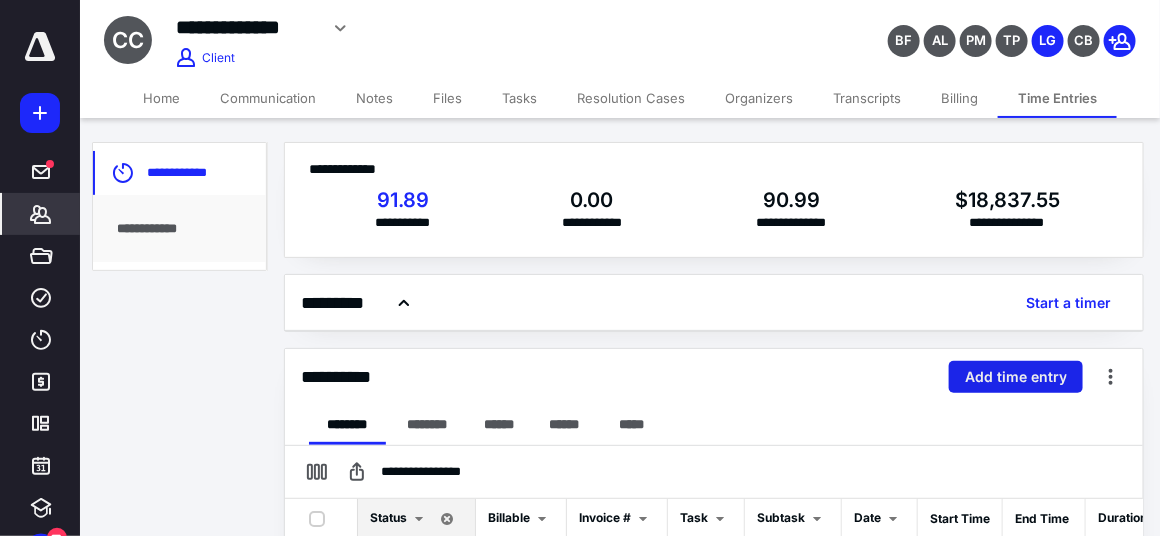 click on "Add time entry" at bounding box center (1016, 377) 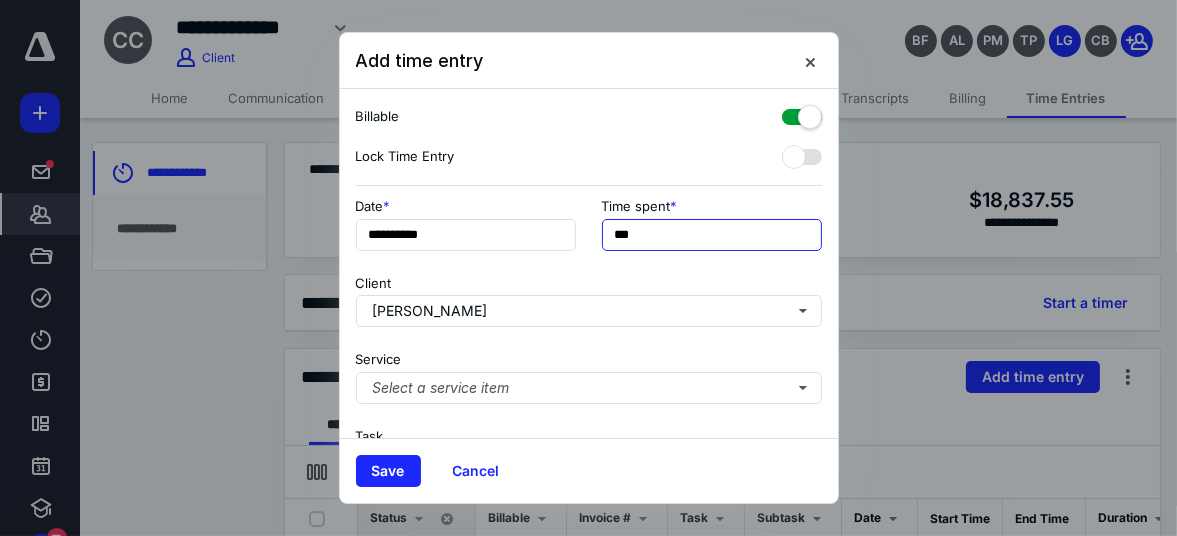 drag, startPoint x: 668, startPoint y: 228, endPoint x: 486, endPoint y: 209, distance: 182.98907 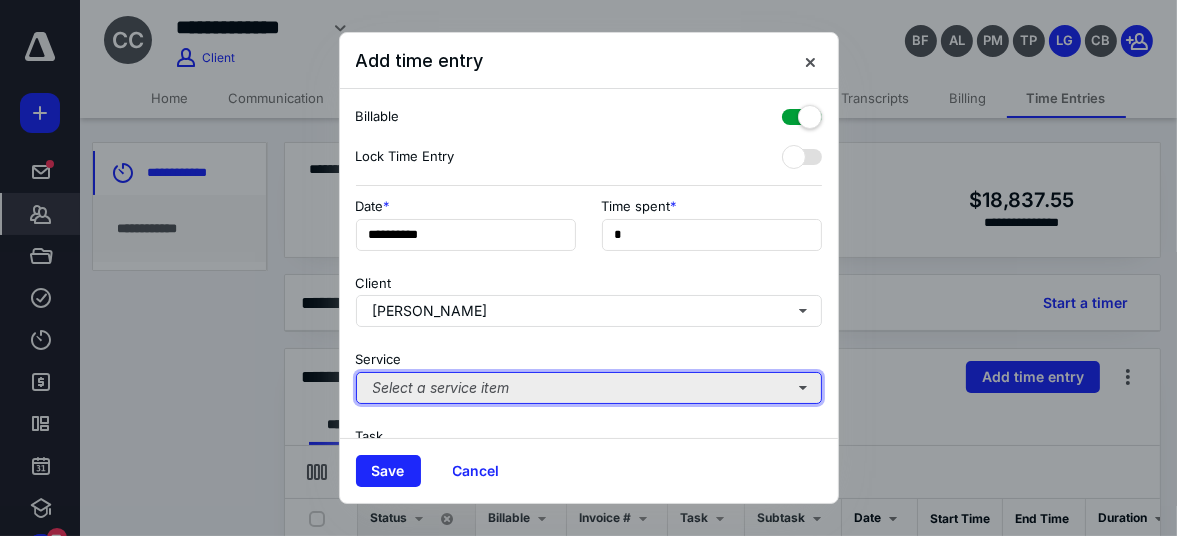 type on "**" 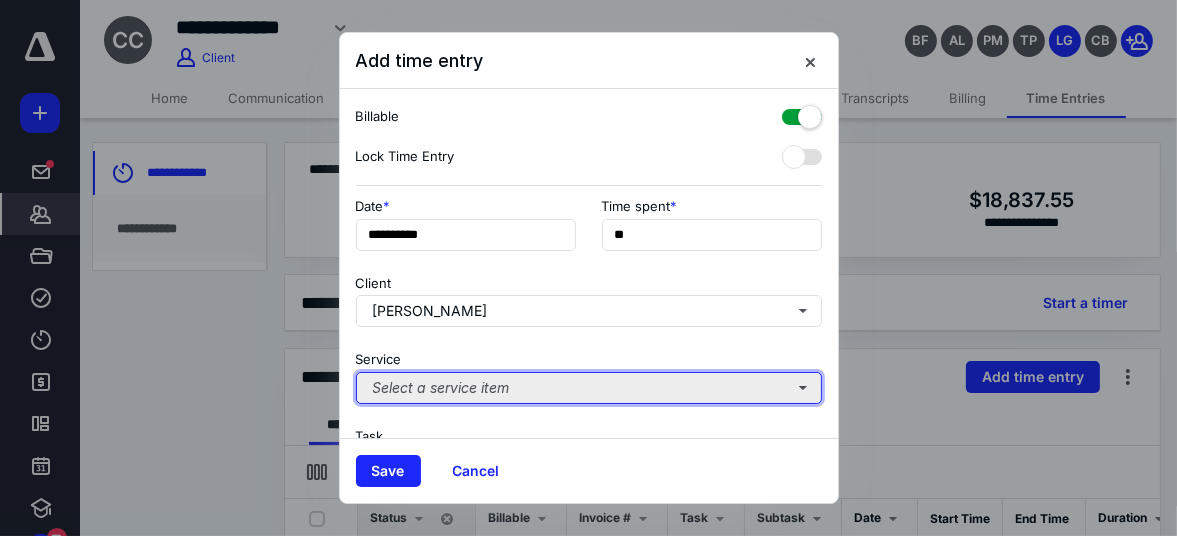 click on "Select a service item" at bounding box center [589, 388] 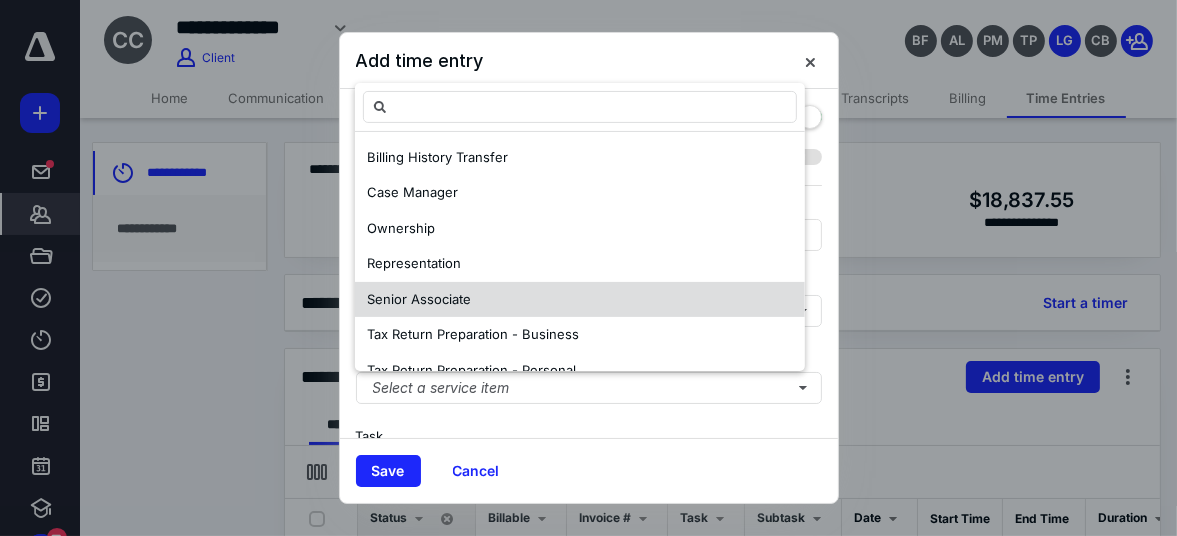 click on "Senior Associate" at bounding box center (580, 300) 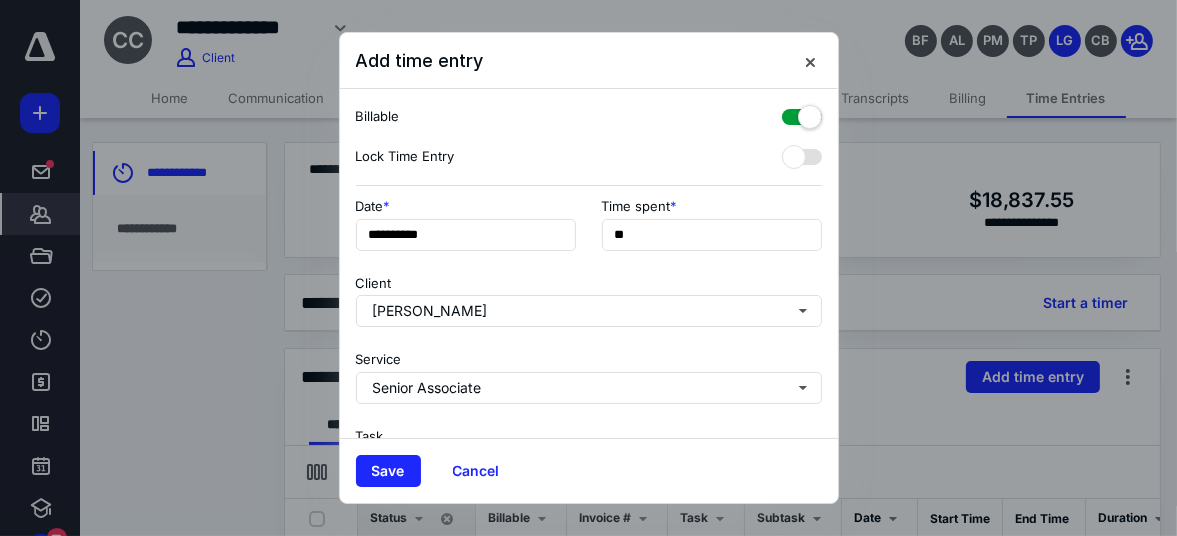 scroll, scrollTop: 365, scrollLeft: 0, axis: vertical 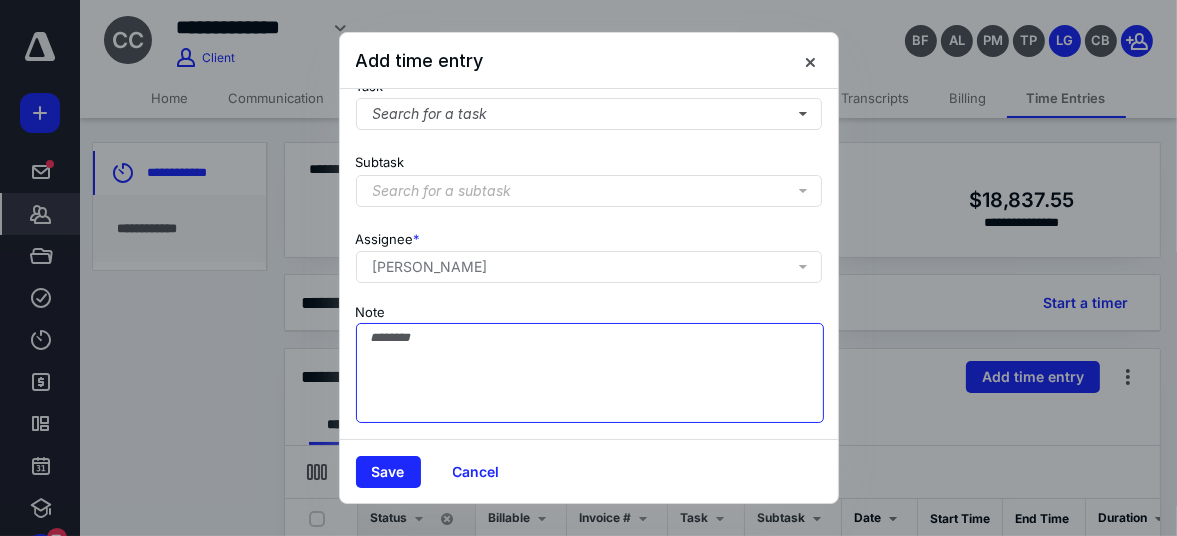 click on "Note" at bounding box center [590, 373] 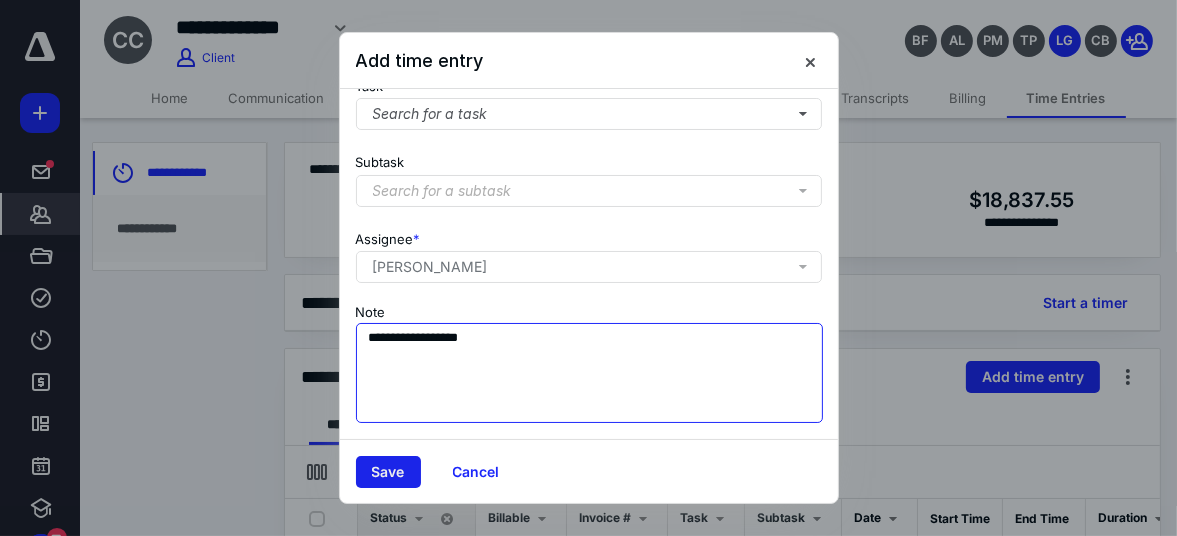 type on "**********" 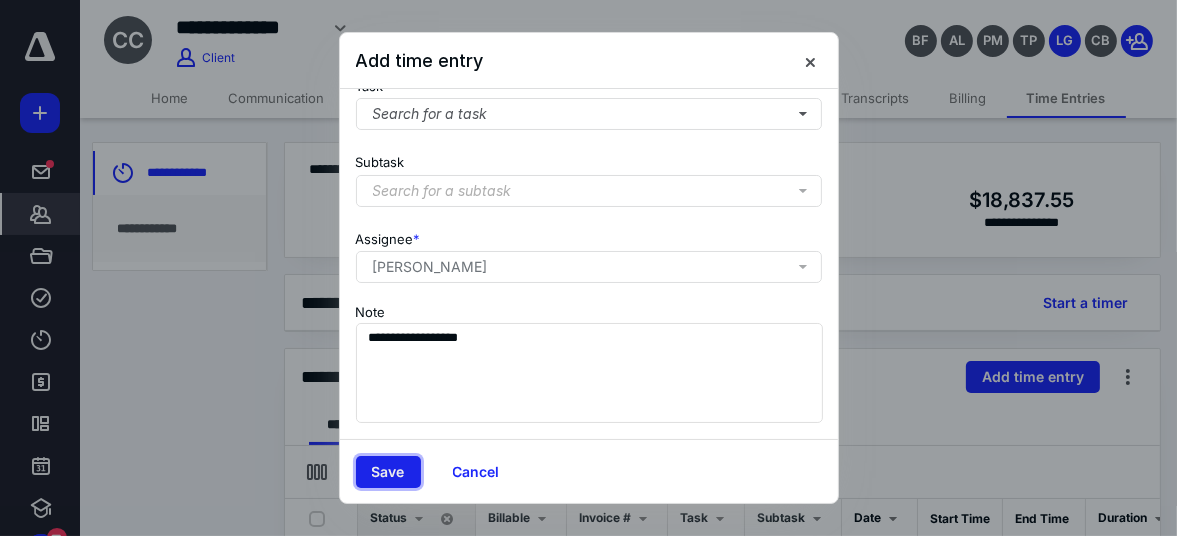 click on "Save" at bounding box center [388, 472] 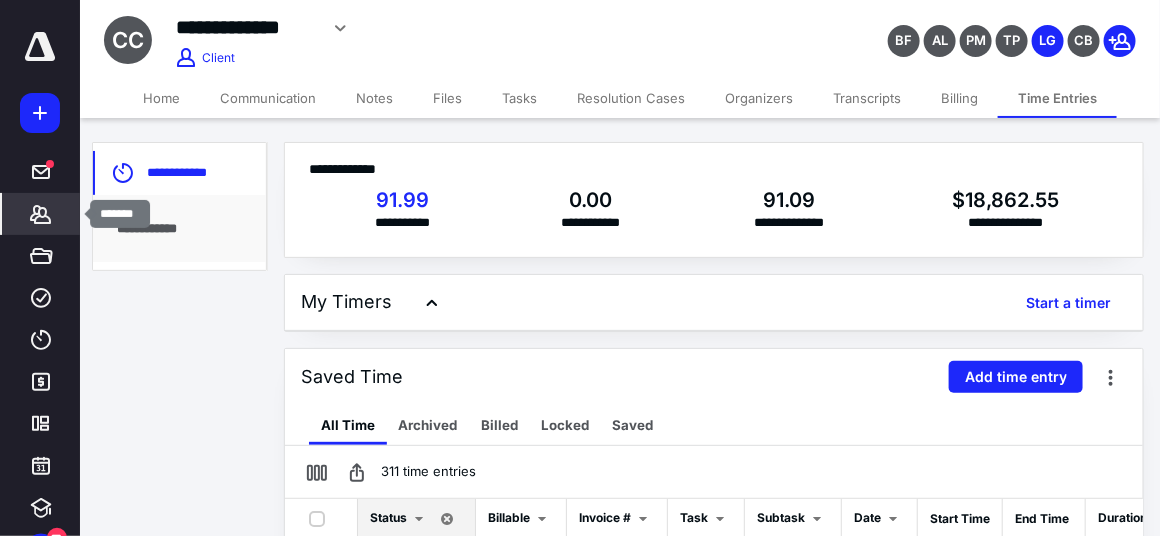 click 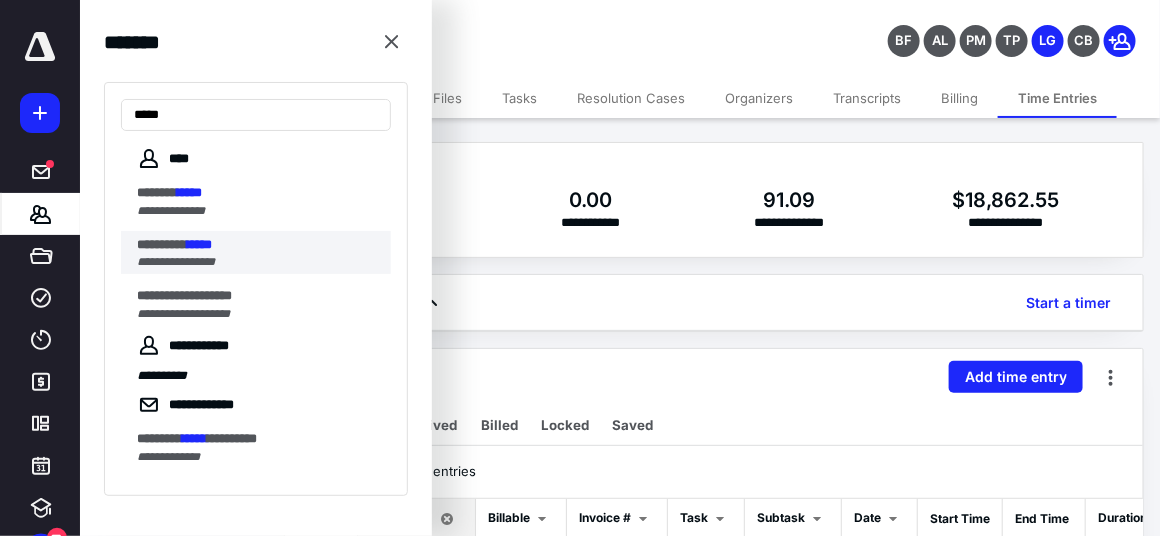 type on "*****" 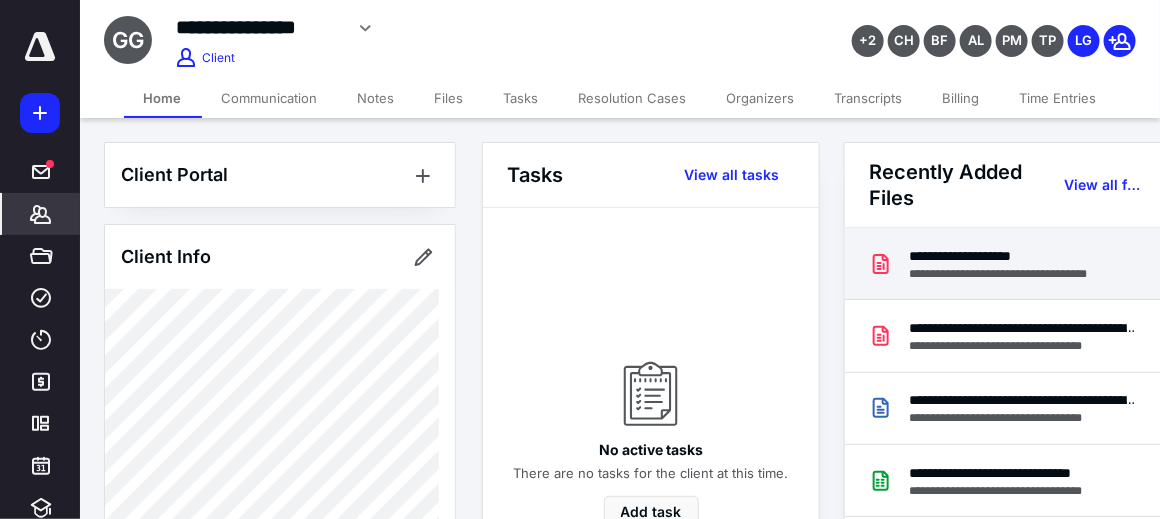 click on "**********" at bounding box center (1015, 274) 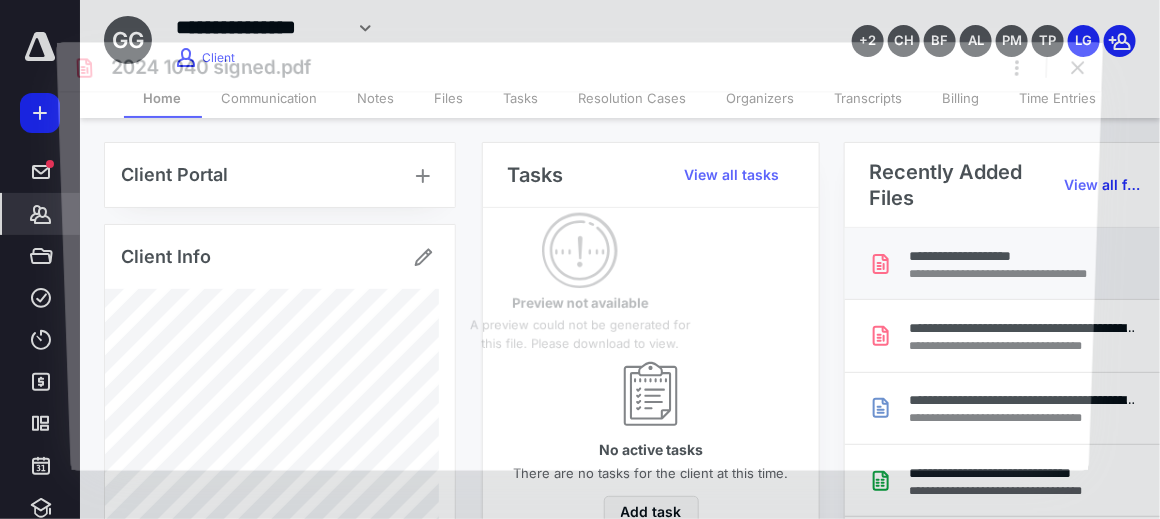 click on "Preview not available A preview could not be generated for this file. Please download to view." at bounding box center [580, 280] 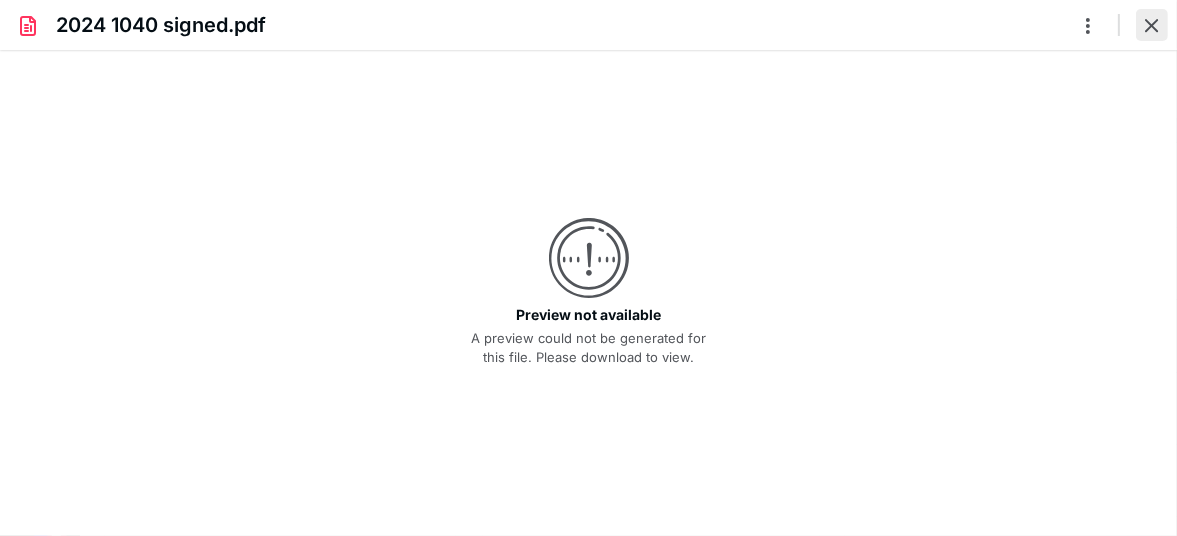 click at bounding box center [1152, 25] 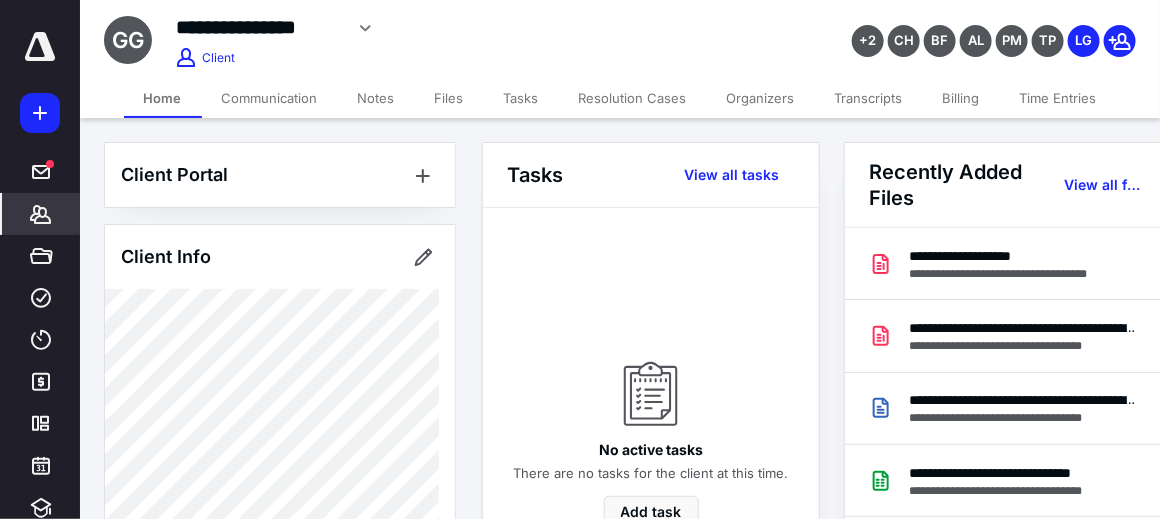 click on "Files" at bounding box center (449, 98) 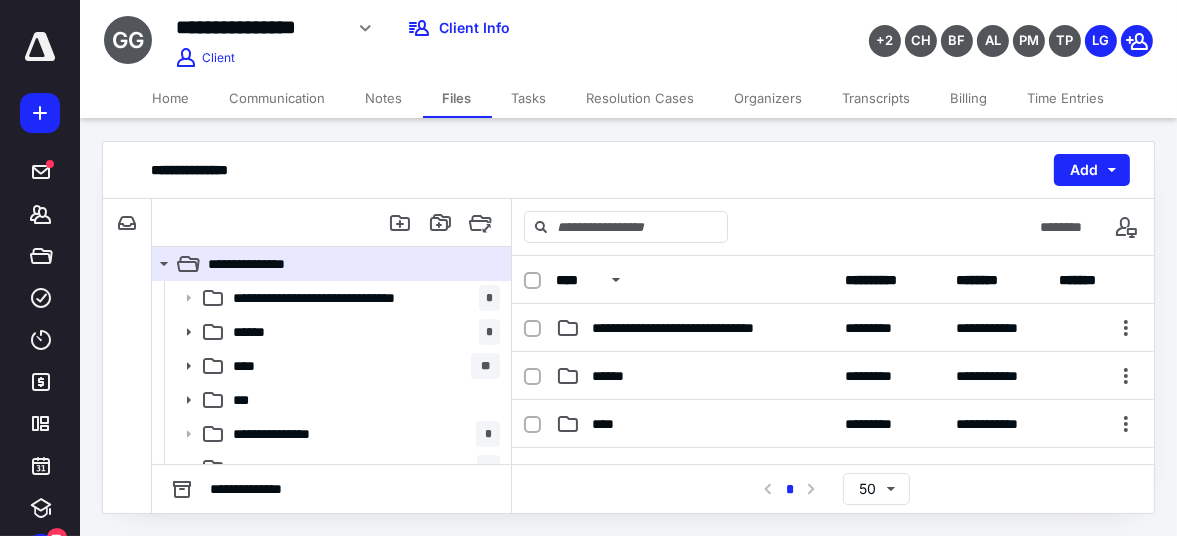 scroll, scrollTop: 237, scrollLeft: 0, axis: vertical 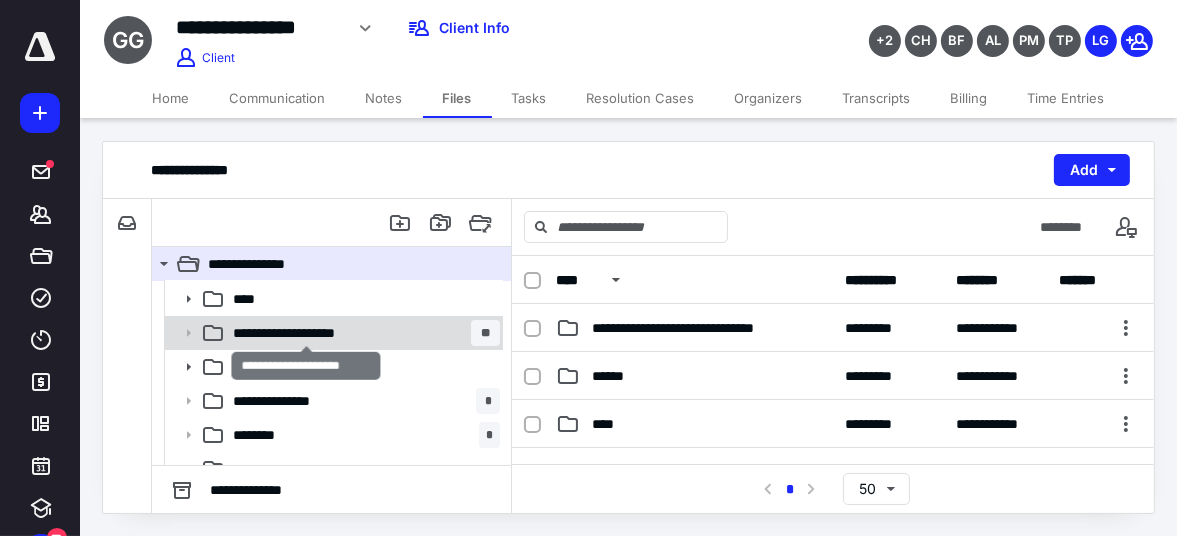 click on "**********" at bounding box center (307, 333) 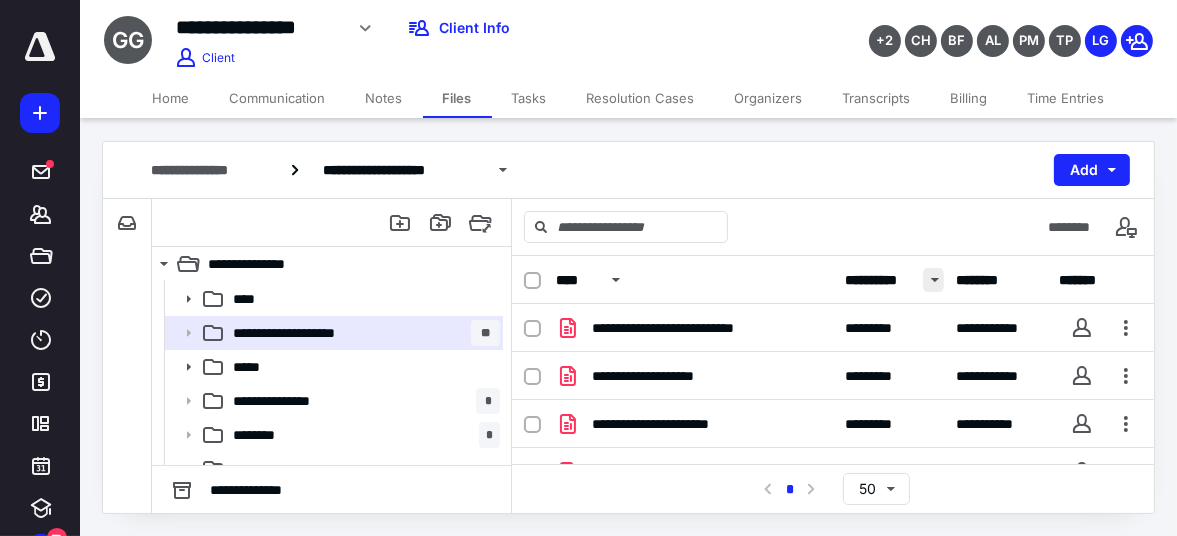 click at bounding box center (933, 280) 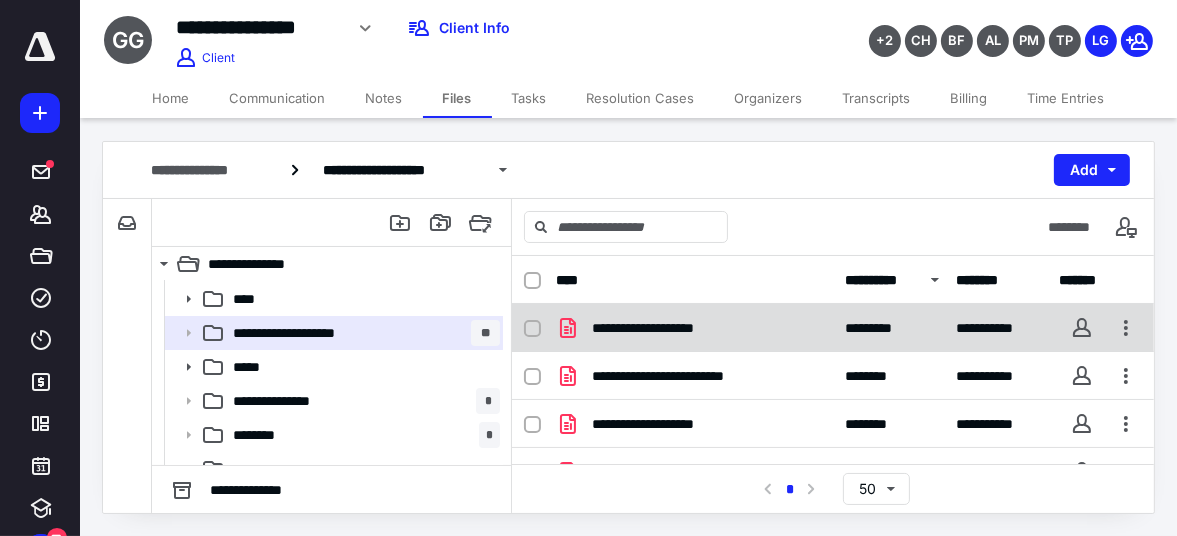 click on "*********" at bounding box center [877, 328] 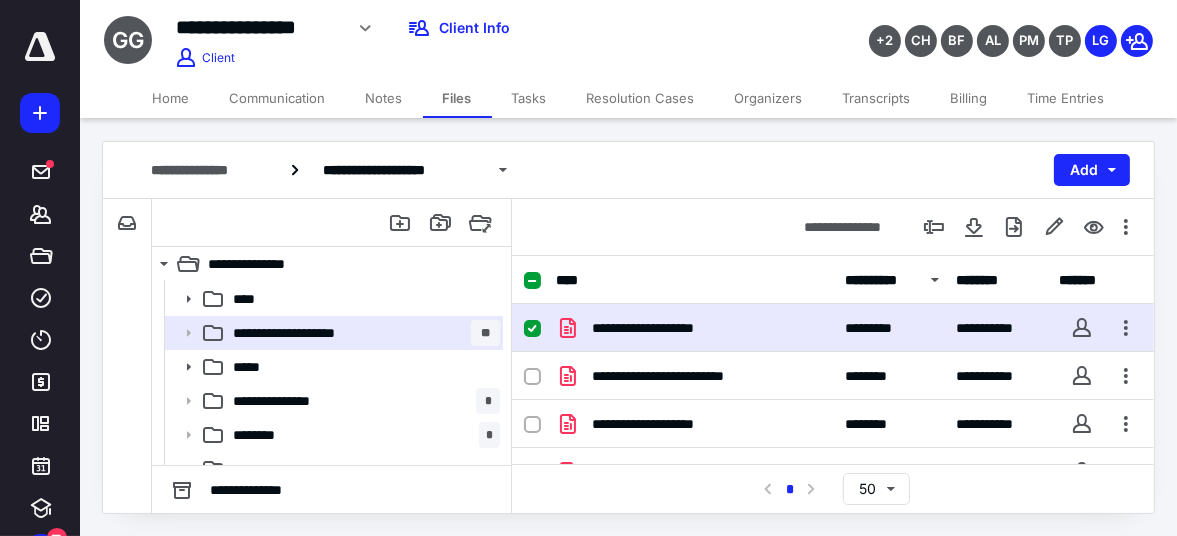 click on "*********" at bounding box center [877, 328] 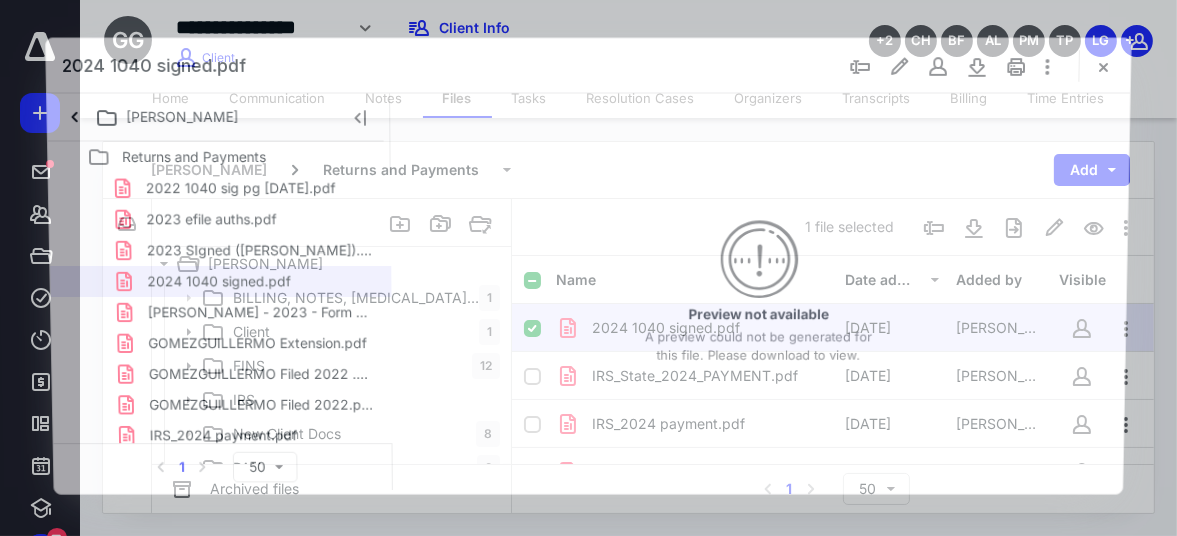 scroll, scrollTop: 237, scrollLeft: 0, axis: vertical 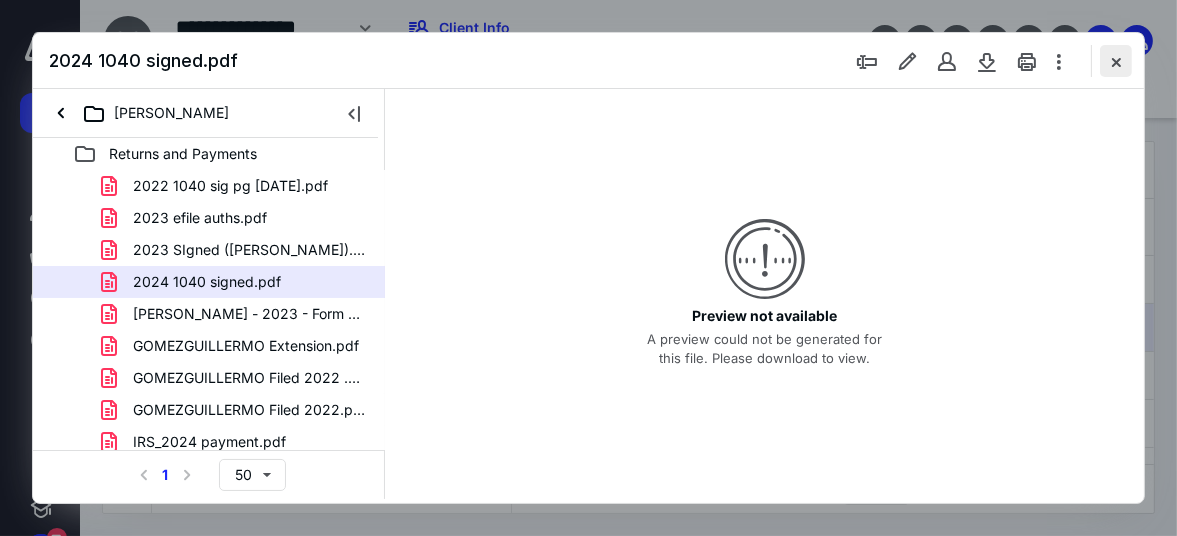 click at bounding box center (1116, 61) 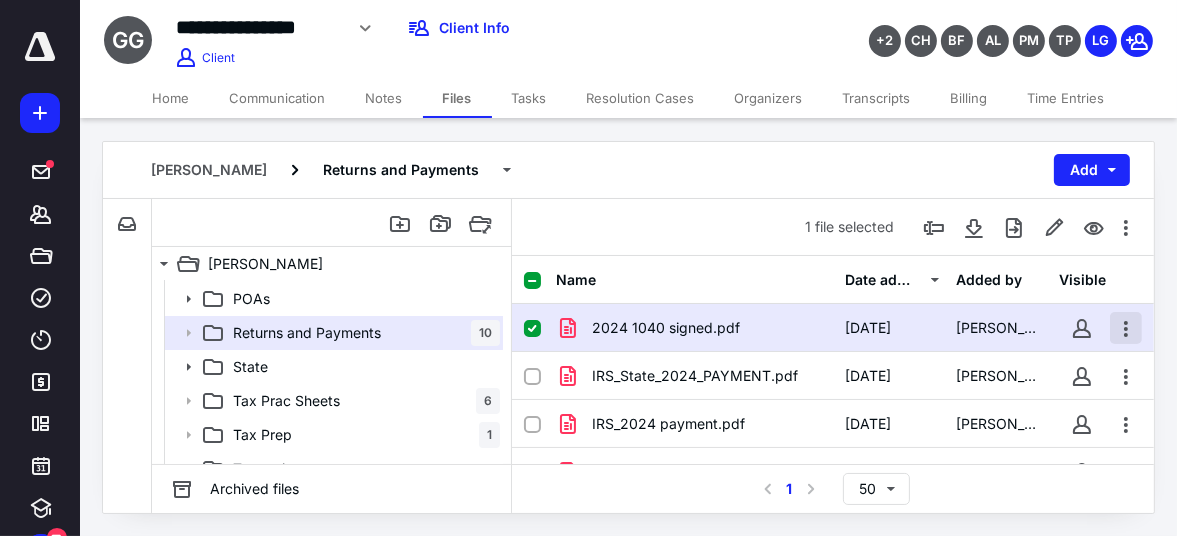 click at bounding box center (1126, 328) 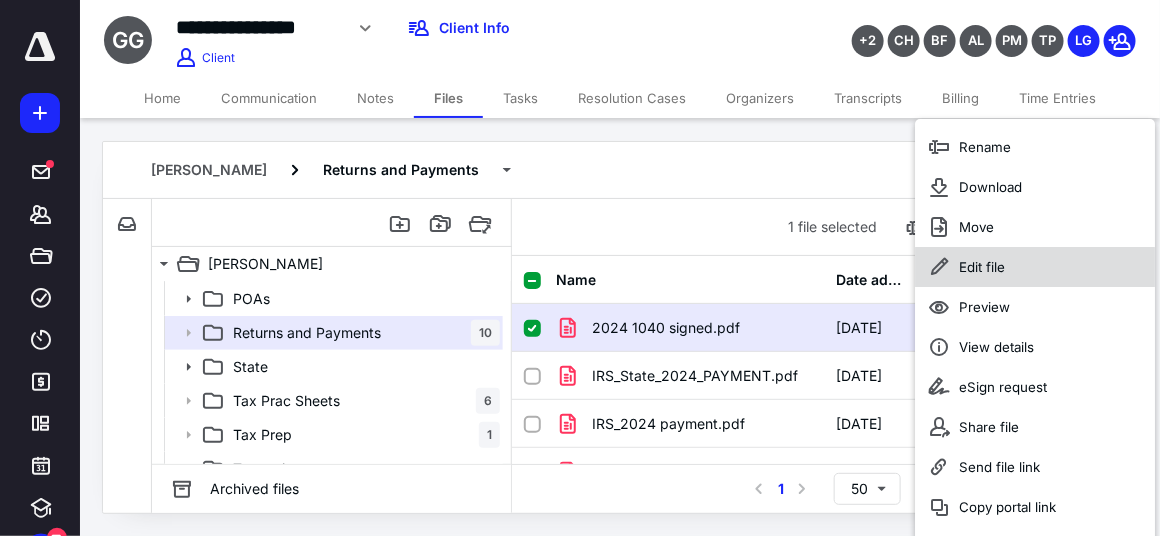 click on "Edit file" at bounding box center (1035, 267) 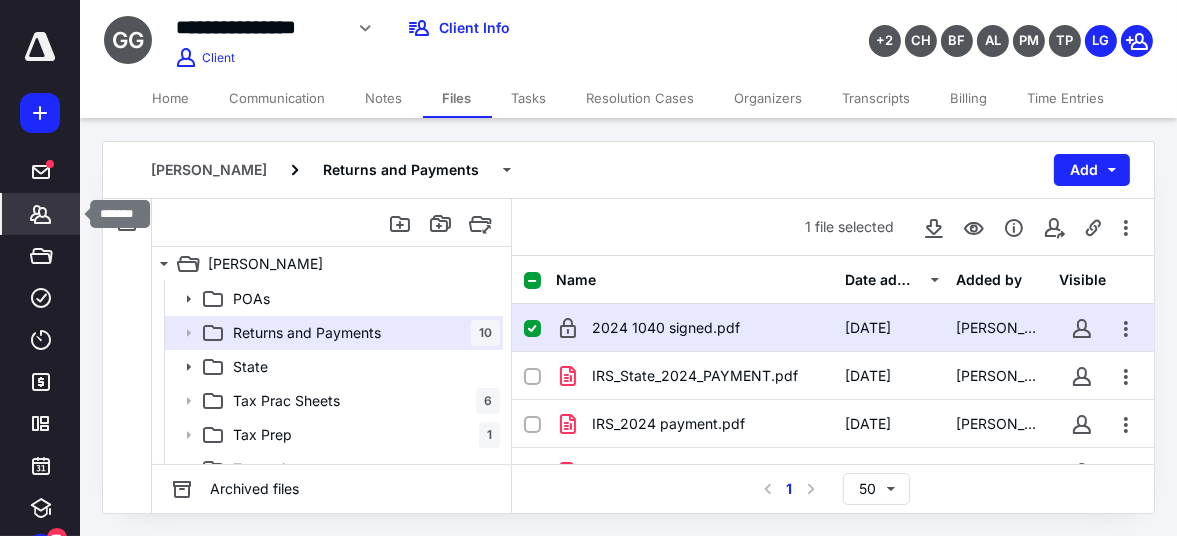 click 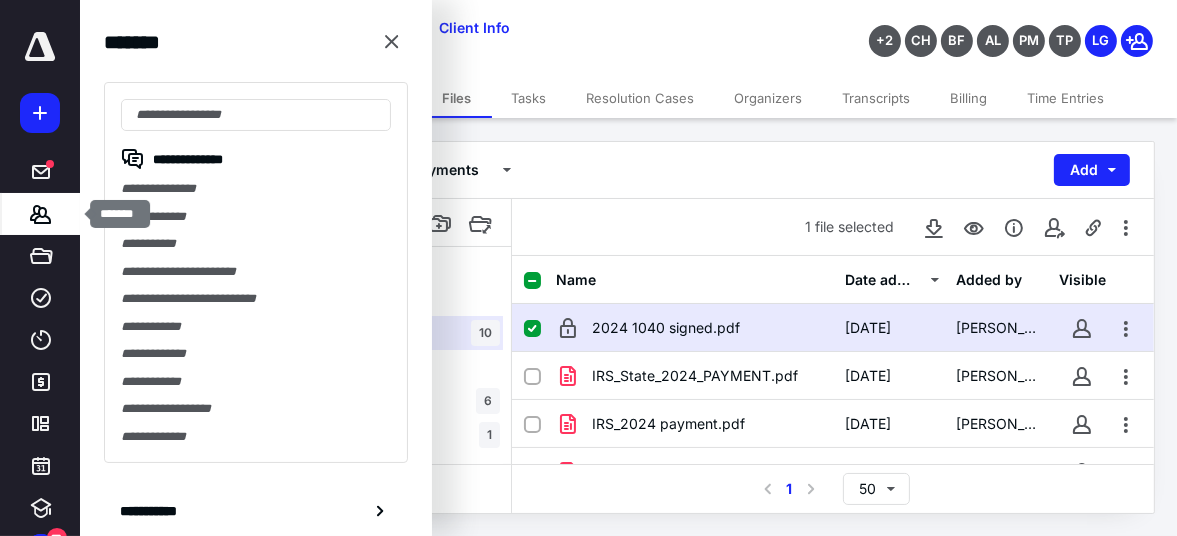 type on "*" 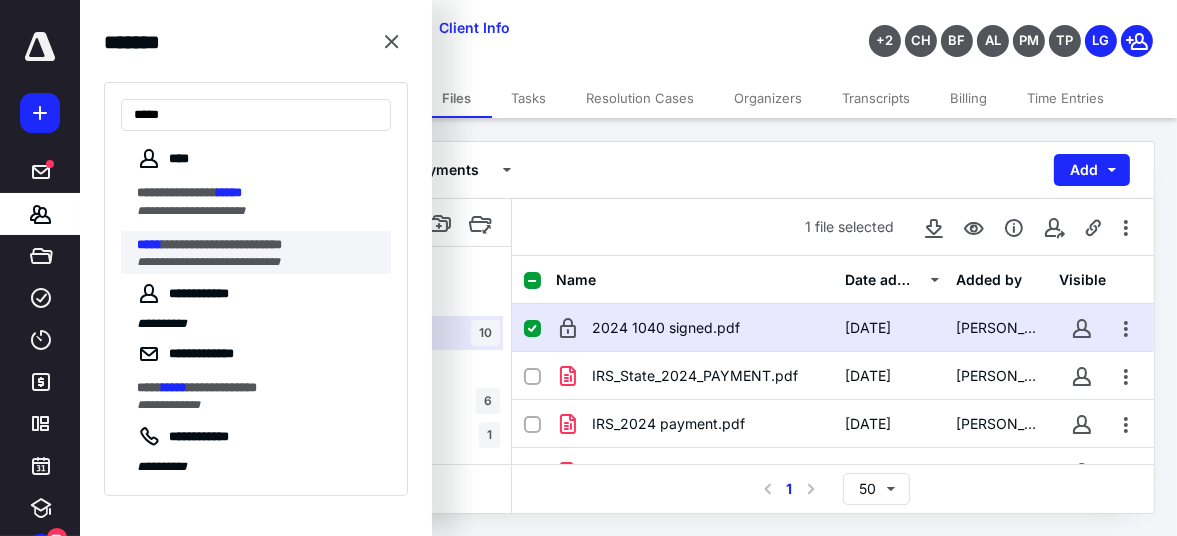 type on "*****" 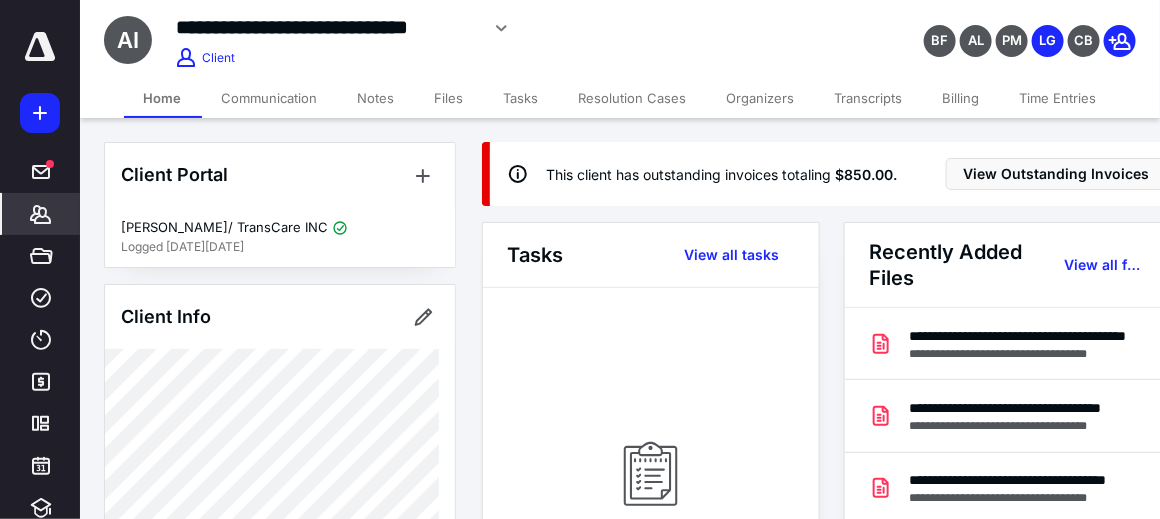 click on "Time Entries" at bounding box center [1058, 98] 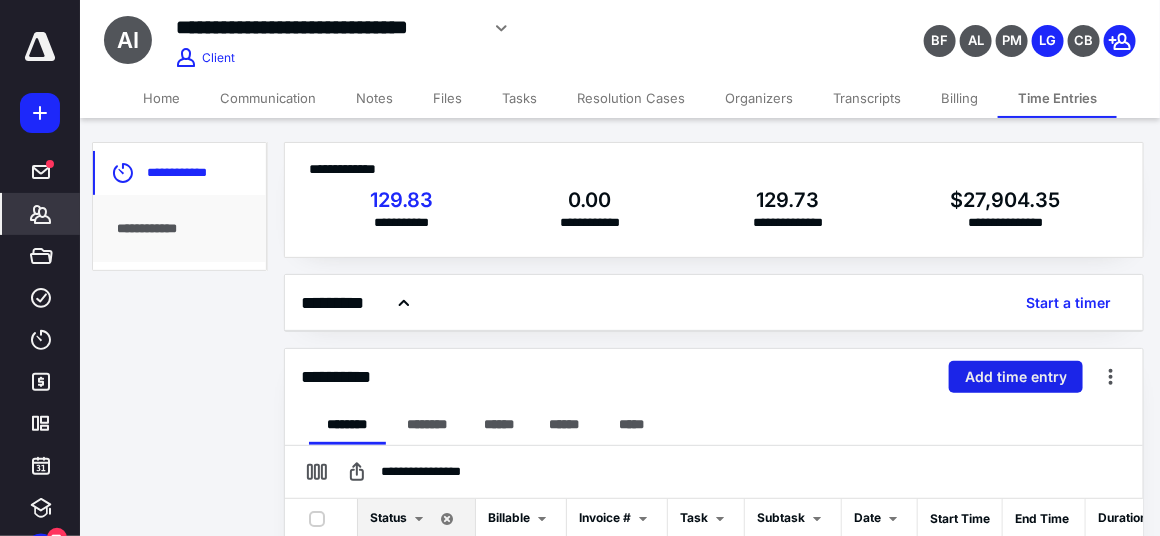 click on "Add time entry" at bounding box center [1016, 377] 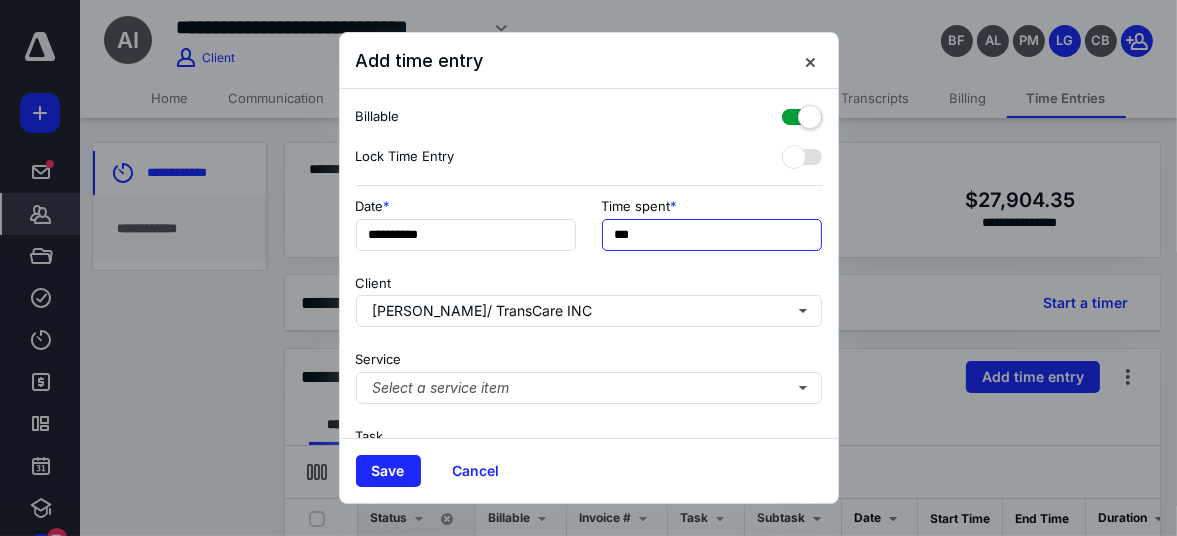 drag, startPoint x: 659, startPoint y: 233, endPoint x: 583, endPoint y: 225, distance: 76.41989 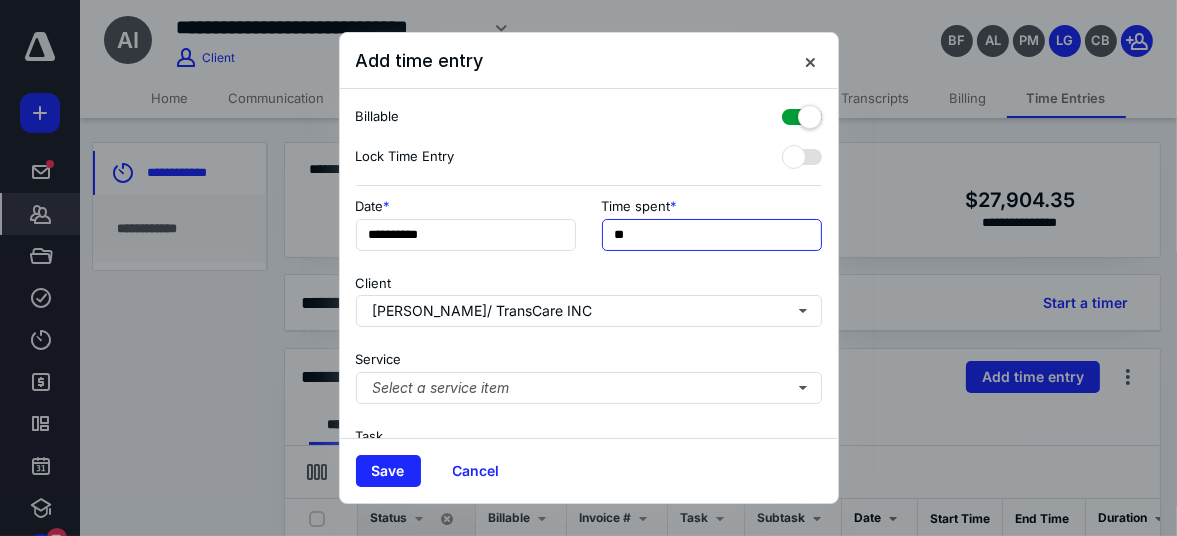 type on "***" 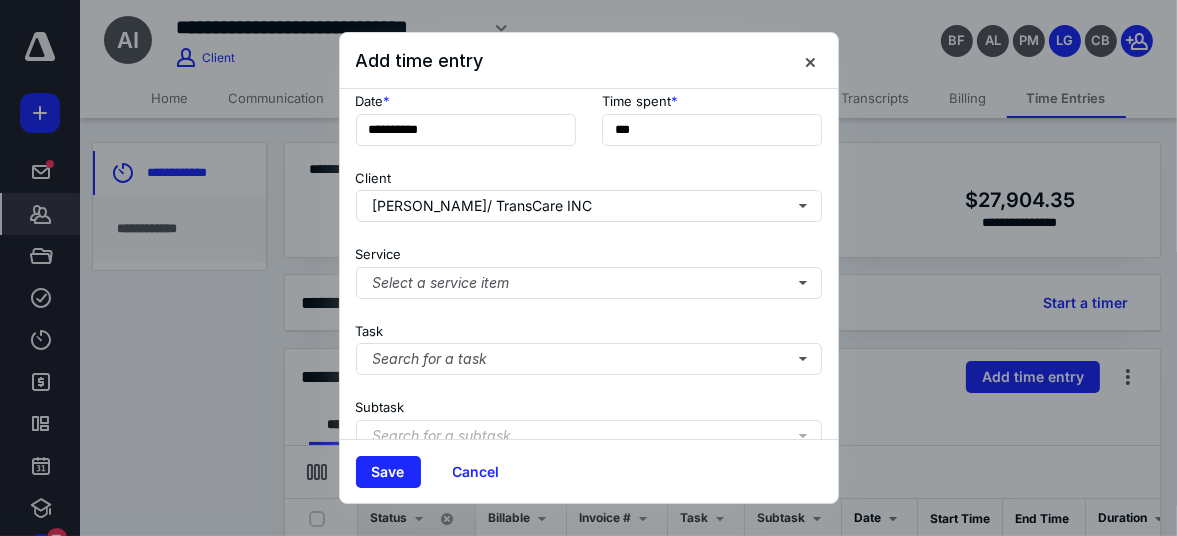 scroll, scrollTop: 149, scrollLeft: 0, axis: vertical 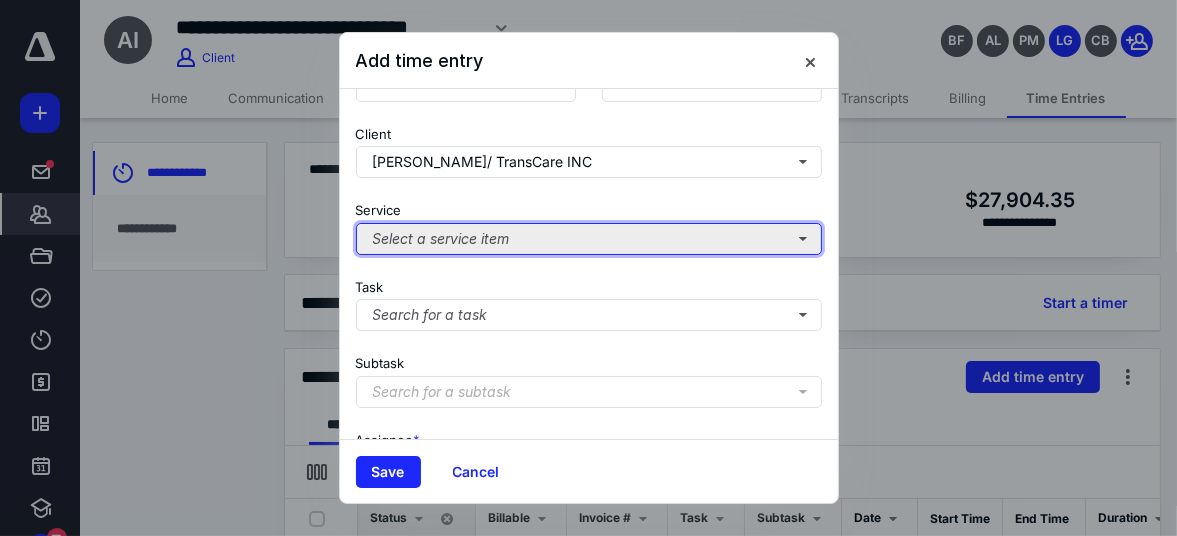 click on "Select a service item" at bounding box center (589, 239) 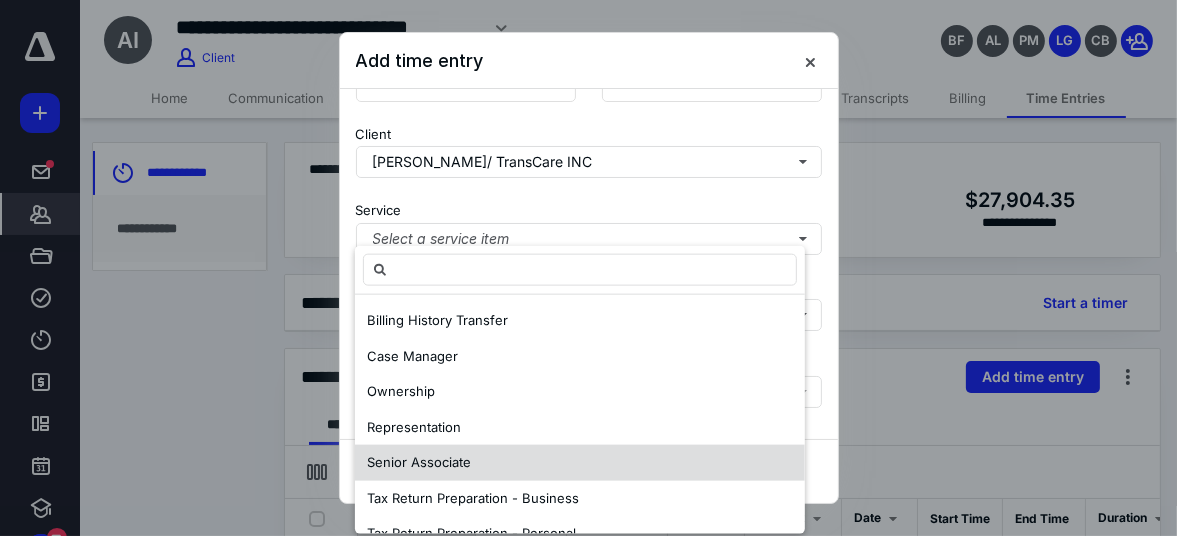 click on "Senior Associate" at bounding box center (580, 463) 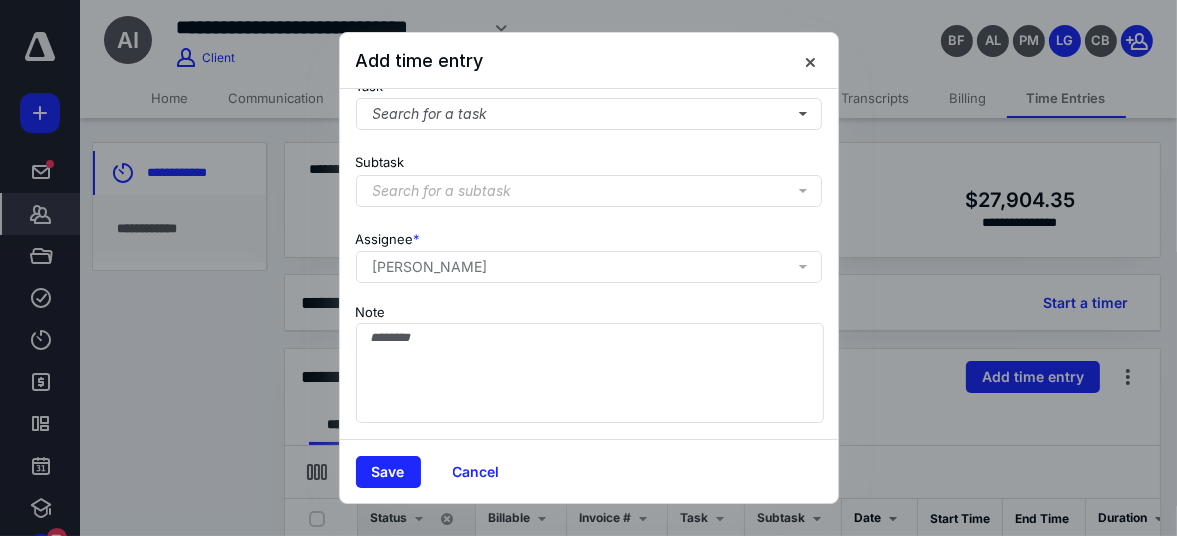 scroll, scrollTop: 359, scrollLeft: 0, axis: vertical 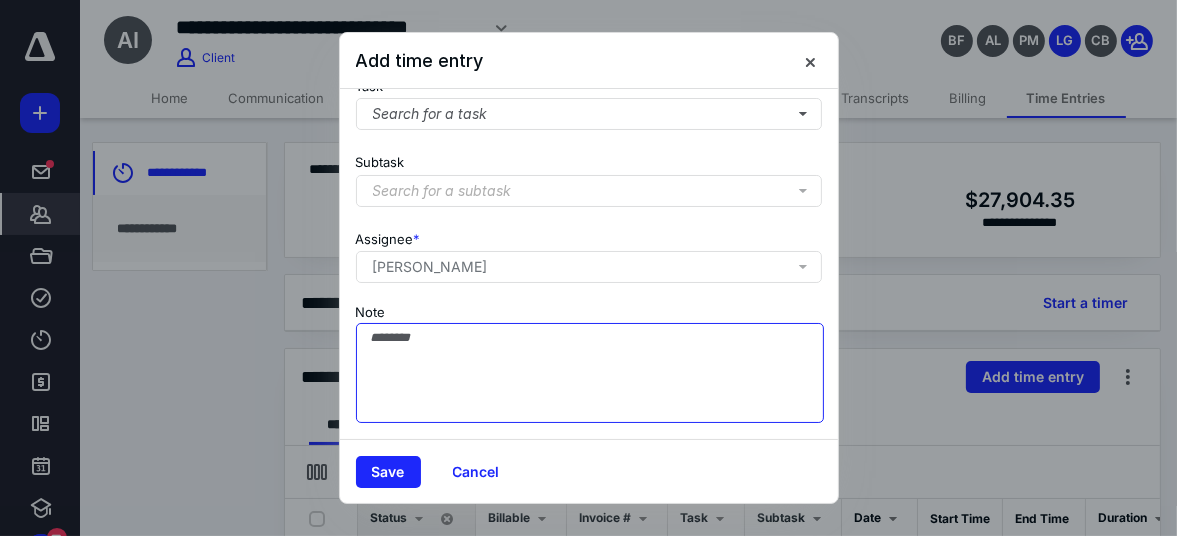 click on "Note" at bounding box center (590, 373) 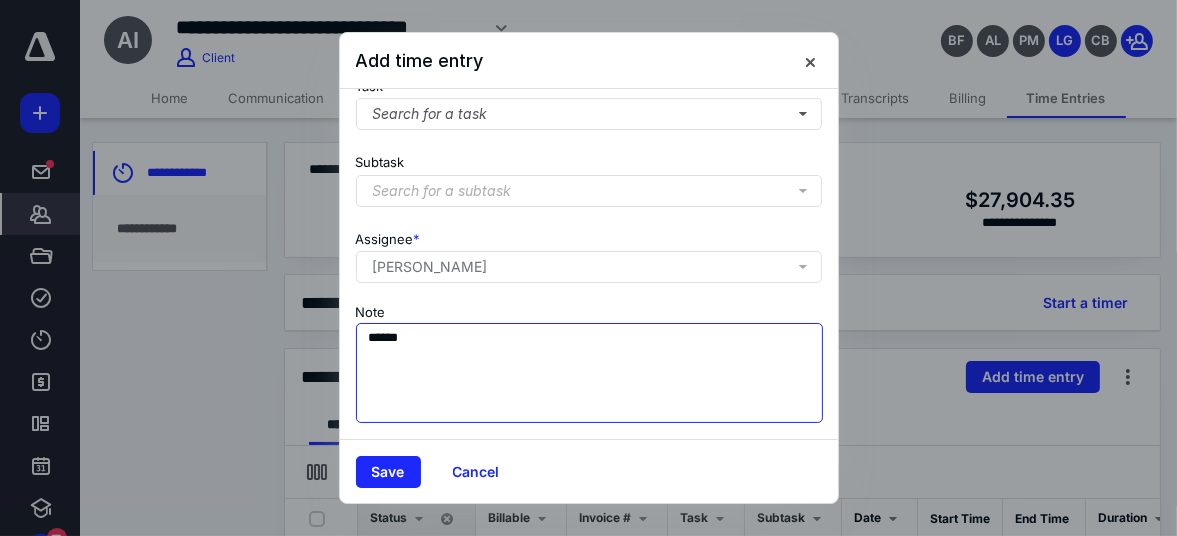 paste on "**********" 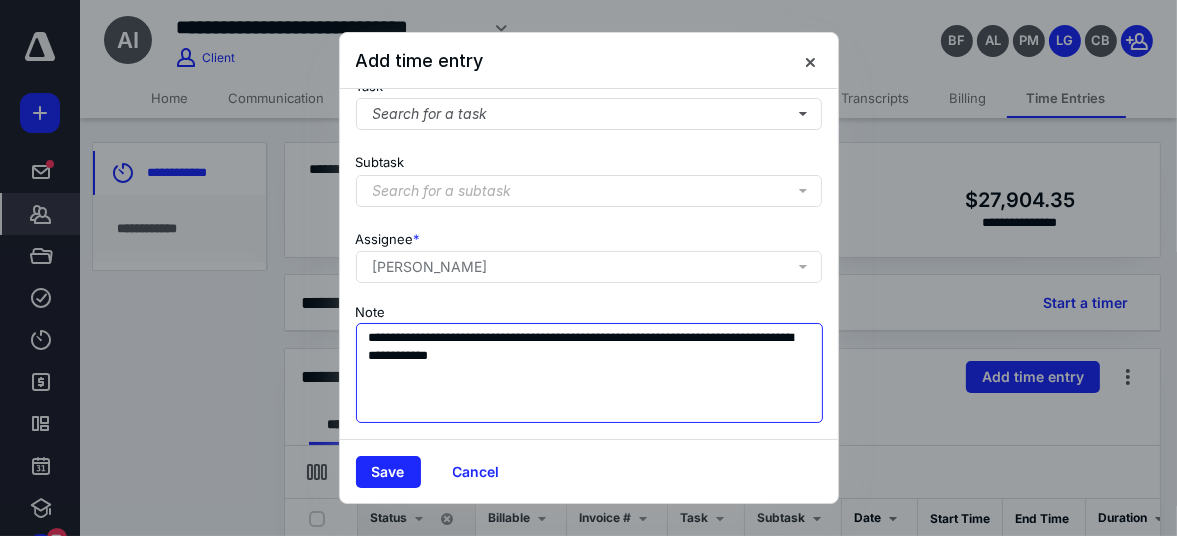 type on "**********" 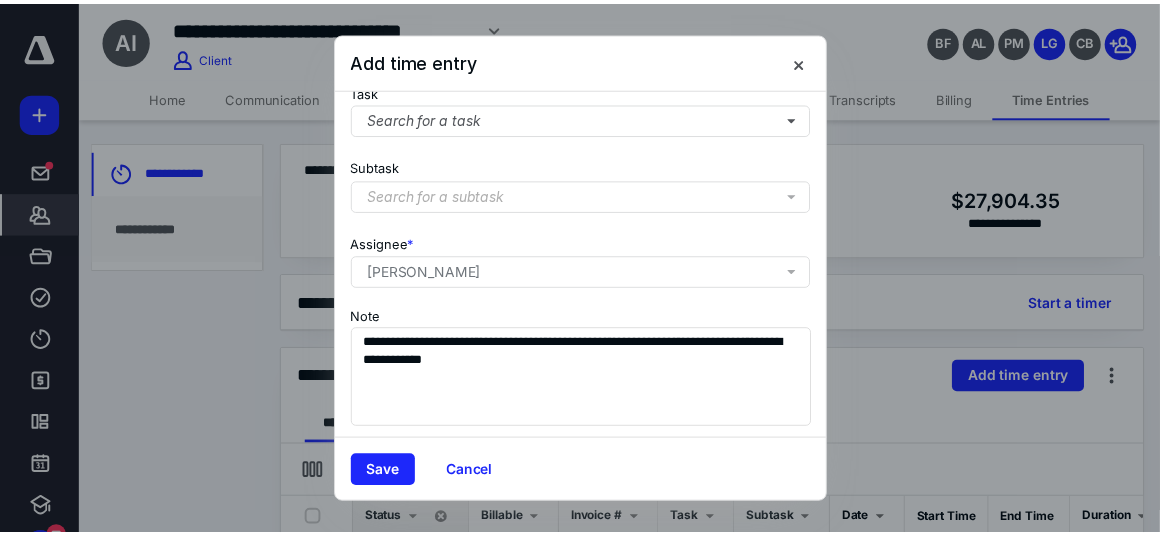scroll, scrollTop: 351, scrollLeft: 0, axis: vertical 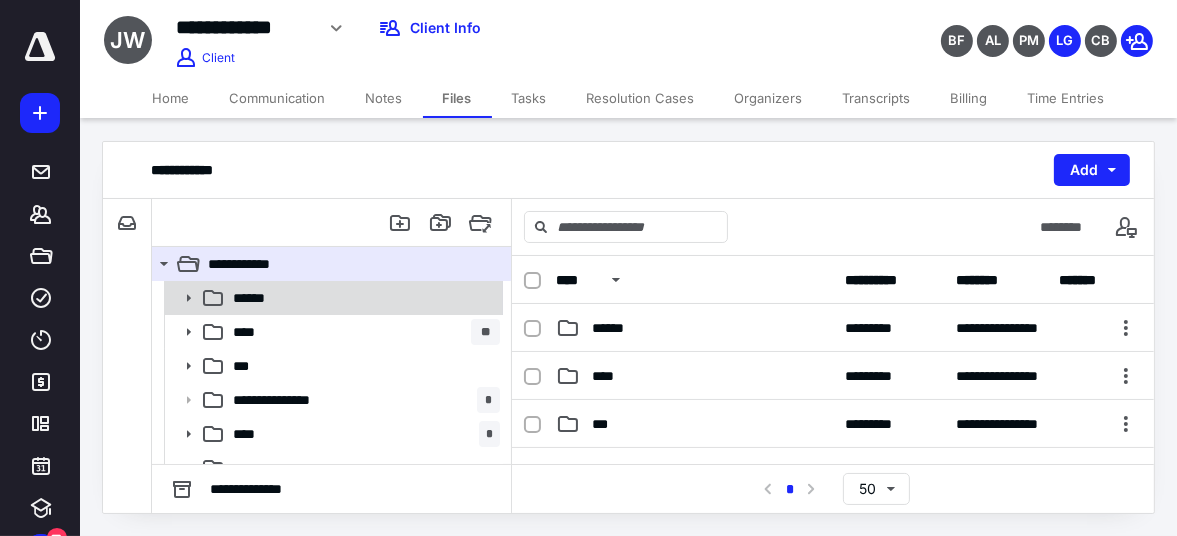 click 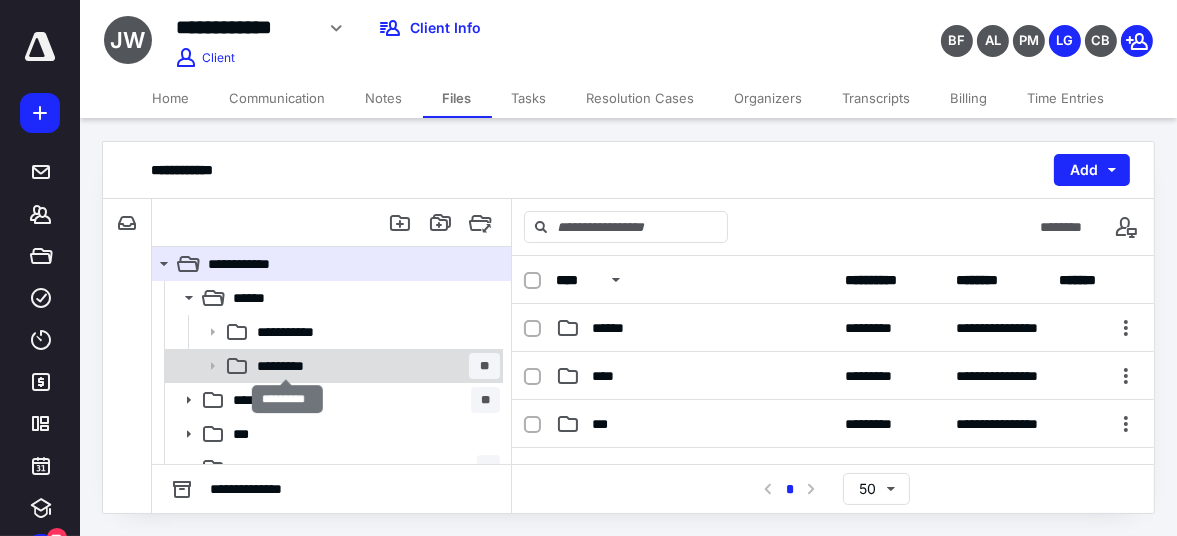 click on "*********" at bounding box center (286, 366) 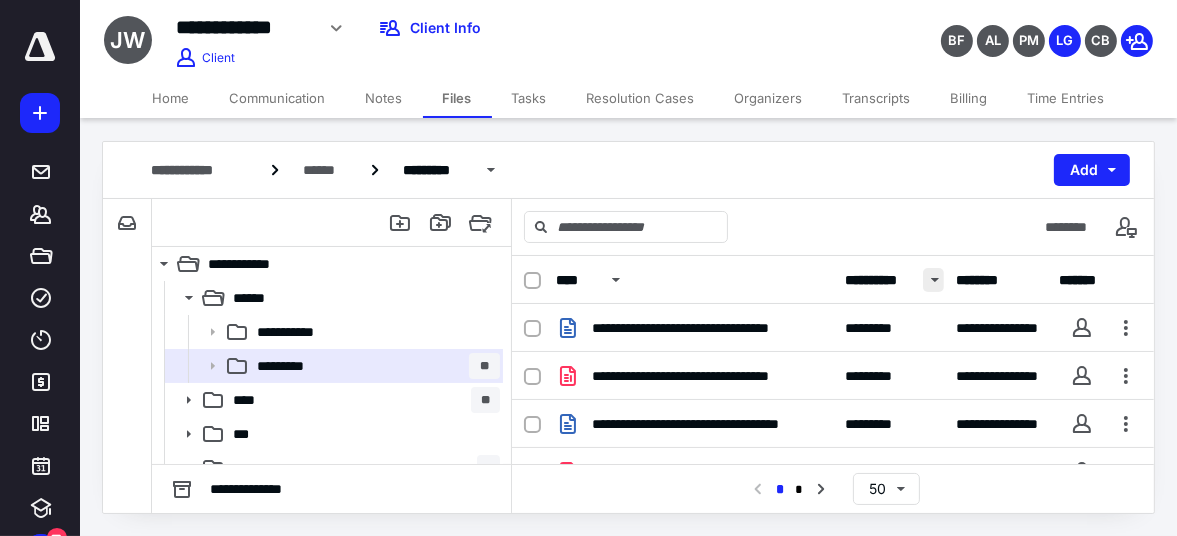 click at bounding box center (933, 280) 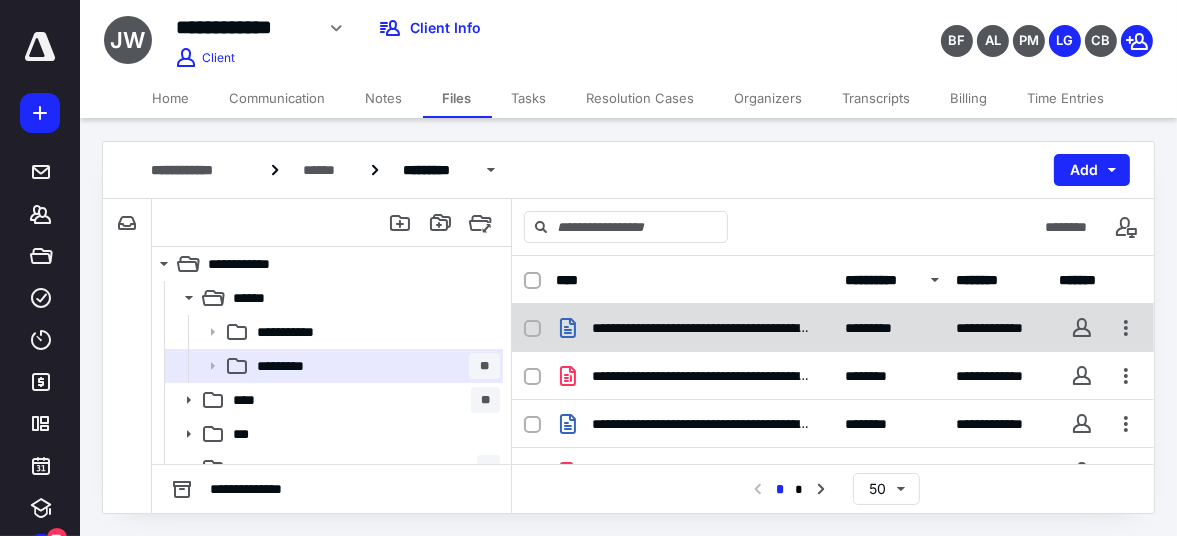 click on "**********" at bounding box center [833, 328] 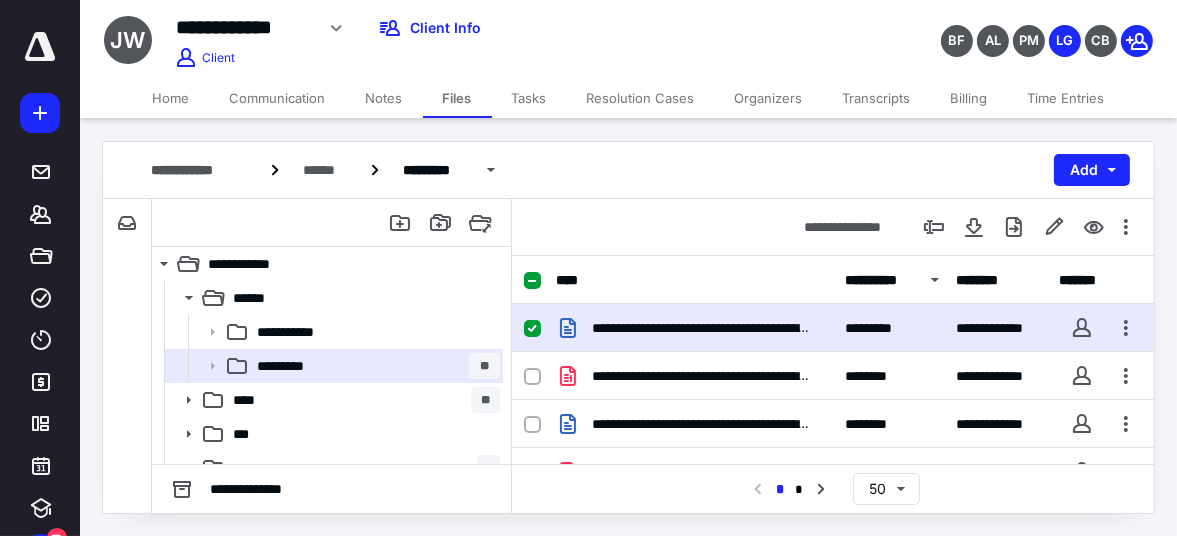 click on "**********" at bounding box center (833, 328) 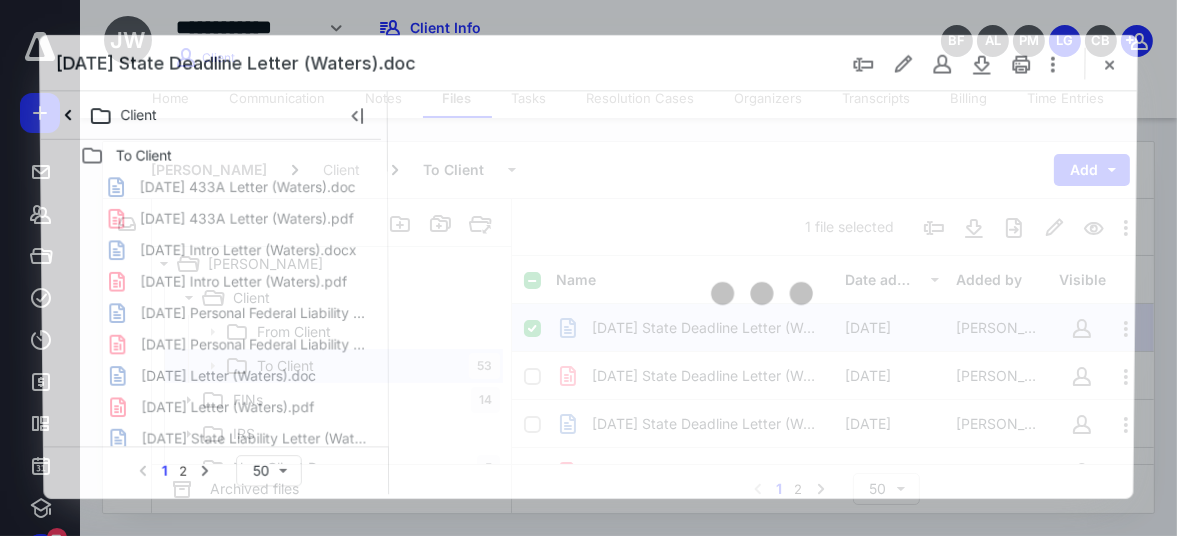 scroll, scrollTop: 0, scrollLeft: 0, axis: both 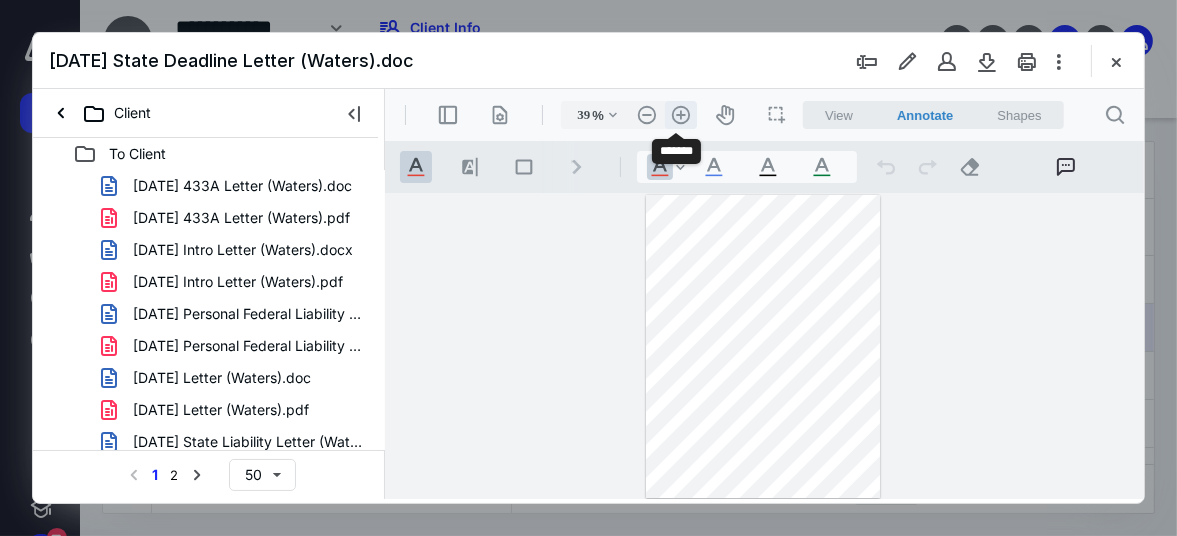 click on ".cls-1{fill:#abb0c4;} icon - header - zoom - in - line" at bounding box center (680, 114) 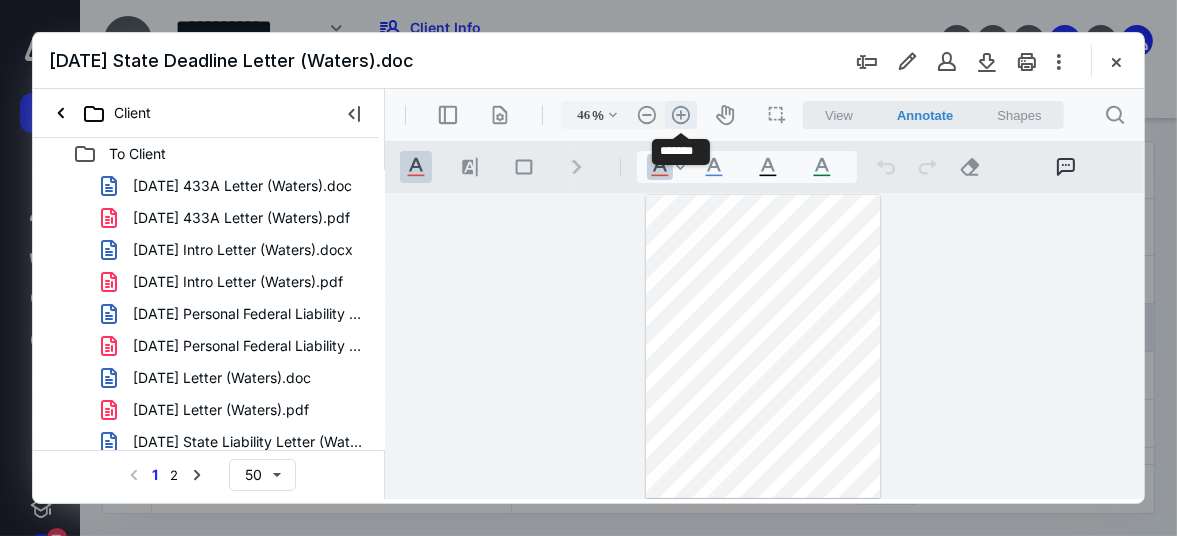 click on ".cls-1{fill:#abb0c4;} icon - header - zoom - in - line" at bounding box center [680, 114] 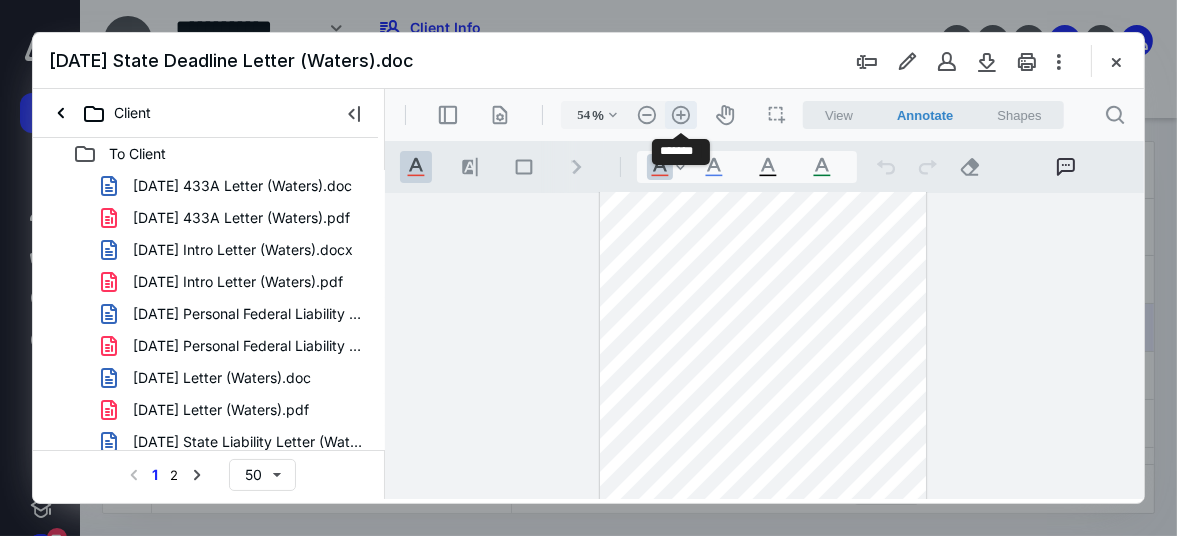 click on ".cls-1{fill:#abb0c4;} icon - header - zoom - in - line" at bounding box center (680, 114) 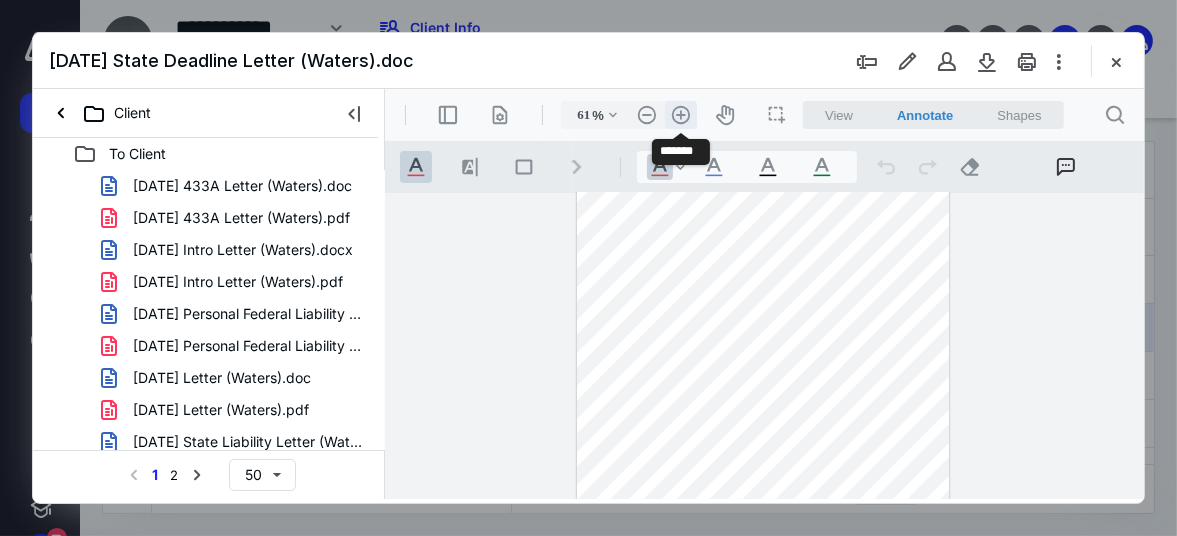 click on ".cls-1{fill:#abb0c4;} icon - header - zoom - in - line" at bounding box center [680, 114] 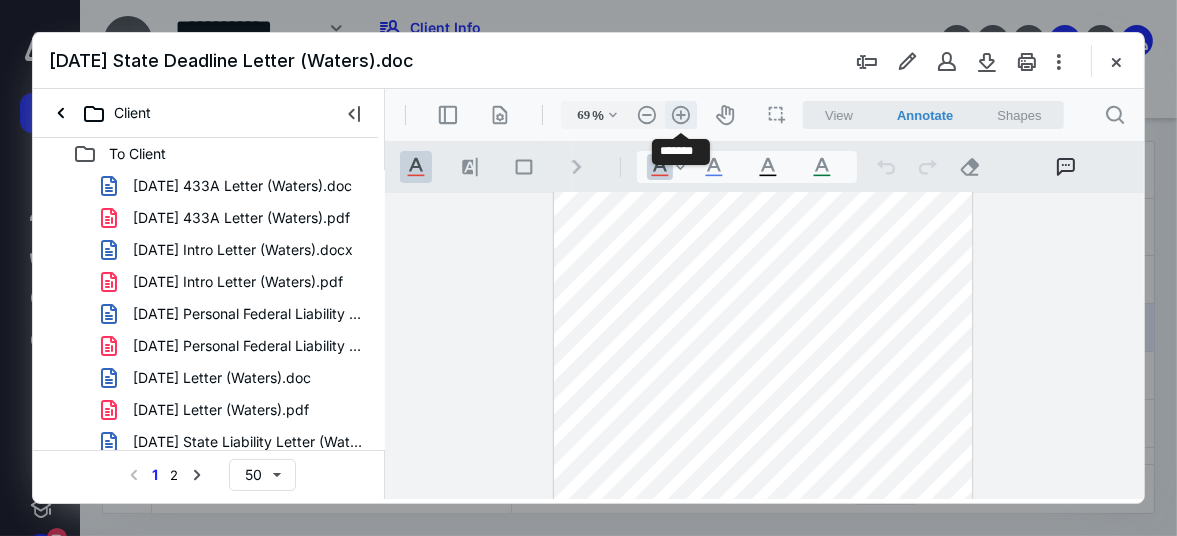 click on ".cls-1{fill:#abb0c4;} icon - header - zoom - in - line" at bounding box center [680, 114] 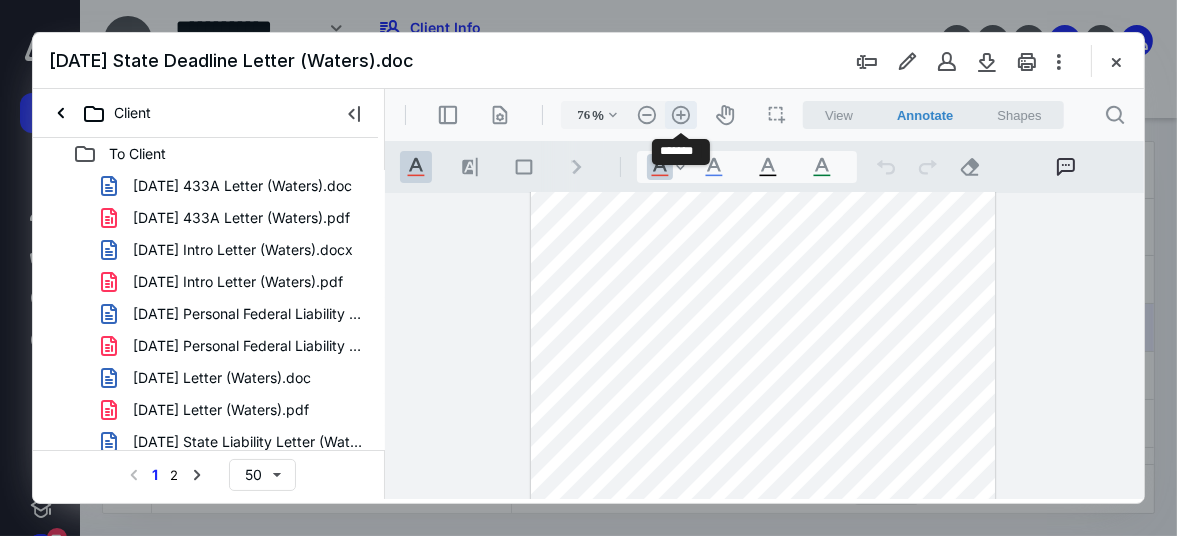click on ".cls-1{fill:#abb0c4;} icon - header - zoom - in - line" at bounding box center (680, 114) 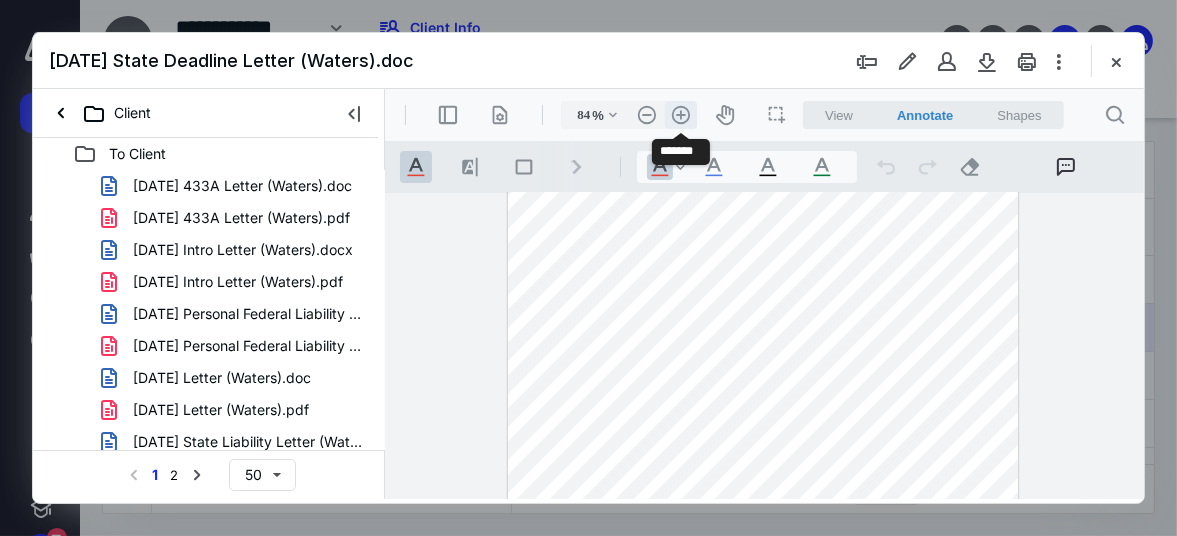 click on ".cls-1{fill:#abb0c4;} icon - header - zoom - in - line" at bounding box center [680, 114] 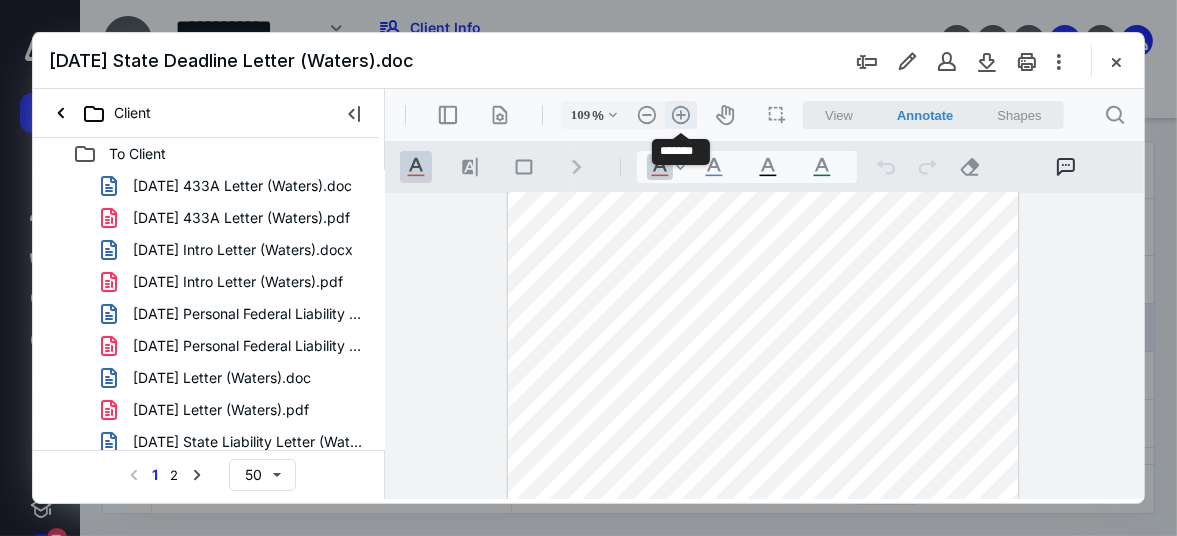 scroll, scrollTop: 184, scrollLeft: 0, axis: vertical 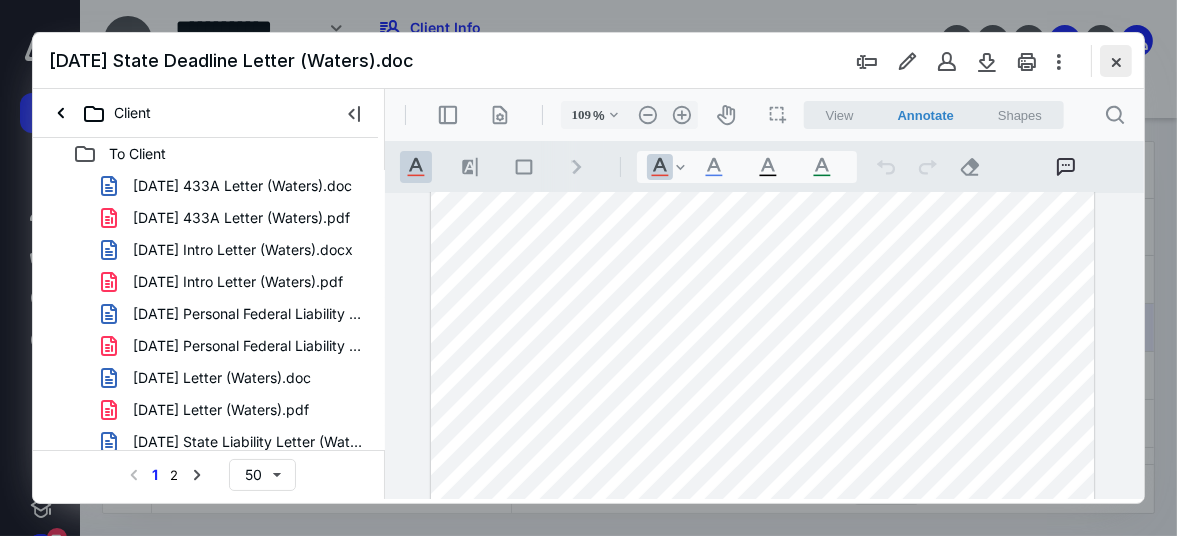 click at bounding box center [1116, 61] 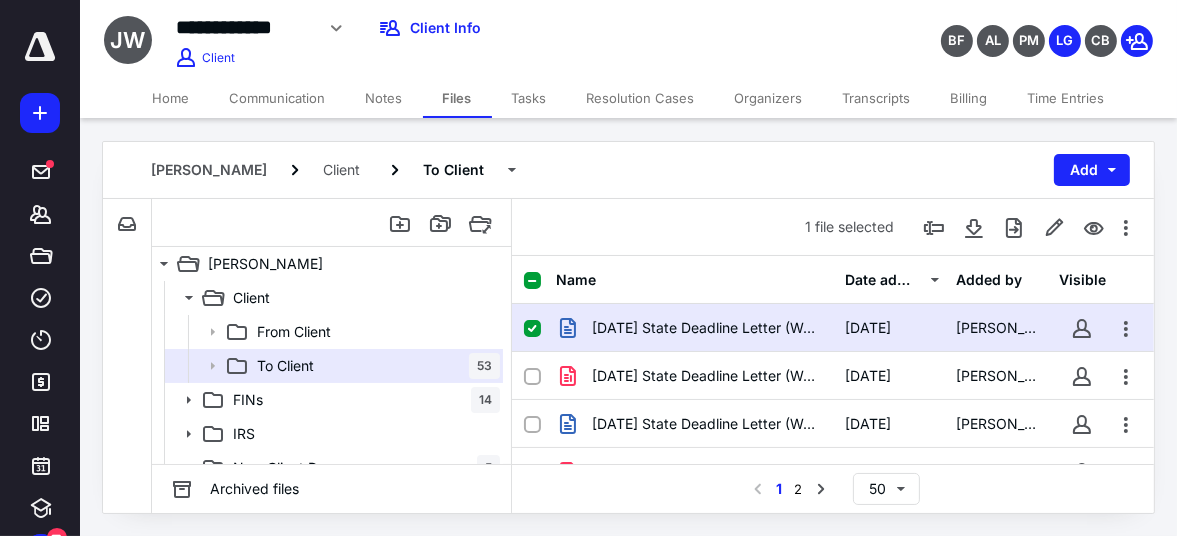 click on "Time Entries" at bounding box center (1066, 98) 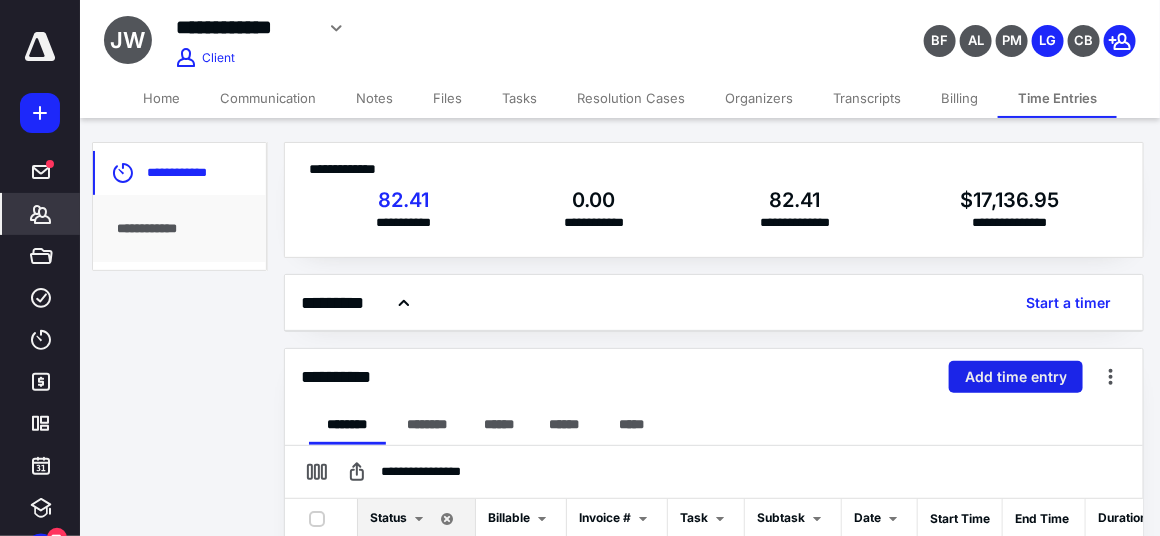 click on "Add time entry" at bounding box center (1016, 377) 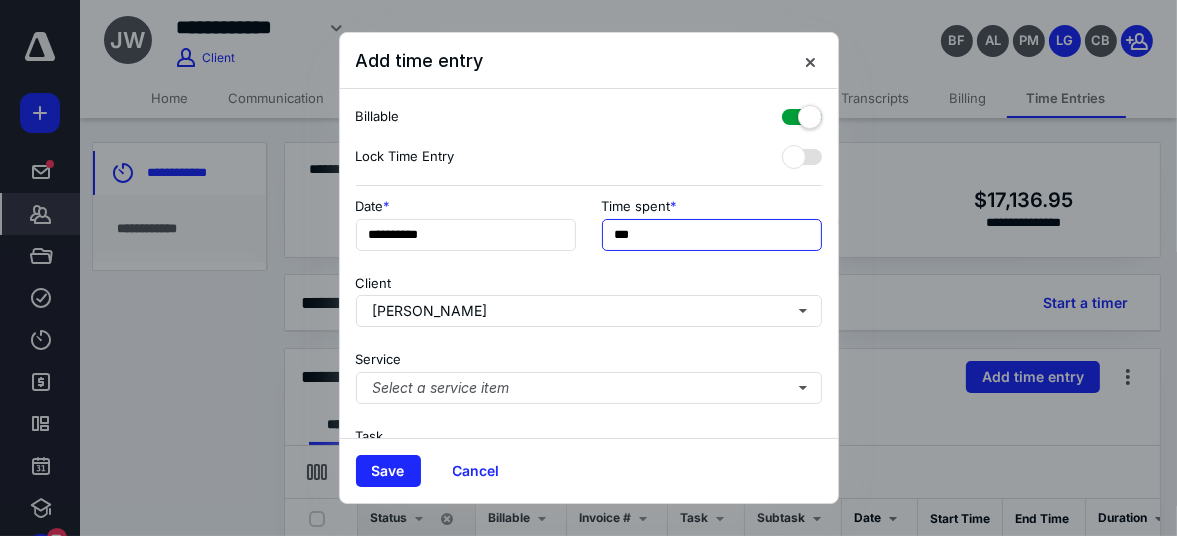 drag, startPoint x: 652, startPoint y: 235, endPoint x: 483, endPoint y: 189, distance: 175.14851 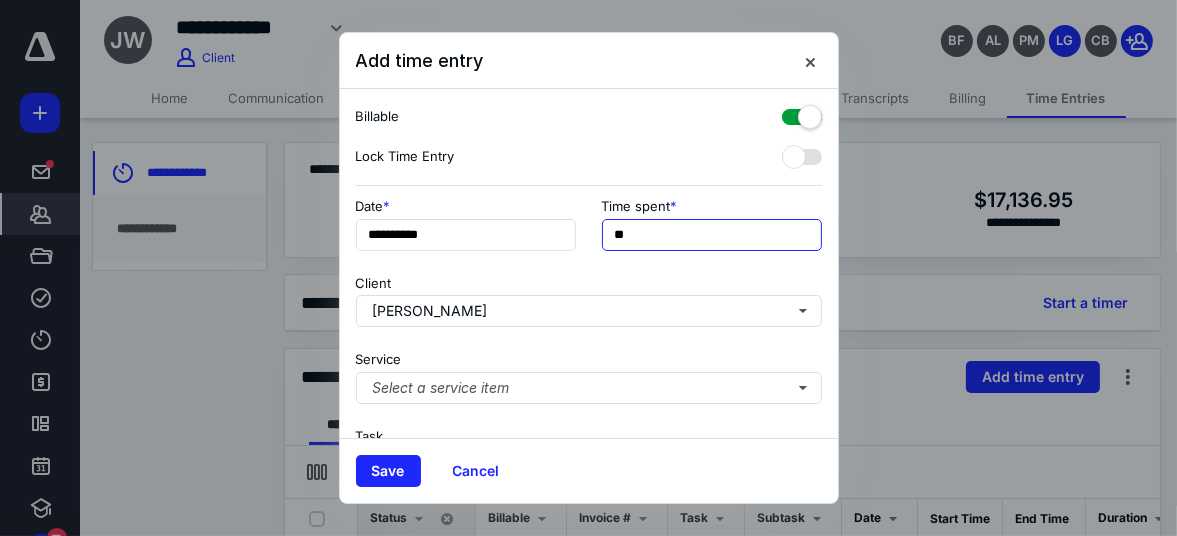 type on "***" 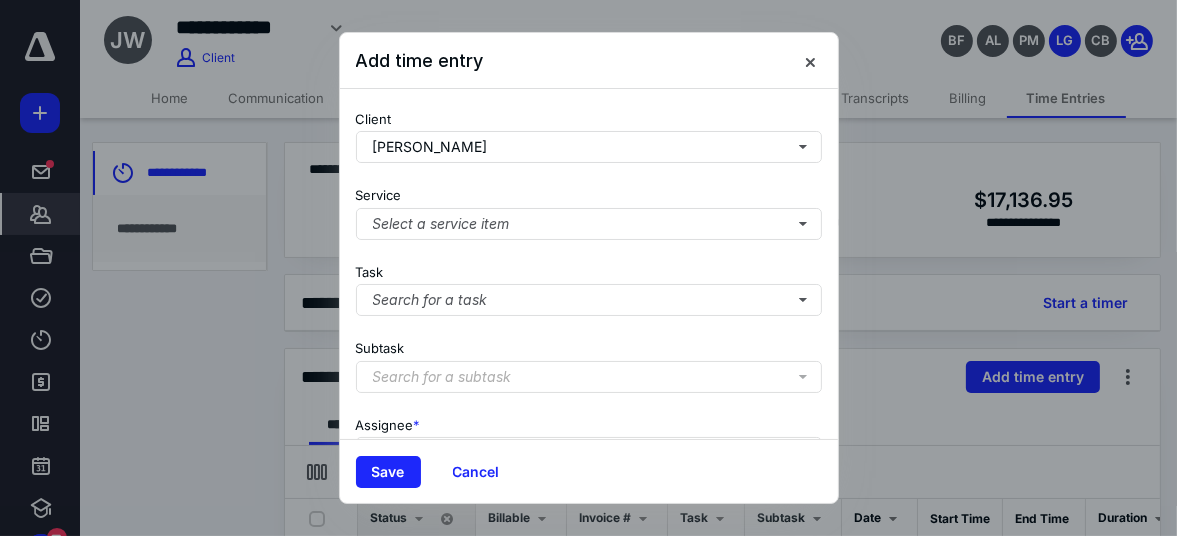 scroll, scrollTop: 178, scrollLeft: 0, axis: vertical 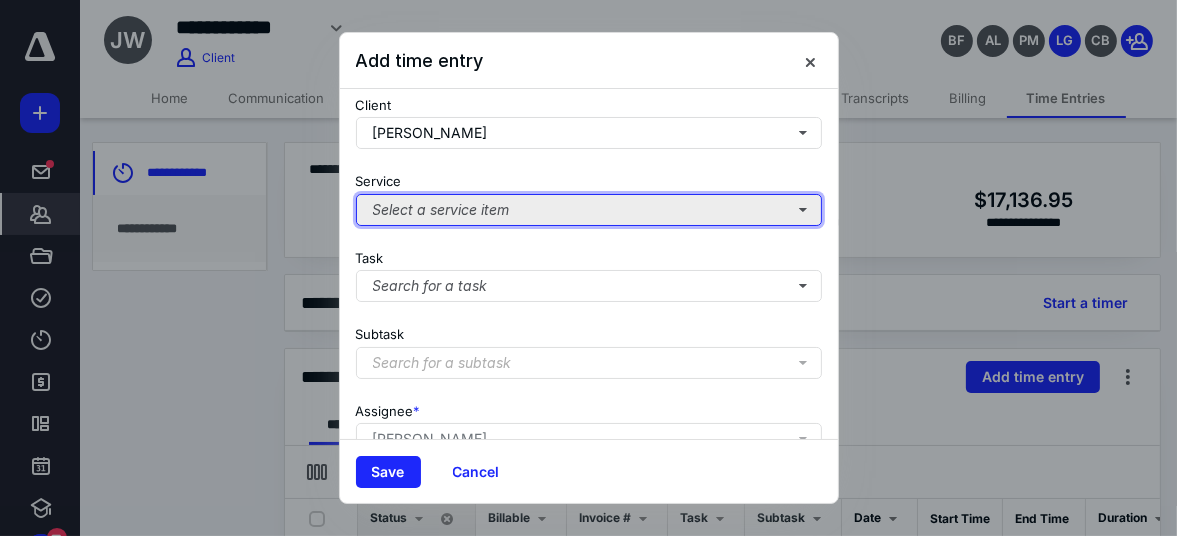 click on "Select a service item" at bounding box center [589, 210] 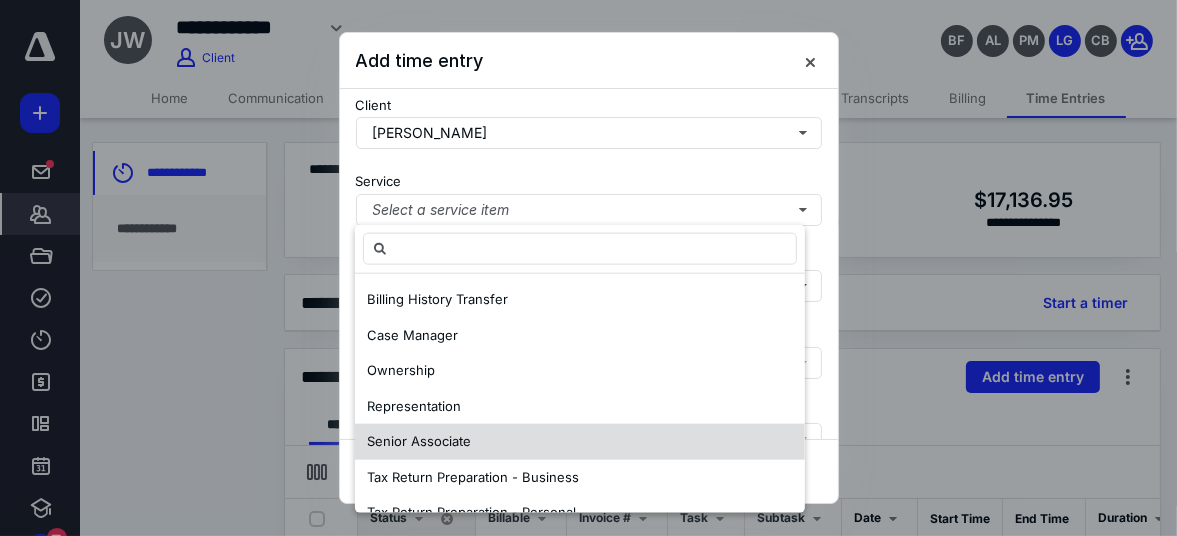 click on "Senior Associate" at bounding box center [580, 442] 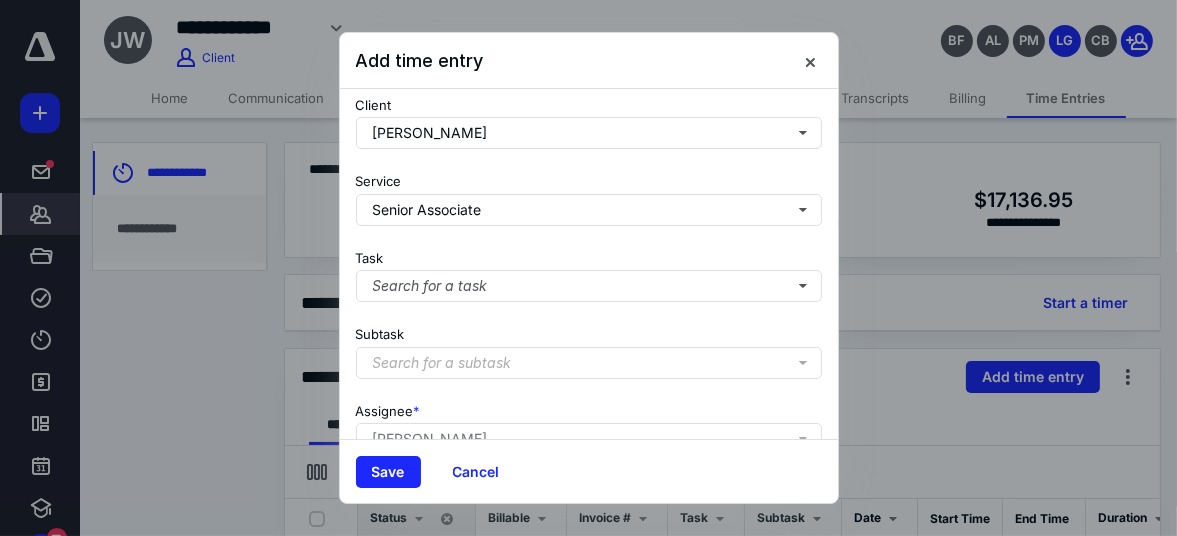 scroll, scrollTop: 365, scrollLeft: 0, axis: vertical 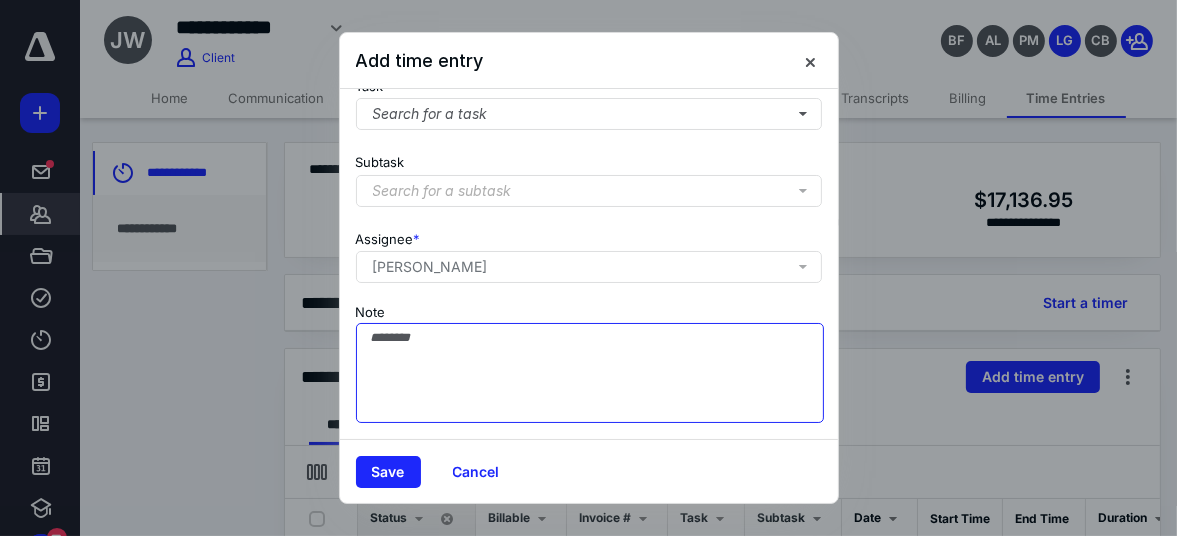 click on "Note" at bounding box center (590, 373) 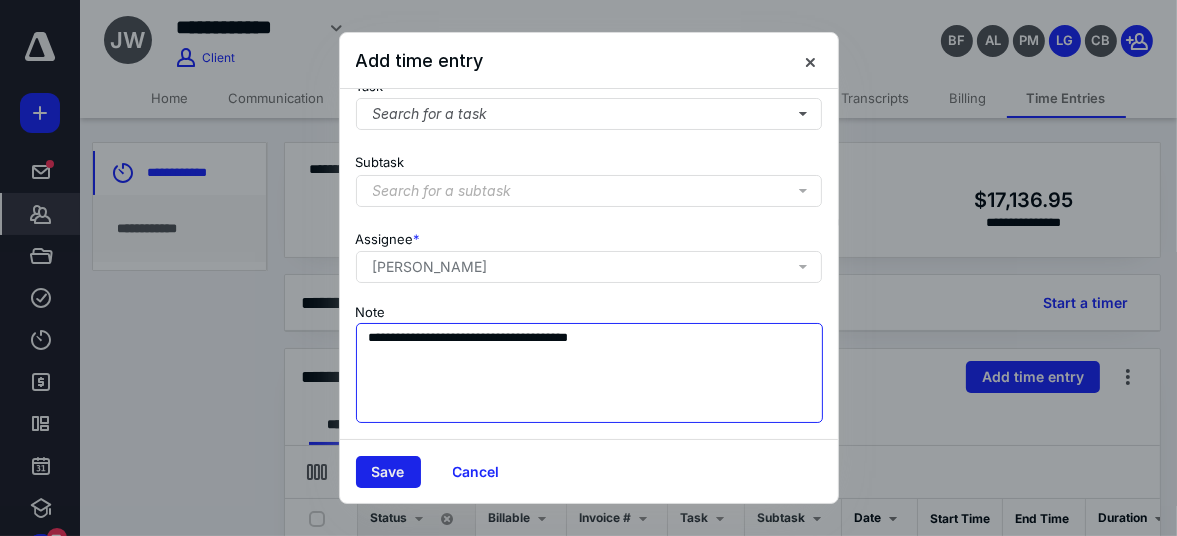 type on "**********" 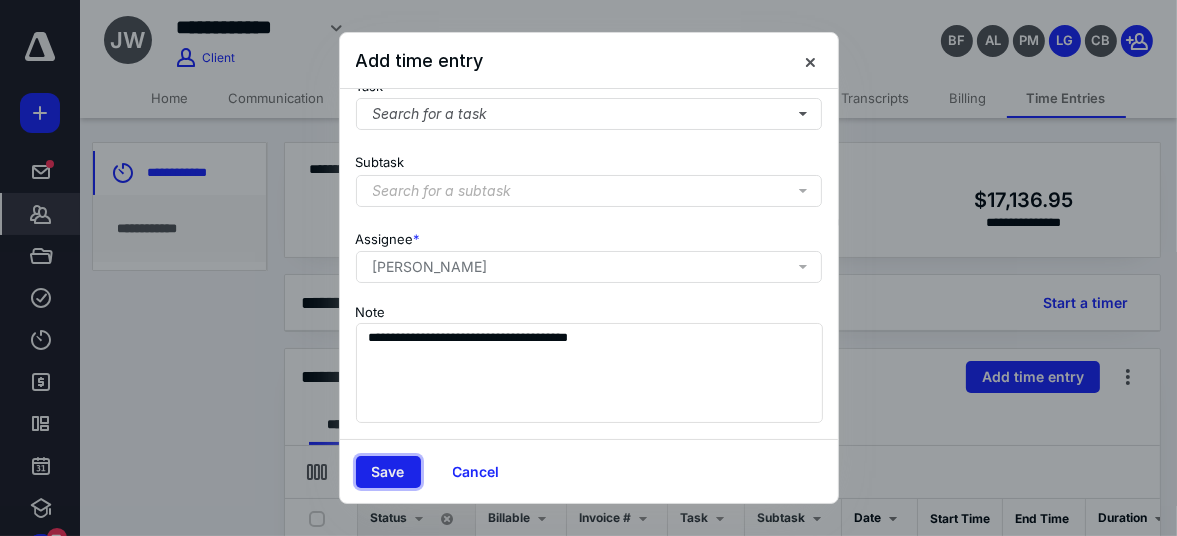 click on "Save" at bounding box center (388, 472) 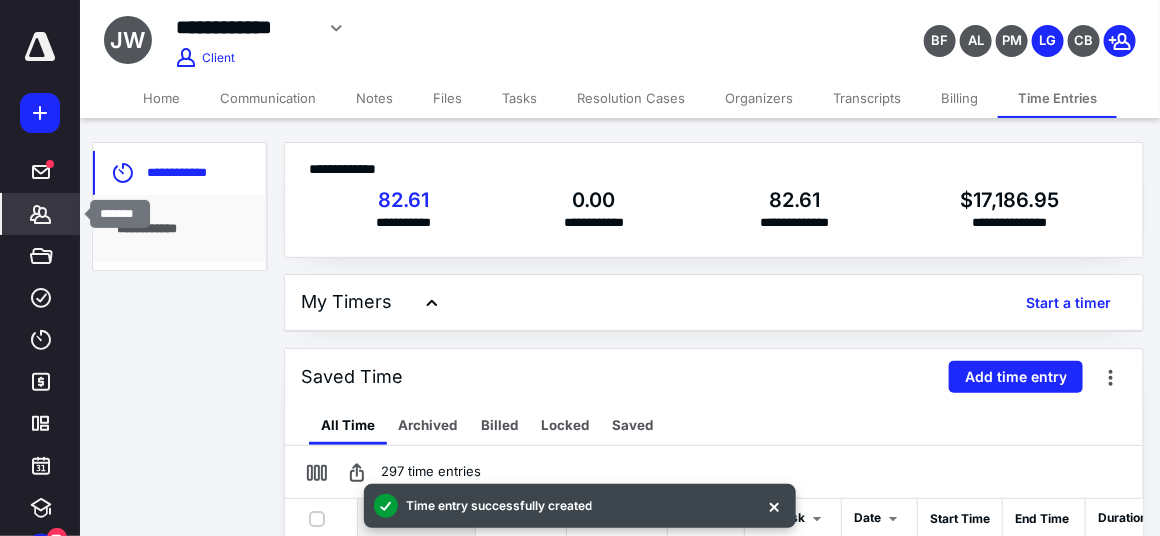 click 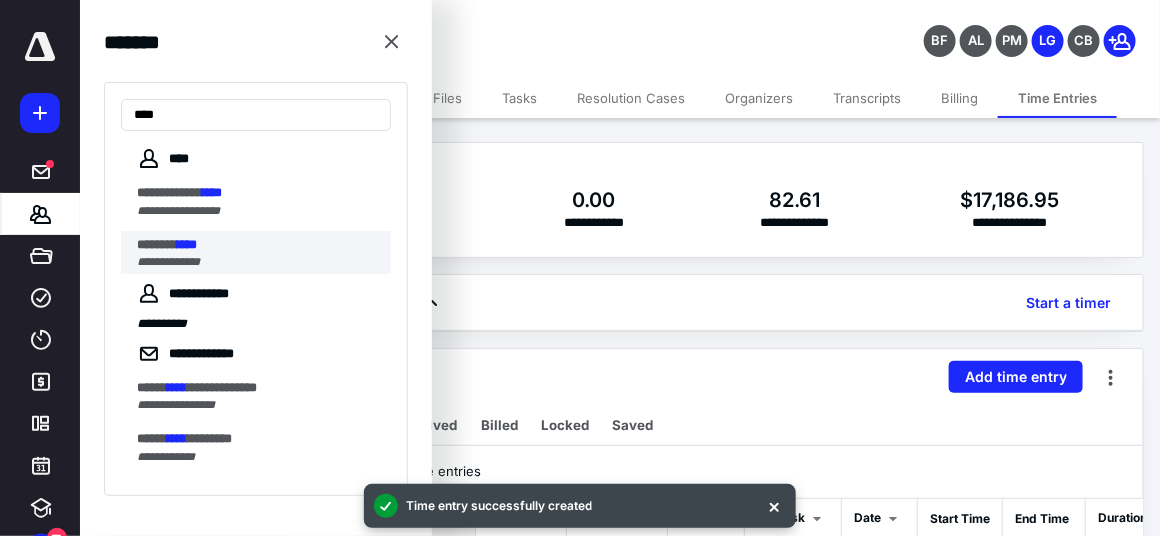 type on "****" 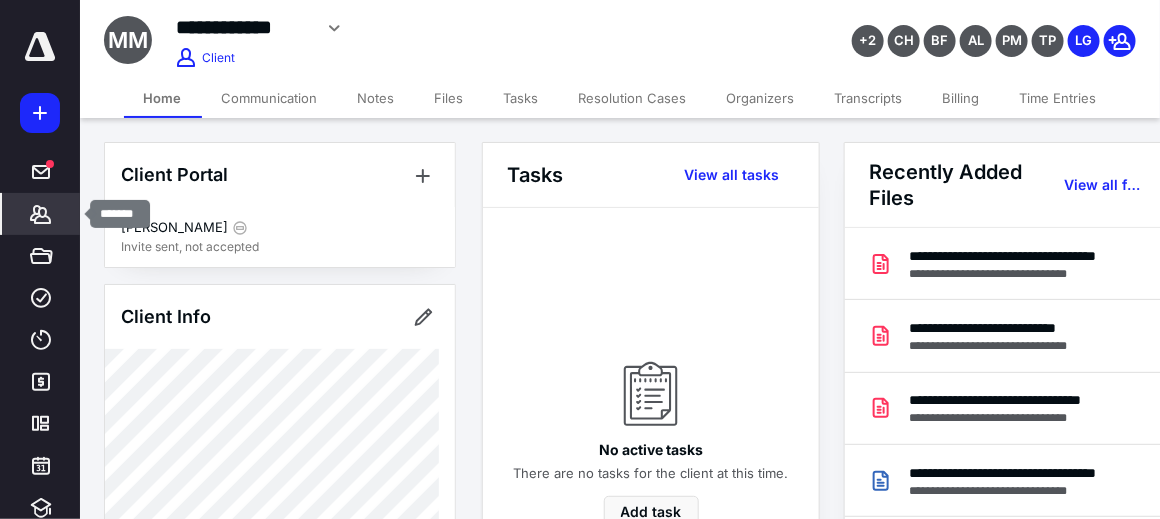 click 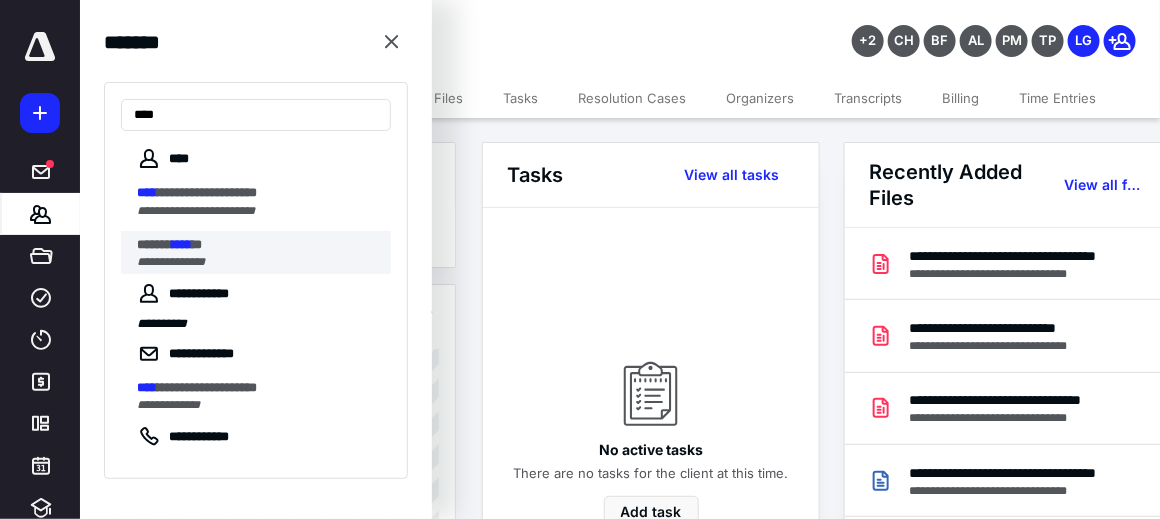 type on "****" 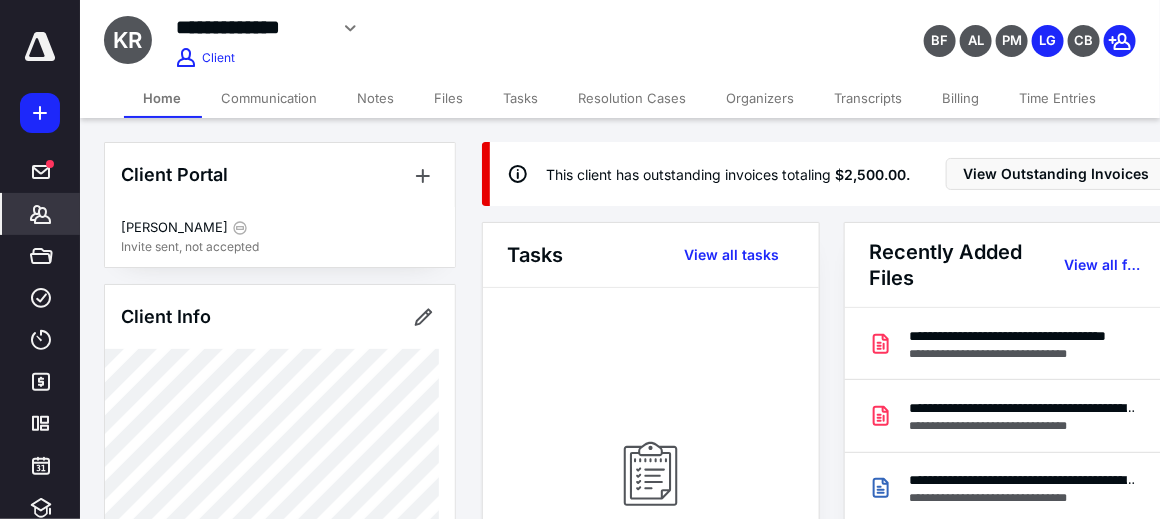 click on "Time Entries" at bounding box center (1058, 98) 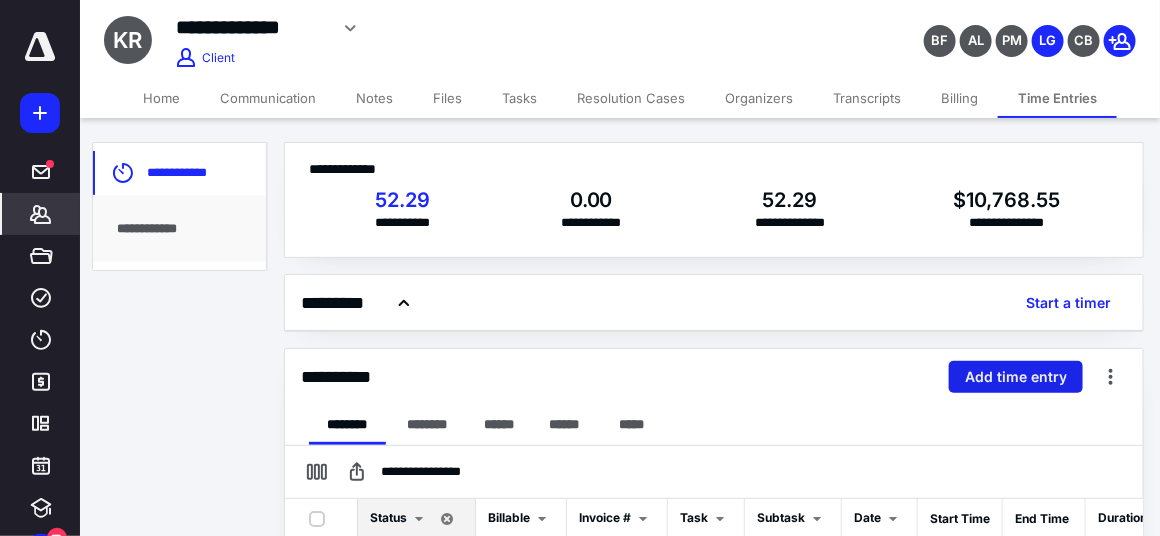 click on "Add time entry" at bounding box center [1016, 377] 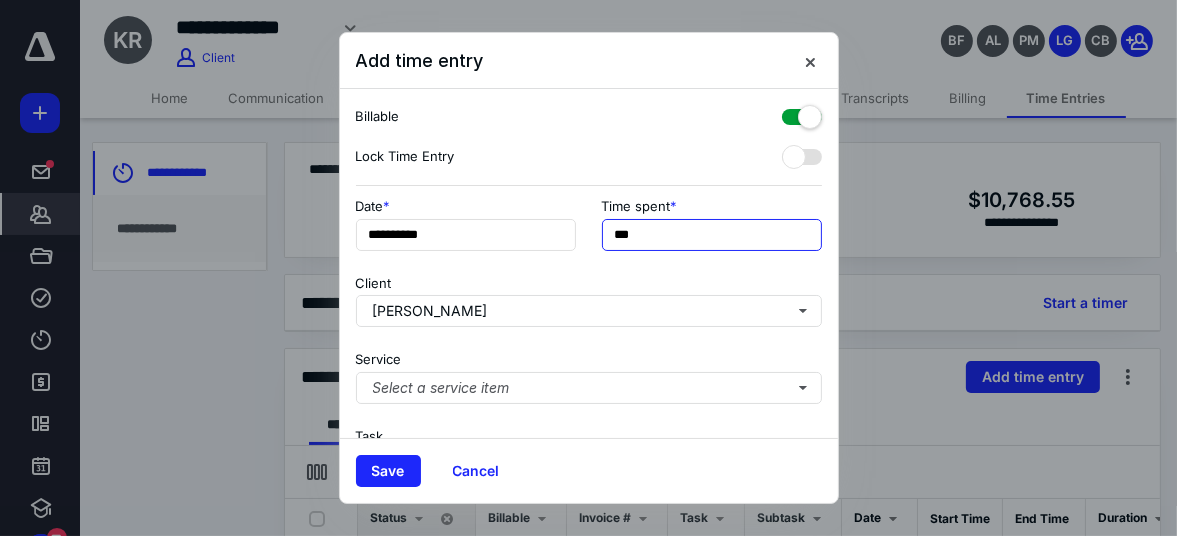 drag, startPoint x: 706, startPoint y: 231, endPoint x: 444, endPoint y: 214, distance: 262.55093 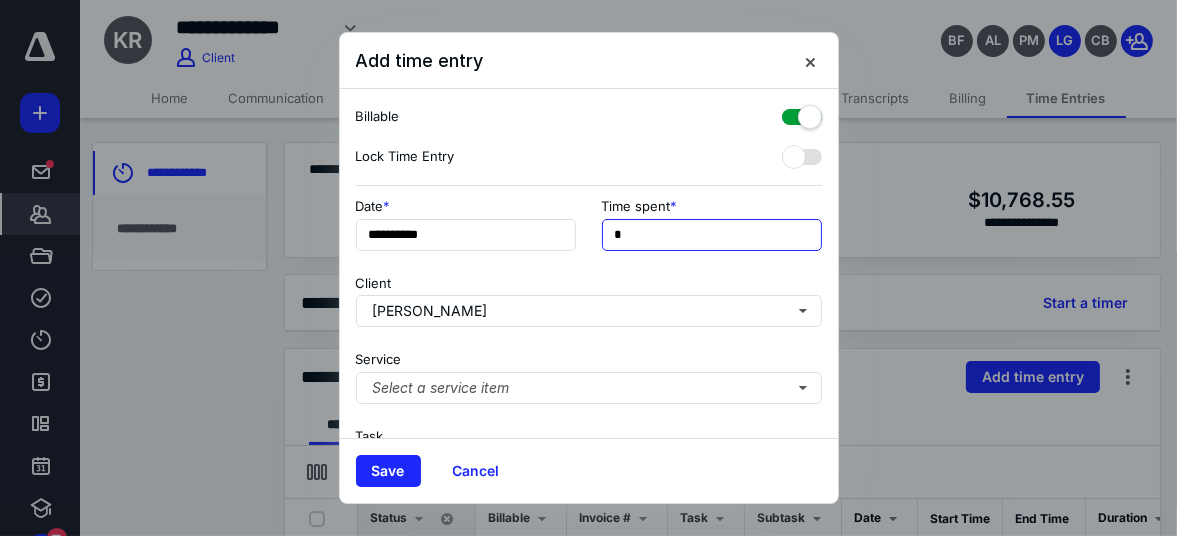 type on "**" 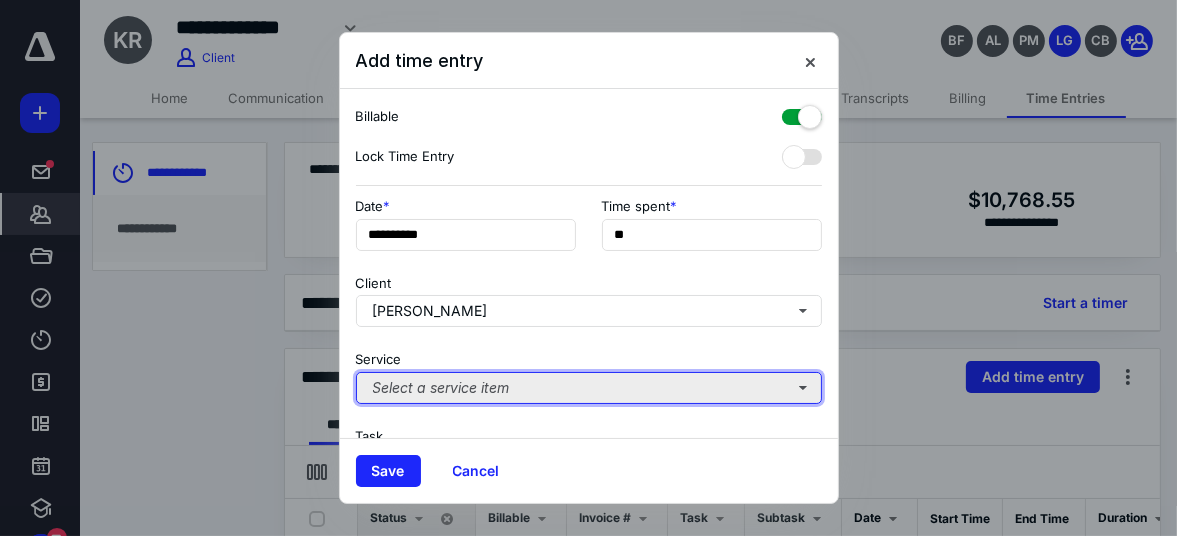 click on "Select a service item" at bounding box center (589, 388) 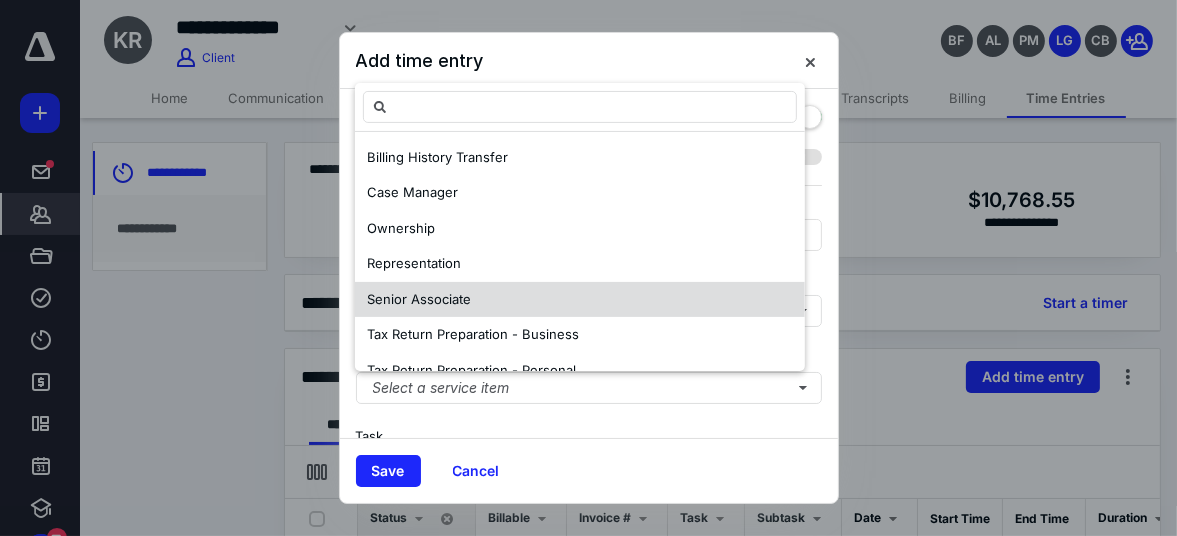 click on "Senior Associate" at bounding box center [580, 300] 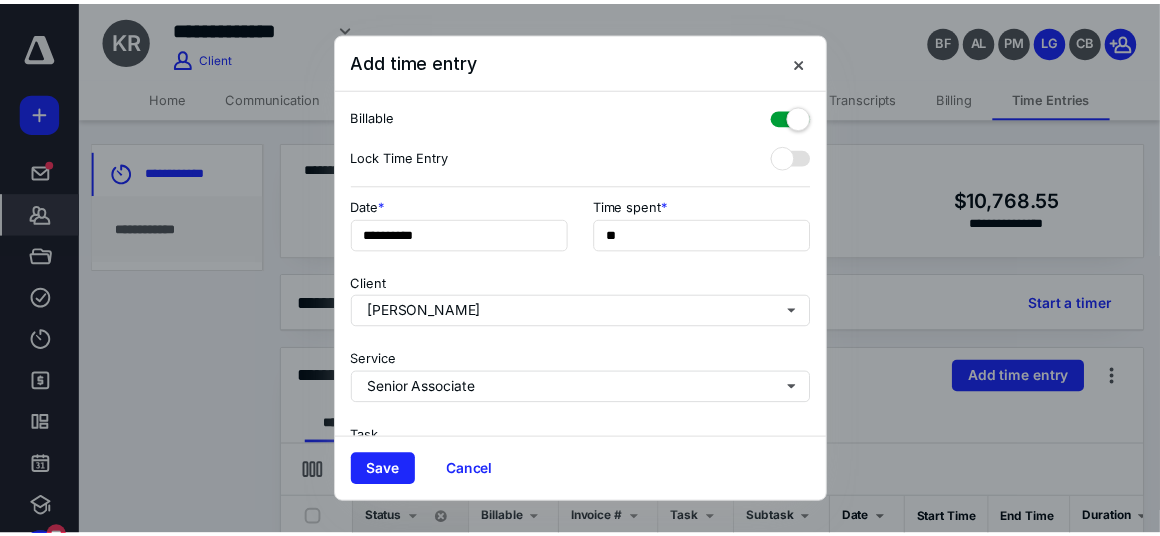 scroll, scrollTop: 365, scrollLeft: 0, axis: vertical 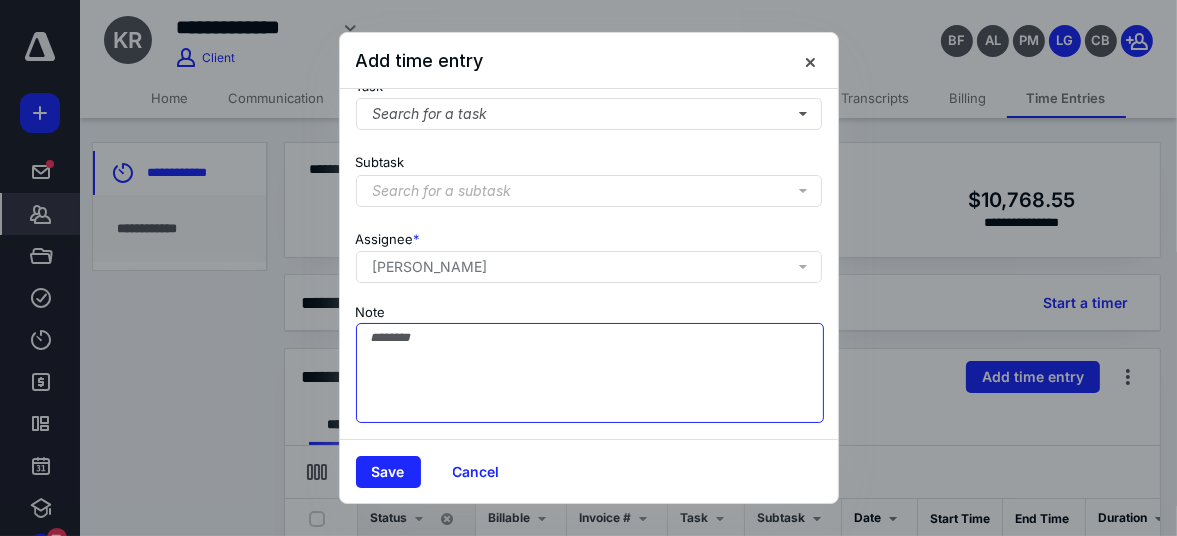 click on "Note" at bounding box center [590, 373] 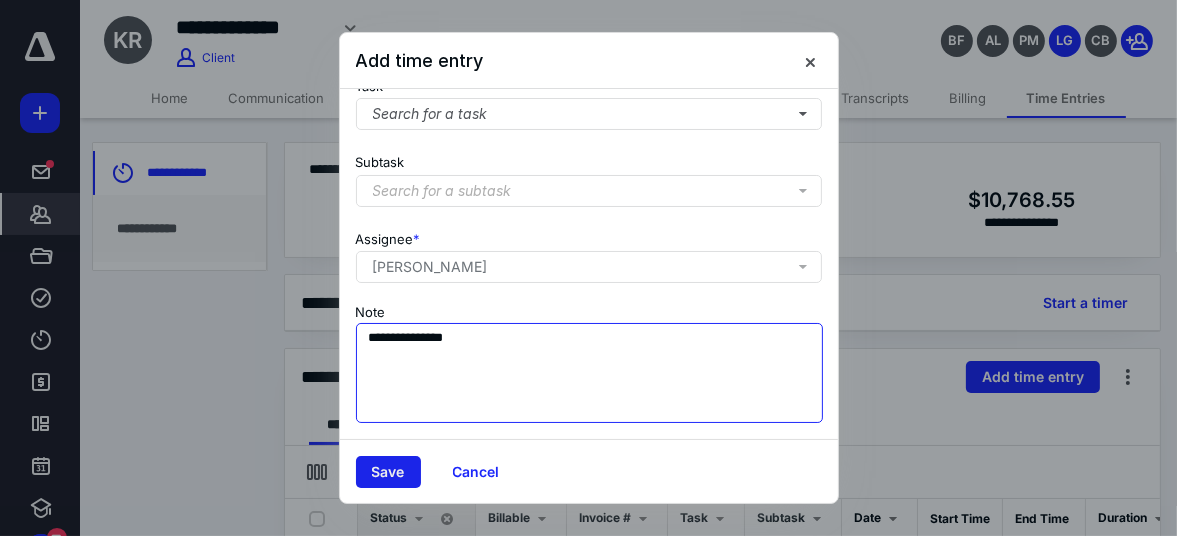 type on "**********" 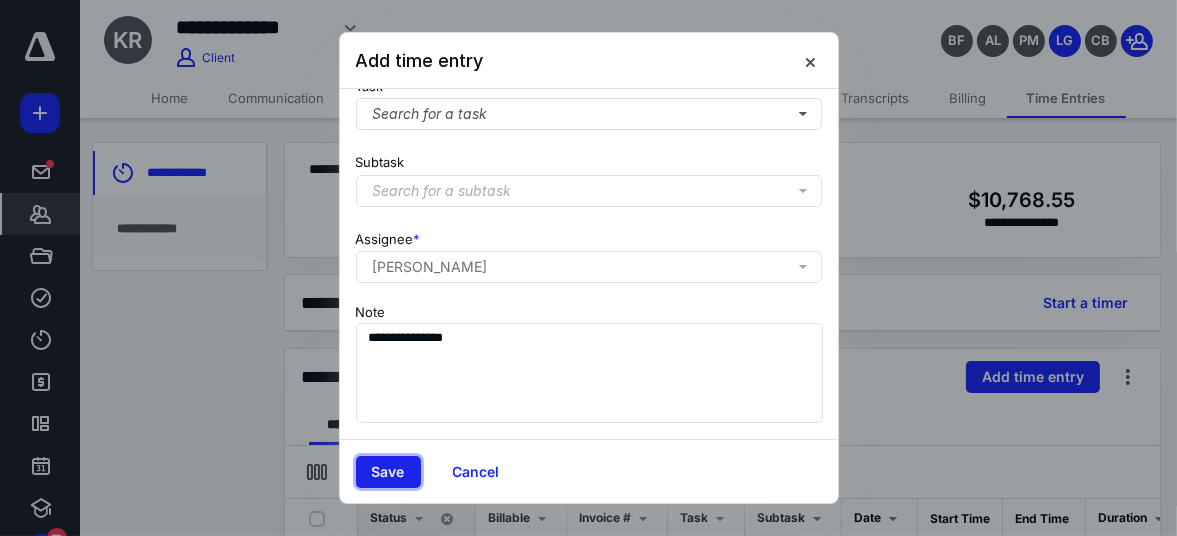 click on "Save" at bounding box center [388, 472] 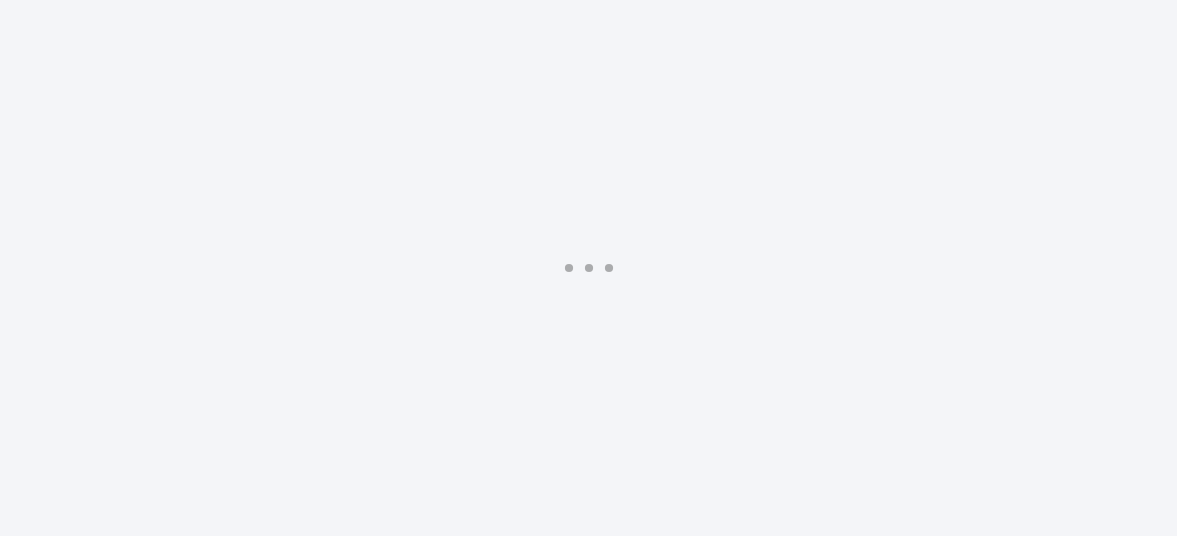 scroll, scrollTop: 0, scrollLeft: 0, axis: both 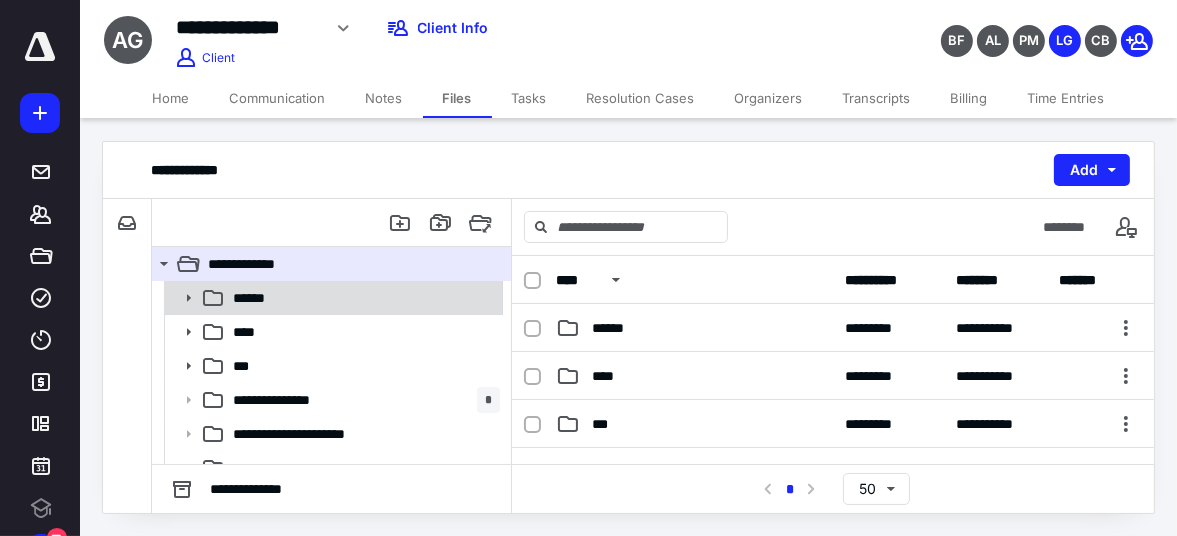 click 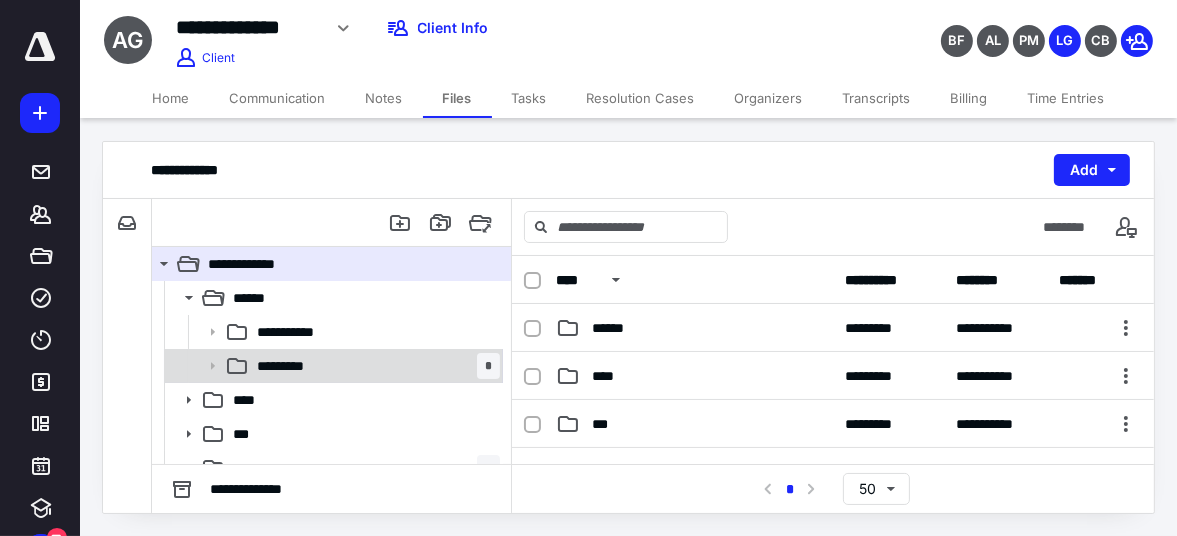 click on "********* *" at bounding box center (374, 366) 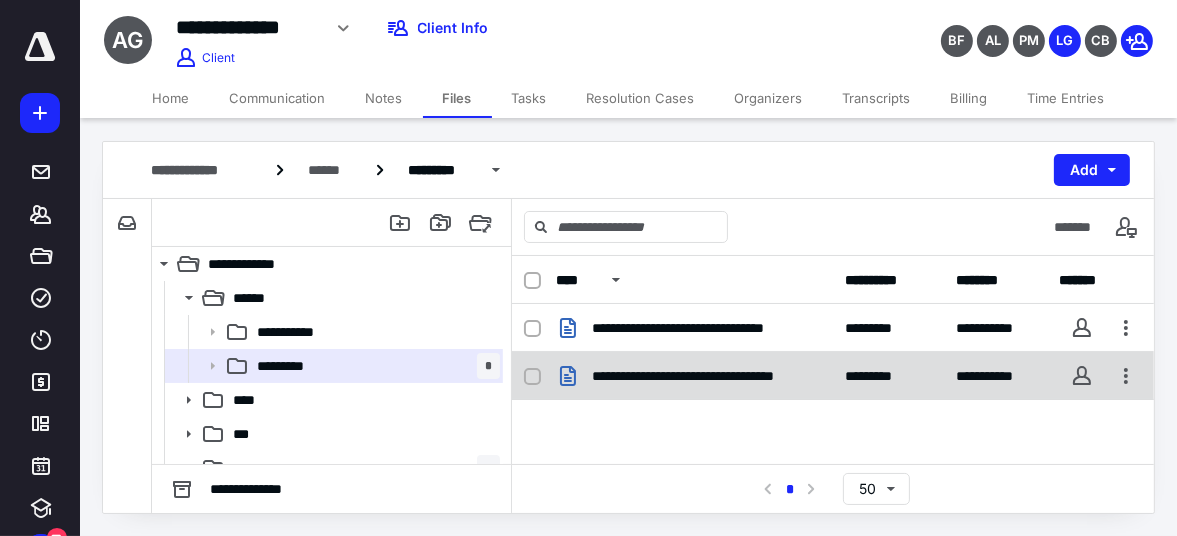 click on "*********" at bounding box center [877, 376] 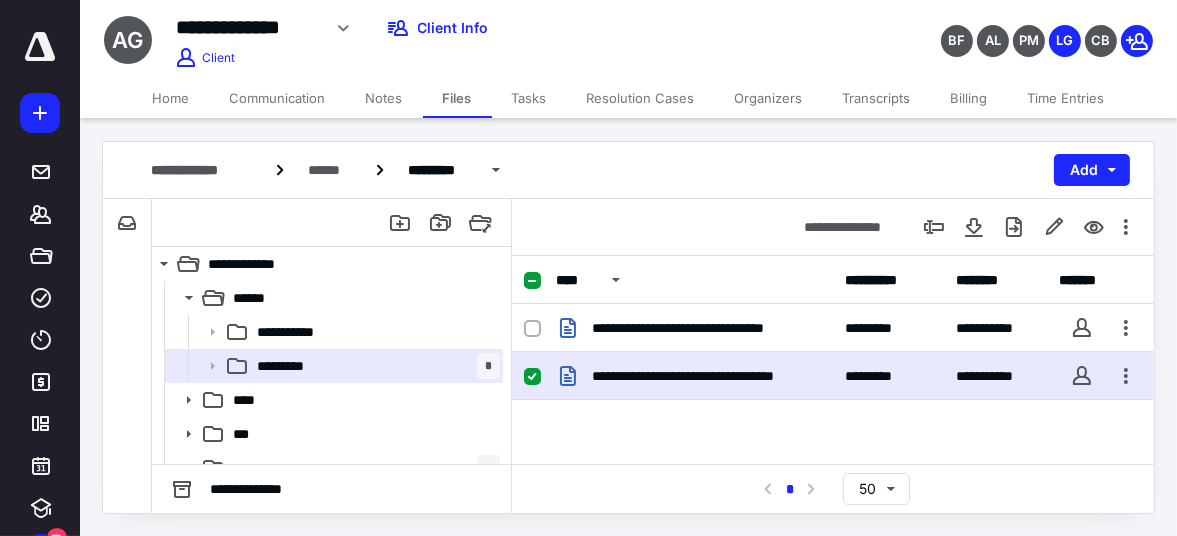 click on "*********" at bounding box center (877, 376) 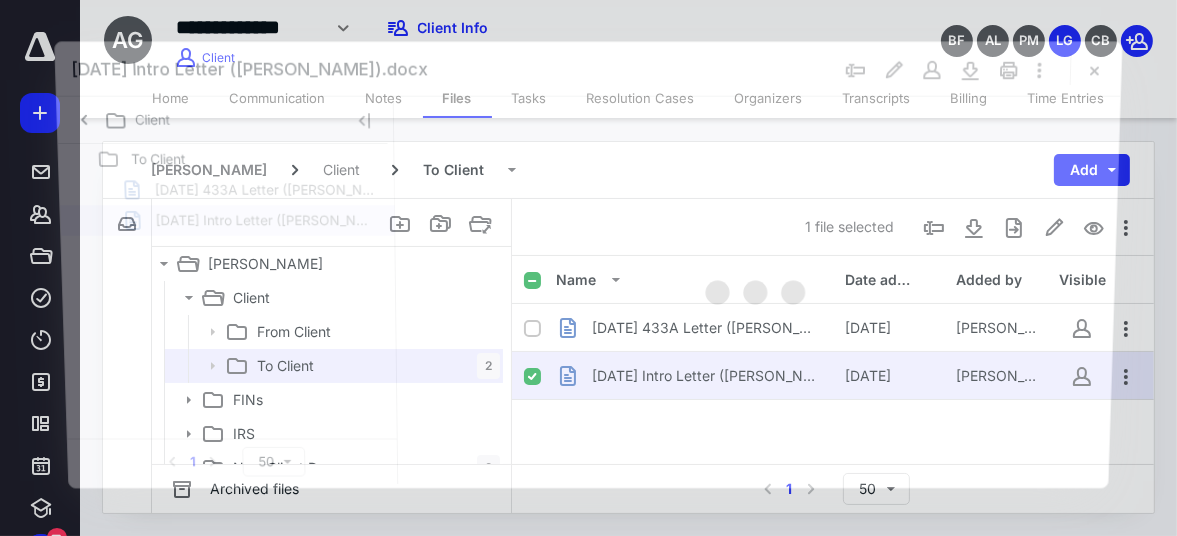 scroll, scrollTop: 0, scrollLeft: 0, axis: both 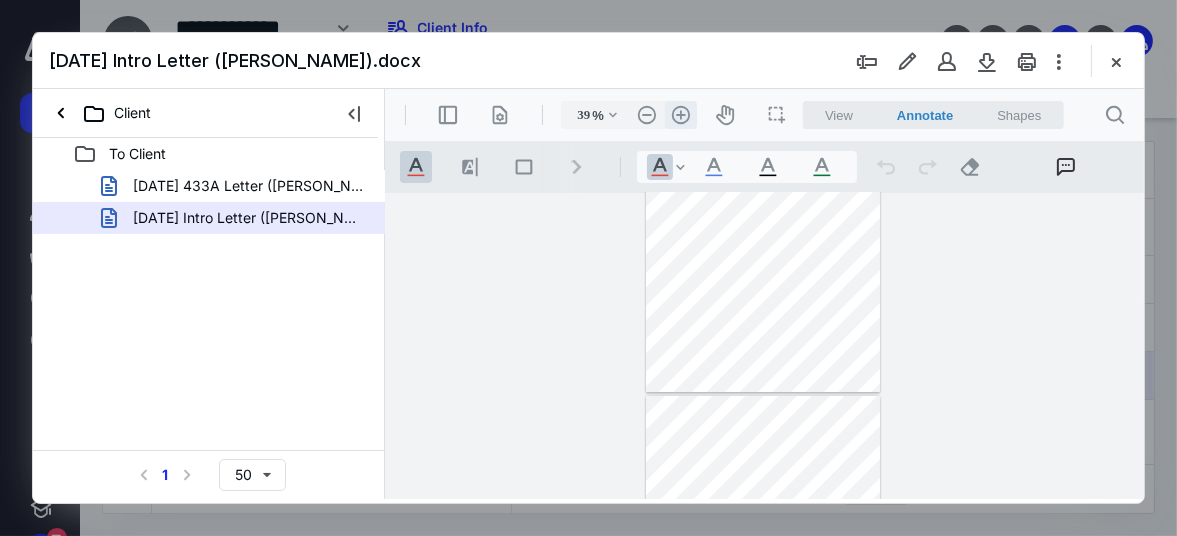 click on ".cls-1{fill:#abb0c4;} icon - header - zoom - in - line" at bounding box center (680, 114) 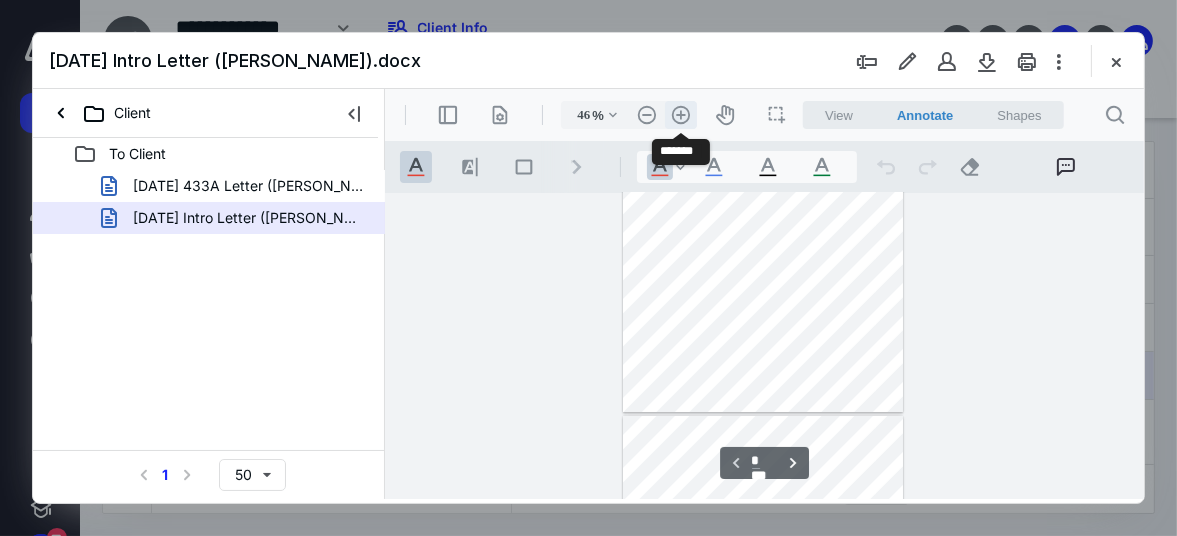 click on ".cls-1{fill:#abb0c4;} icon - header - zoom - in - line" at bounding box center (680, 114) 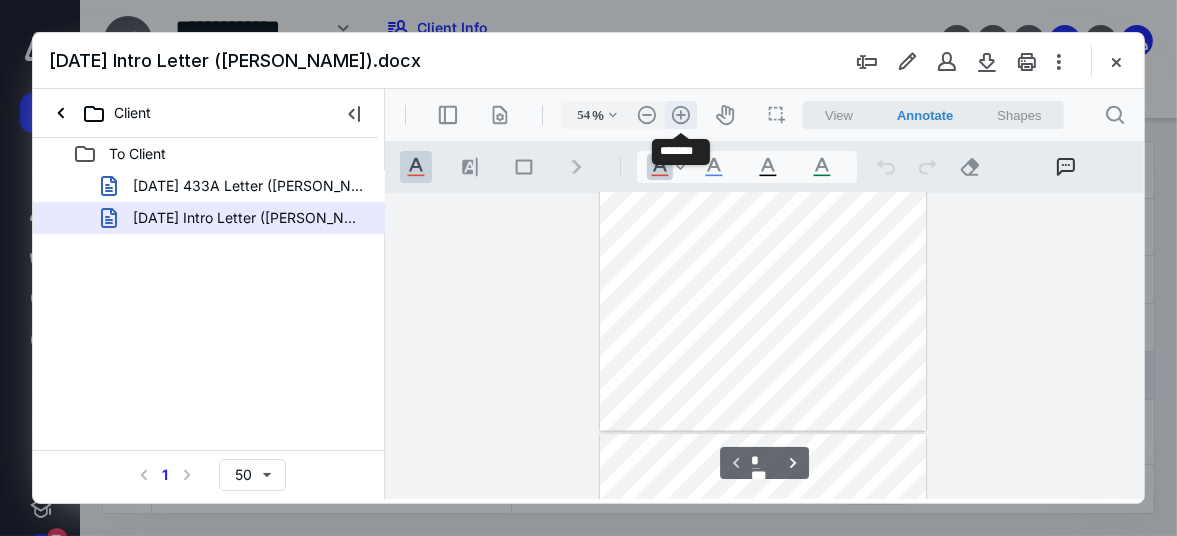 click on ".cls-1{fill:#abb0c4;} icon - header - zoom - in - line" at bounding box center [680, 114] 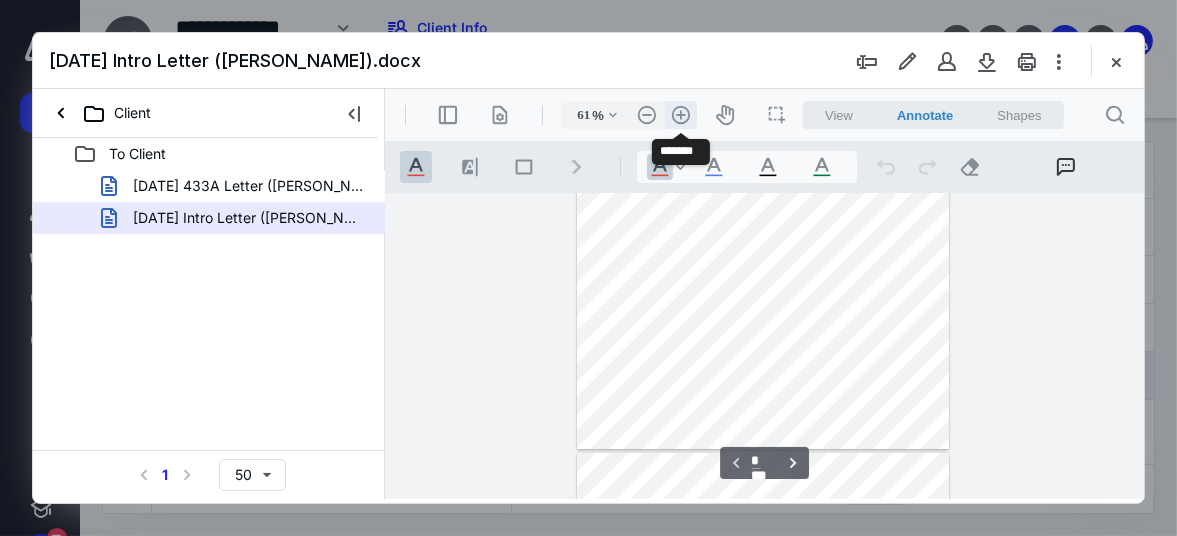 click on ".cls-1{fill:#abb0c4;} icon - header - zoom - in - line" at bounding box center (680, 114) 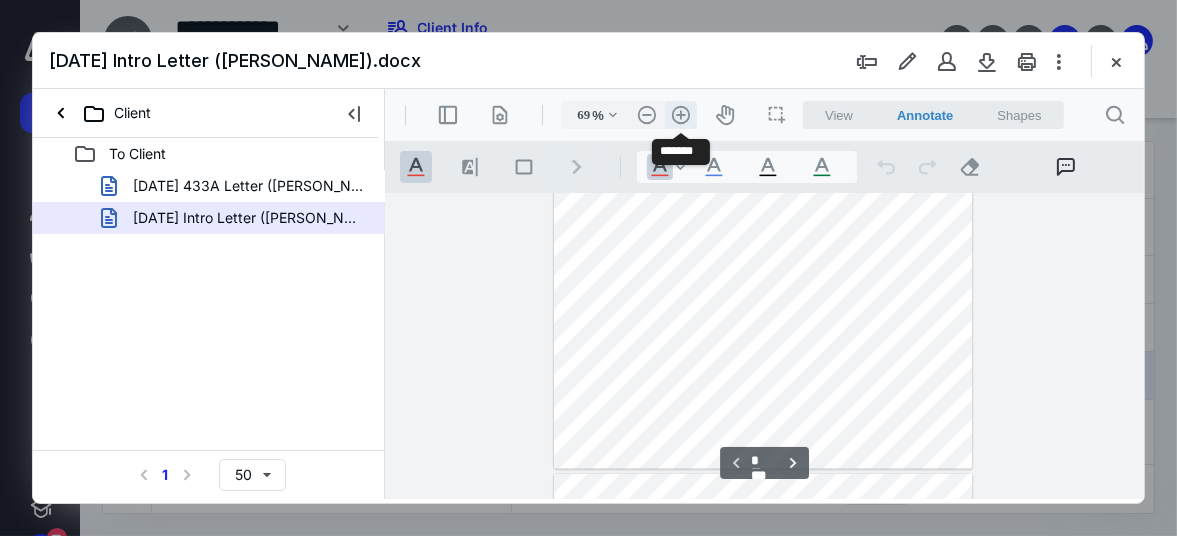click on ".cls-1{fill:#abb0c4;} icon - header - zoom - in - line" at bounding box center (680, 114) 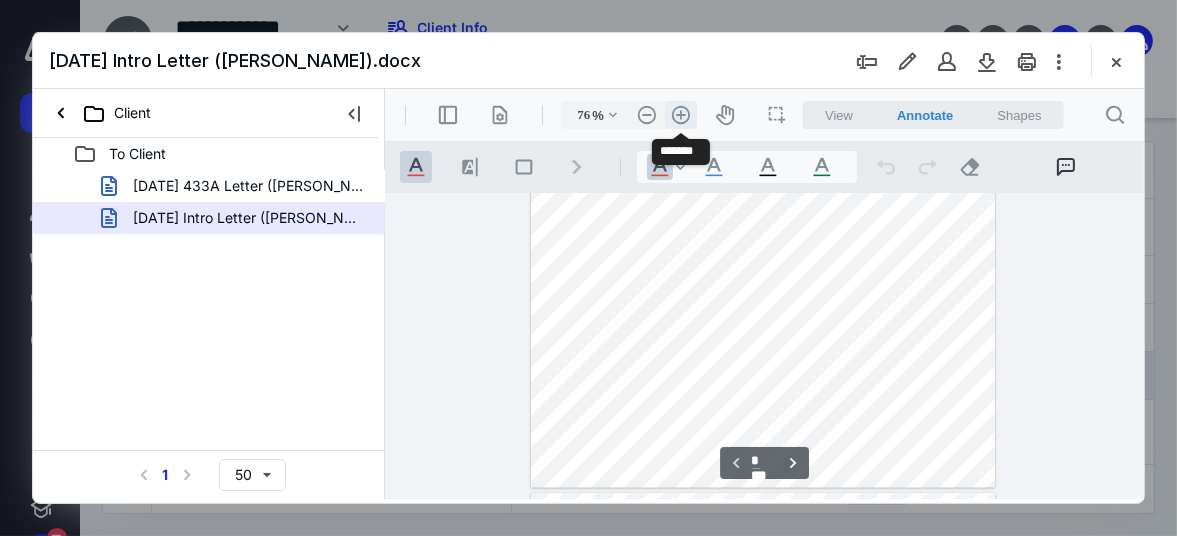 click on ".cls-1{fill:#abb0c4;} icon - header - zoom - in - line" at bounding box center [680, 114] 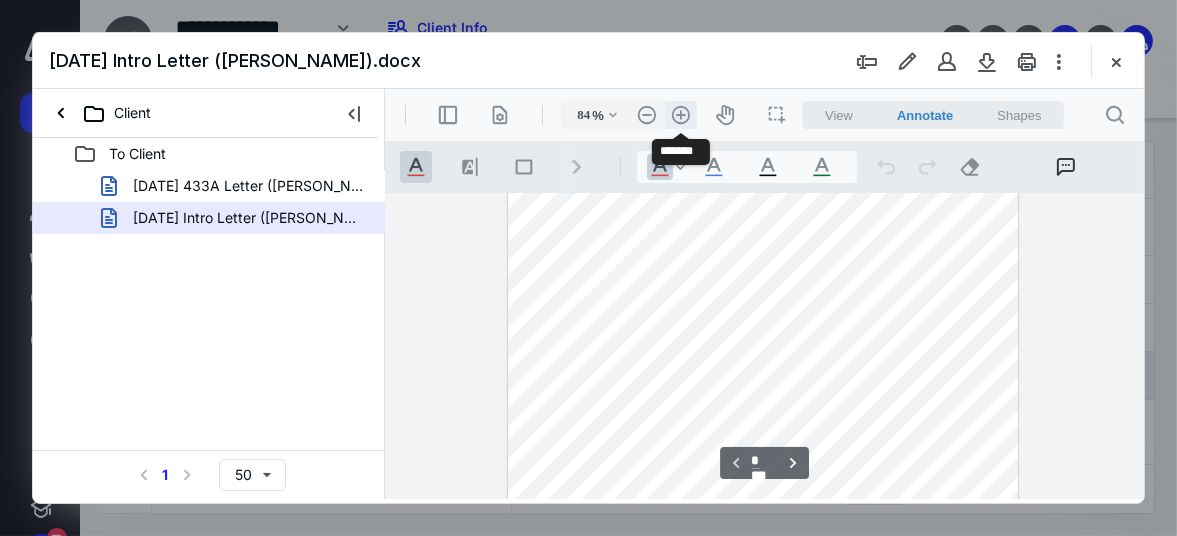 click on ".cls-1{fill:#abb0c4;} icon - header - zoom - in - line" at bounding box center (680, 114) 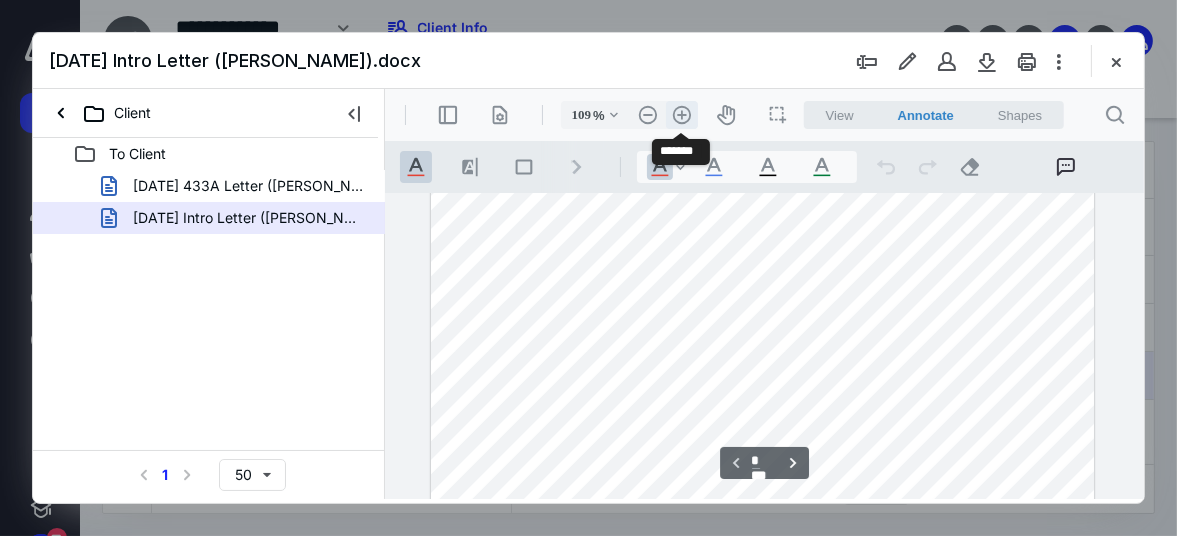 scroll, scrollTop: 485, scrollLeft: 0, axis: vertical 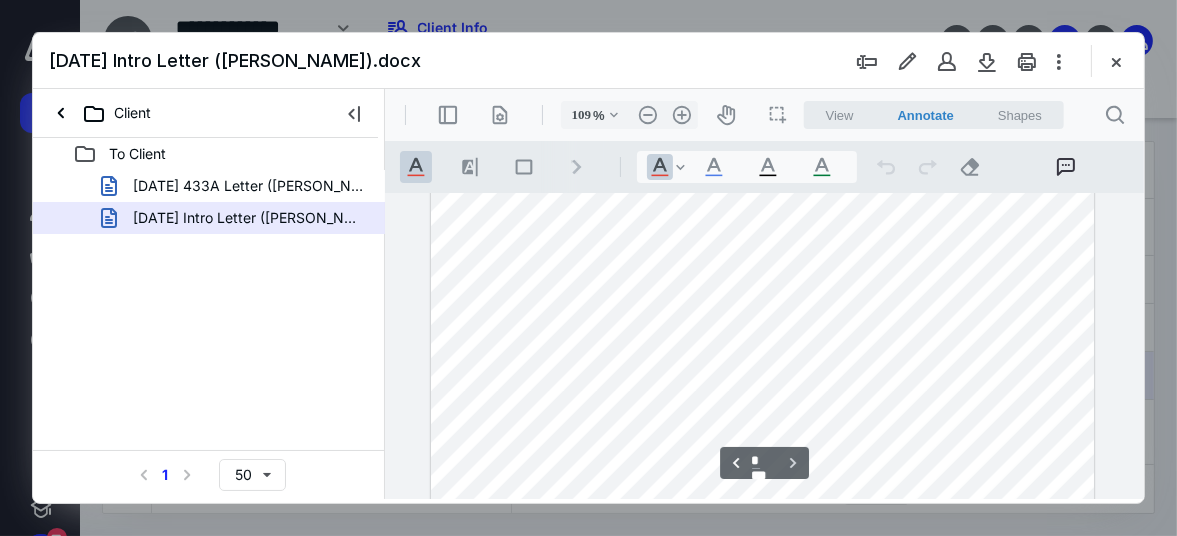 type on "*" 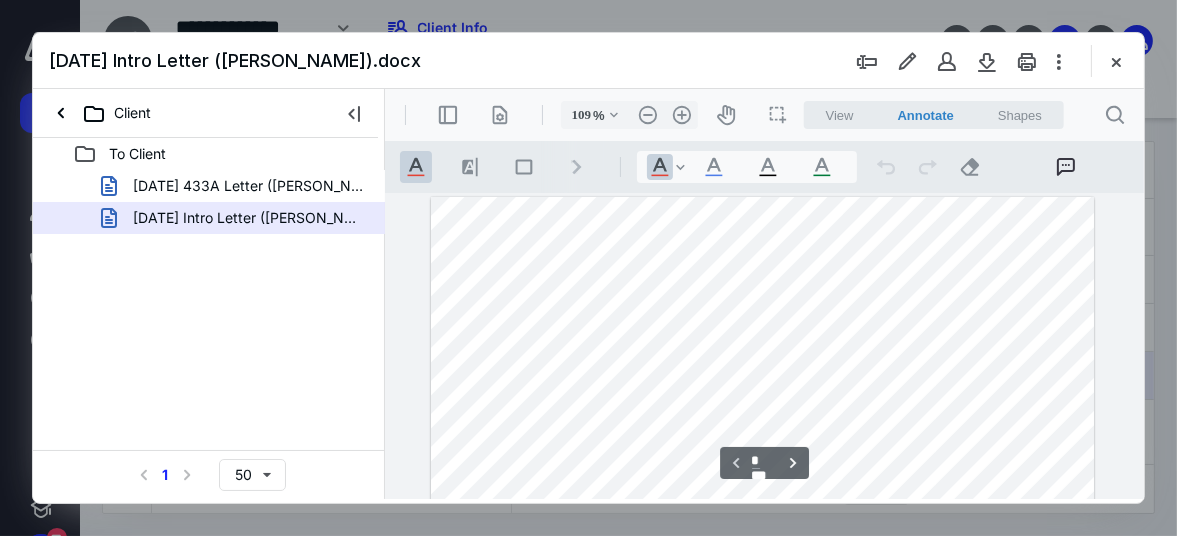 scroll, scrollTop: 209, scrollLeft: 0, axis: vertical 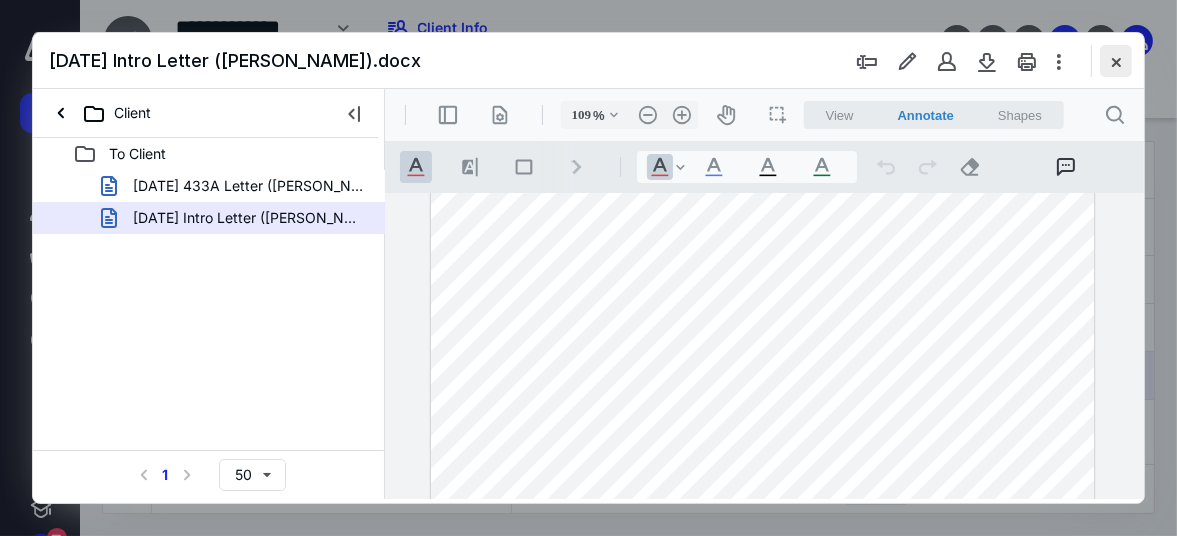 click at bounding box center [1116, 61] 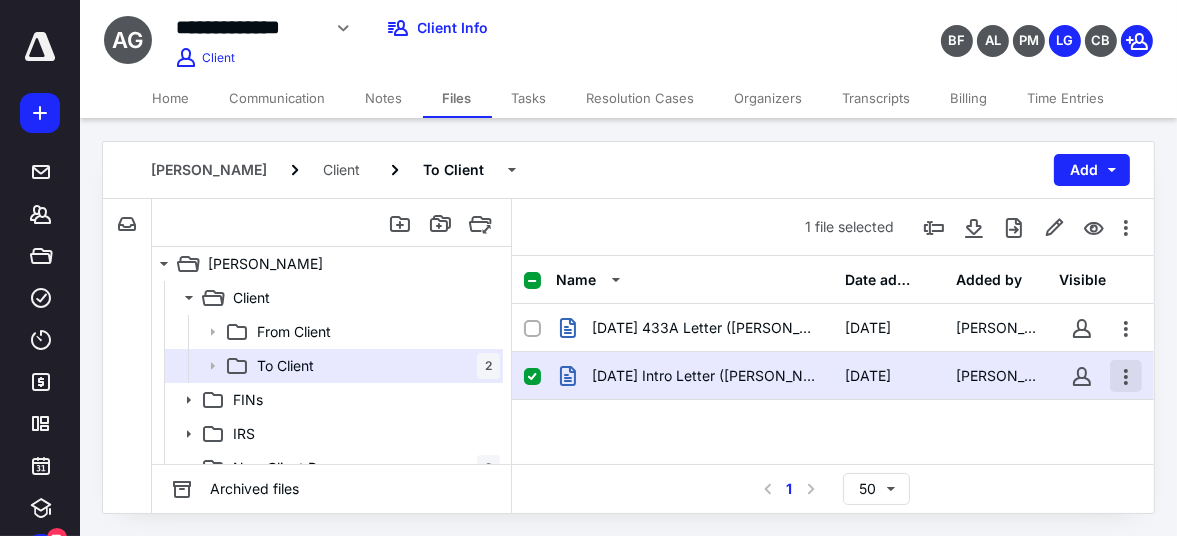 click at bounding box center [1126, 376] 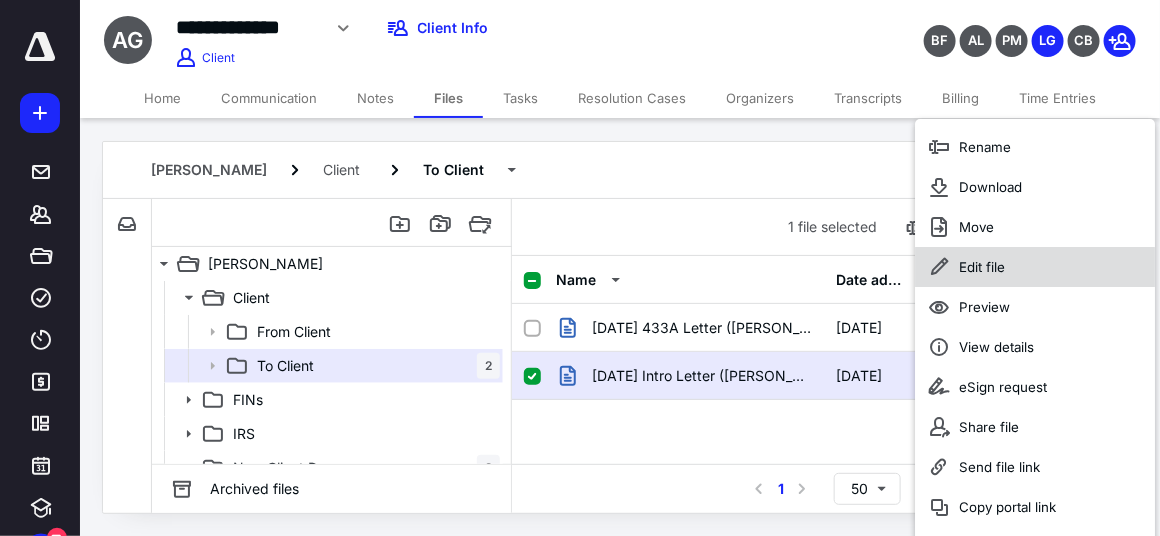 click on "Edit file" at bounding box center [1035, 267] 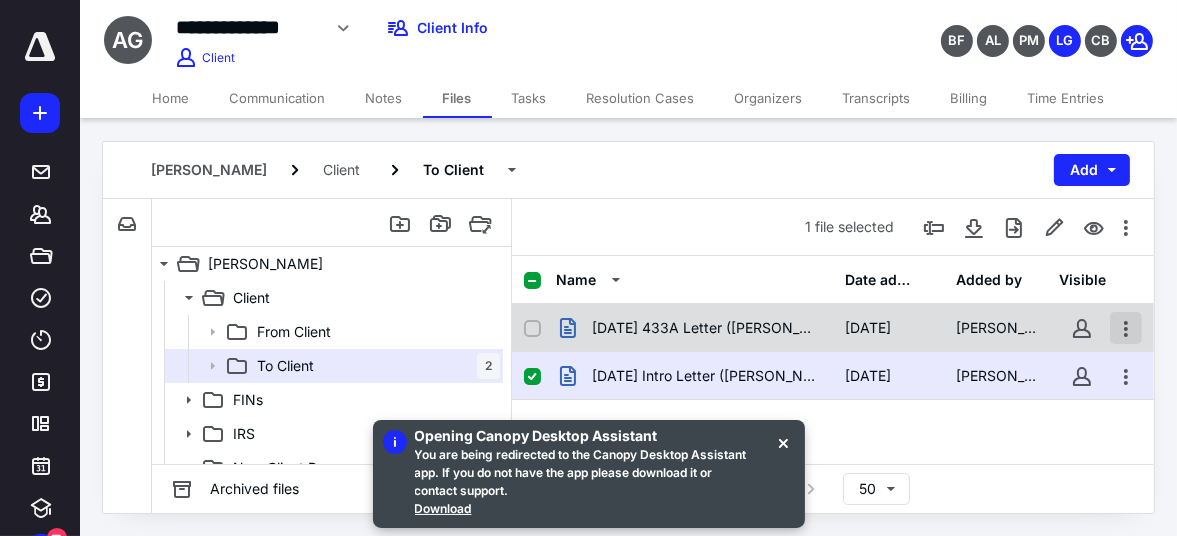 click at bounding box center (1126, 328) 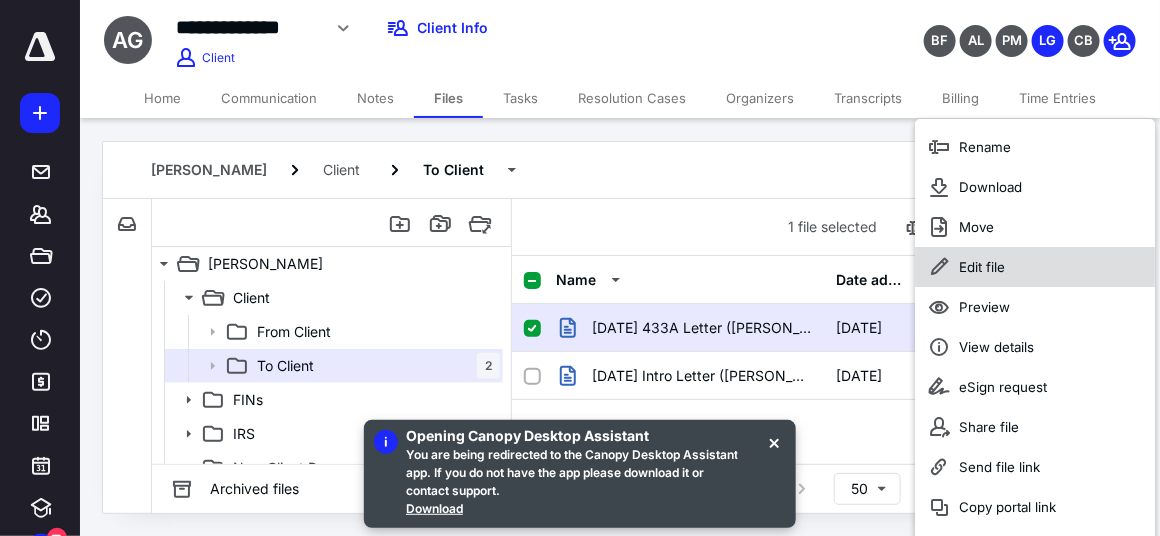 click on "Edit file" at bounding box center [1035, 267] 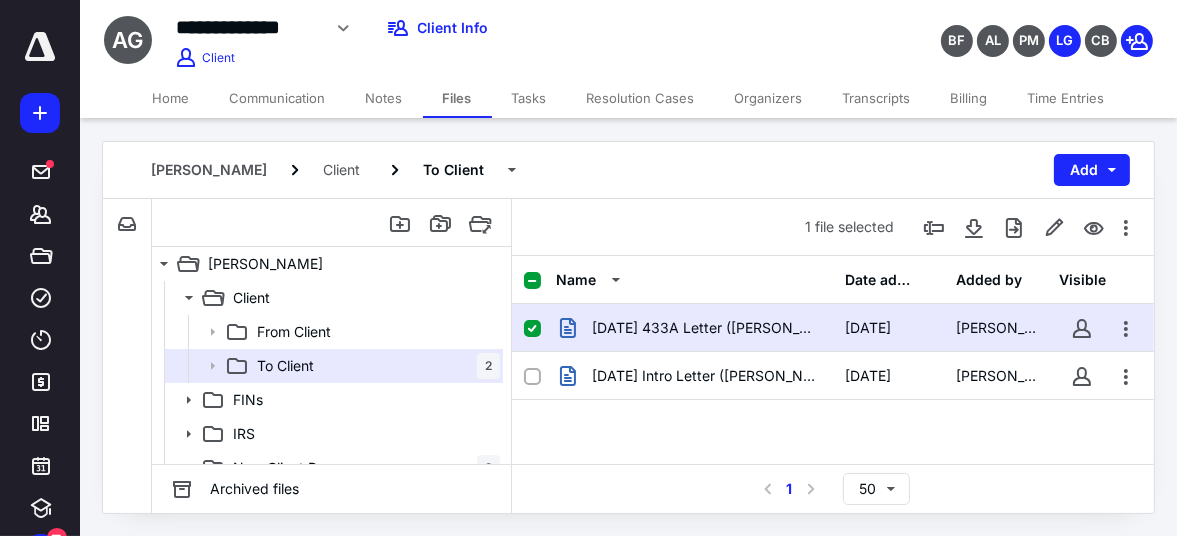 click on "Time Entries" at bounding box center (1066, 98) 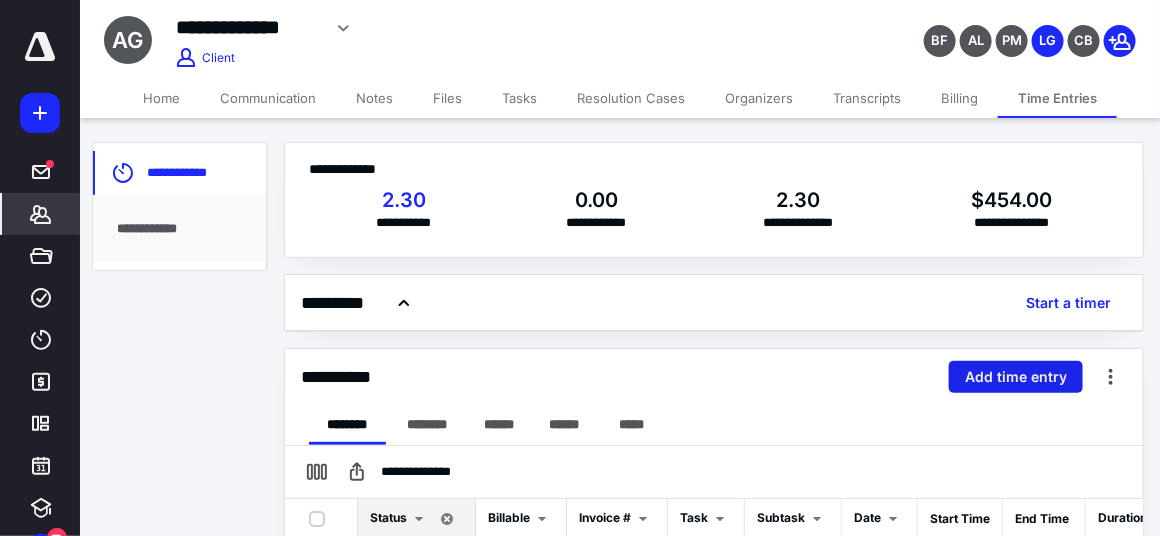 click on "Add time entry" at bounding box center [1016, 377] 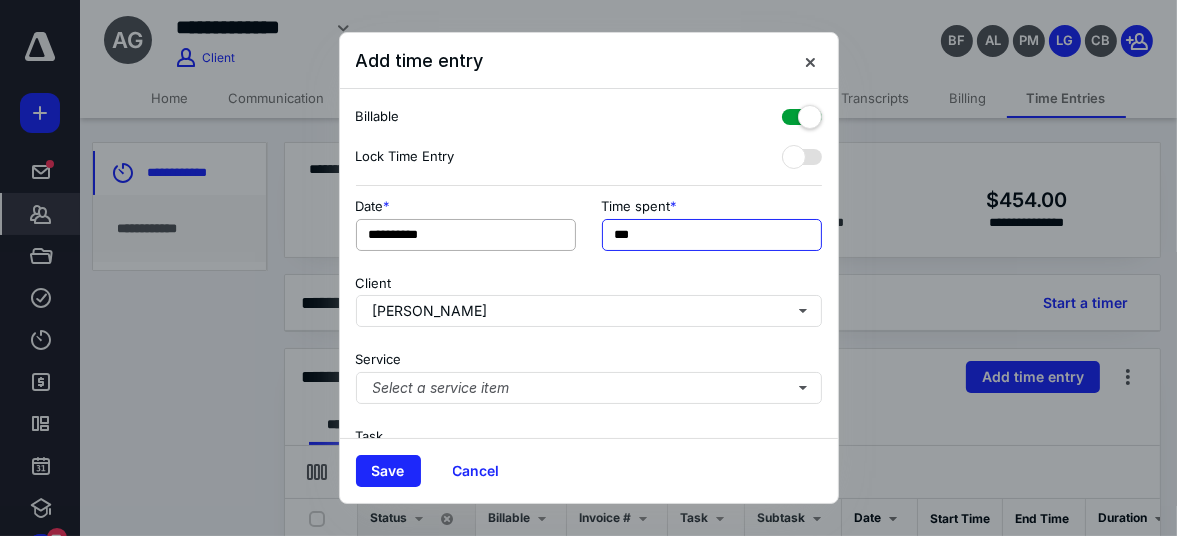 drag, startPoint x: 651, startPoint y: 231, endPoint x: 499, endPoint y: 217, distance: 152.64337 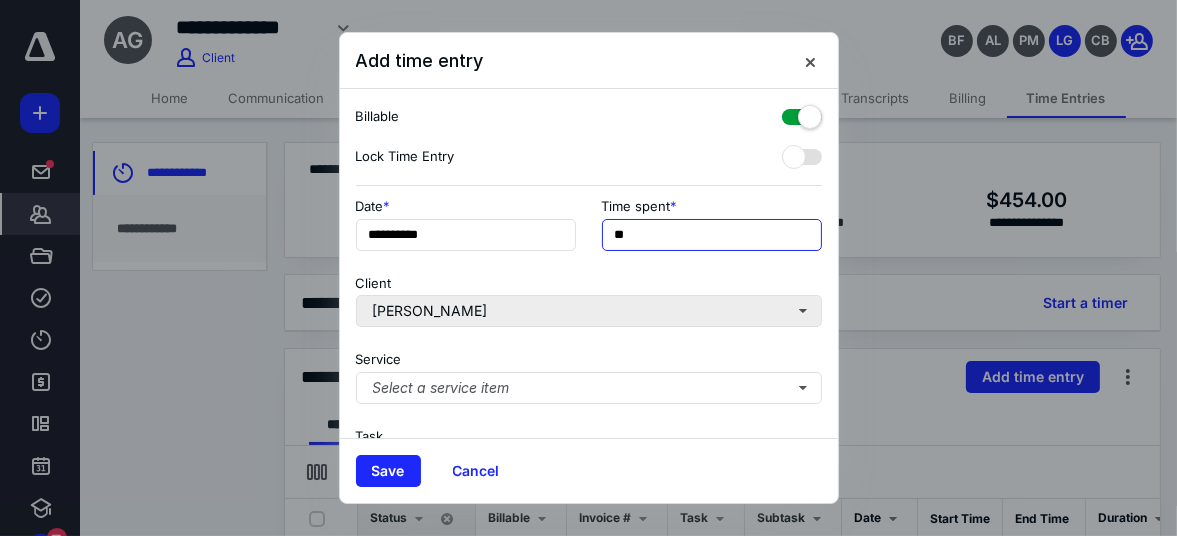 type on "***" 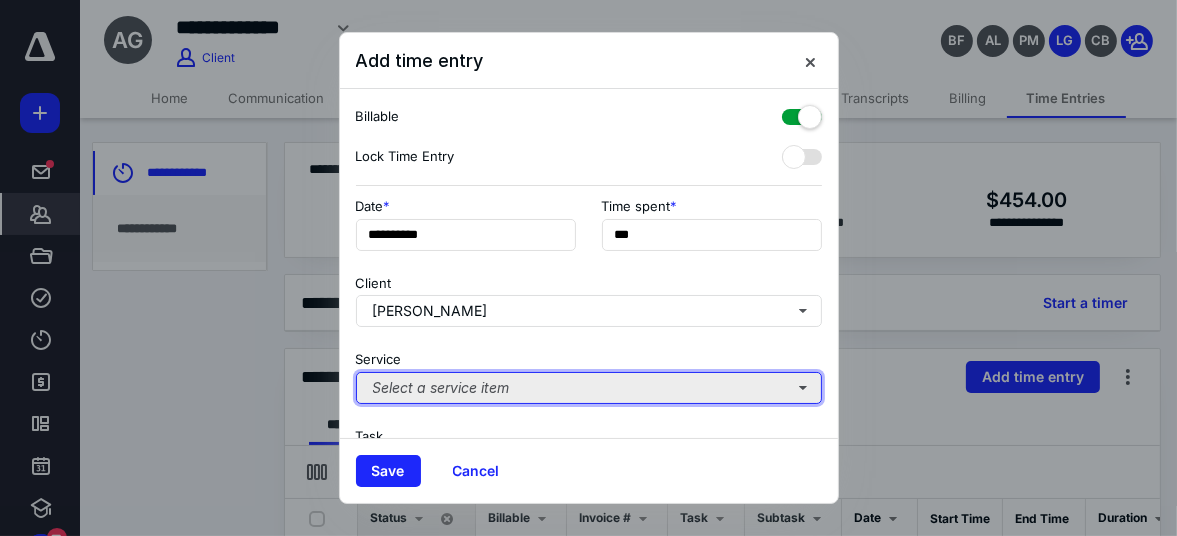 click on "Select a service item" at bounding box center [589, 388] 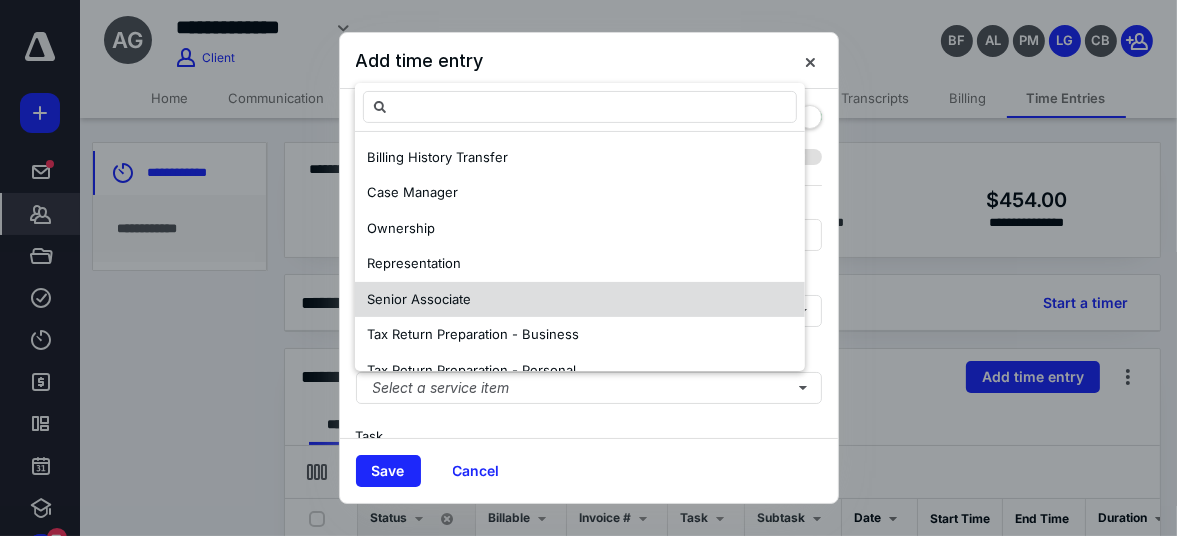 click on "Senior Associate" at bounding box center (580, 300) 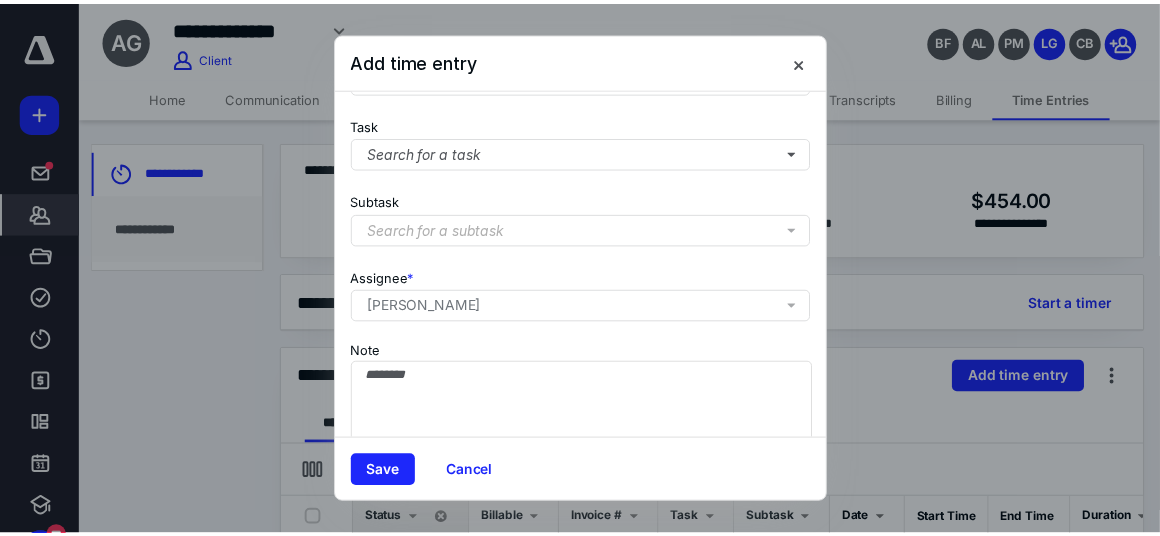 scroll, scrollTop: 353, scrollLeft: 0, axis: vertical 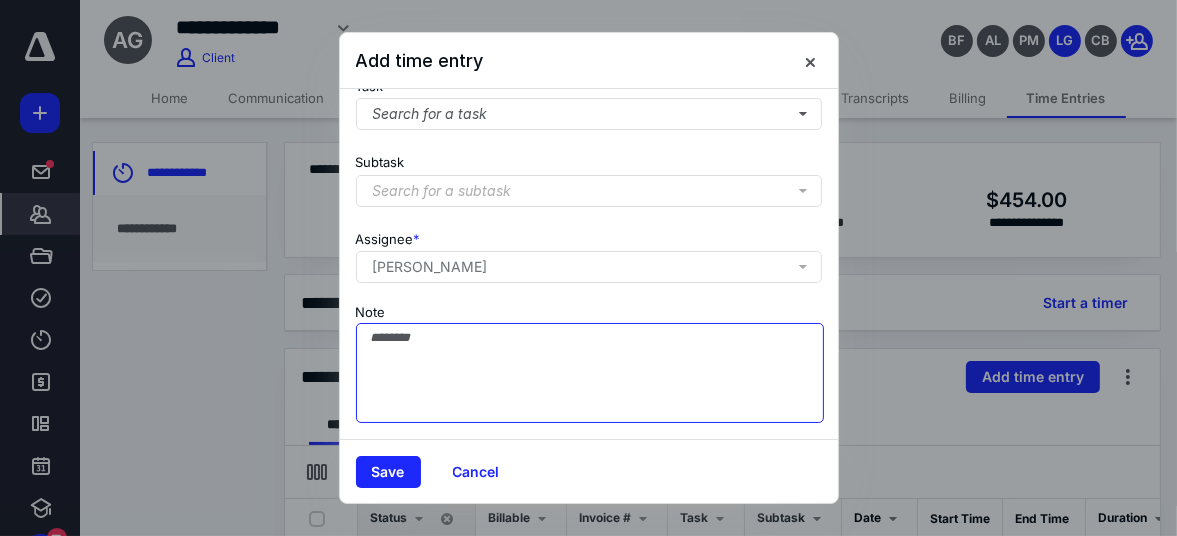 click on "Note" at bounding box center [590, 373] 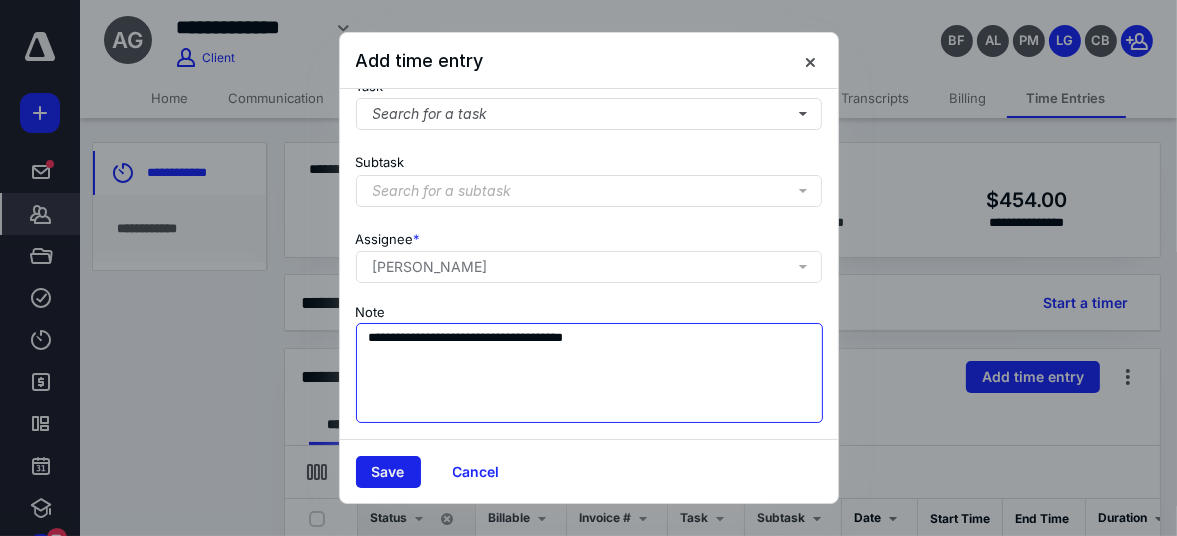 type on "**********" 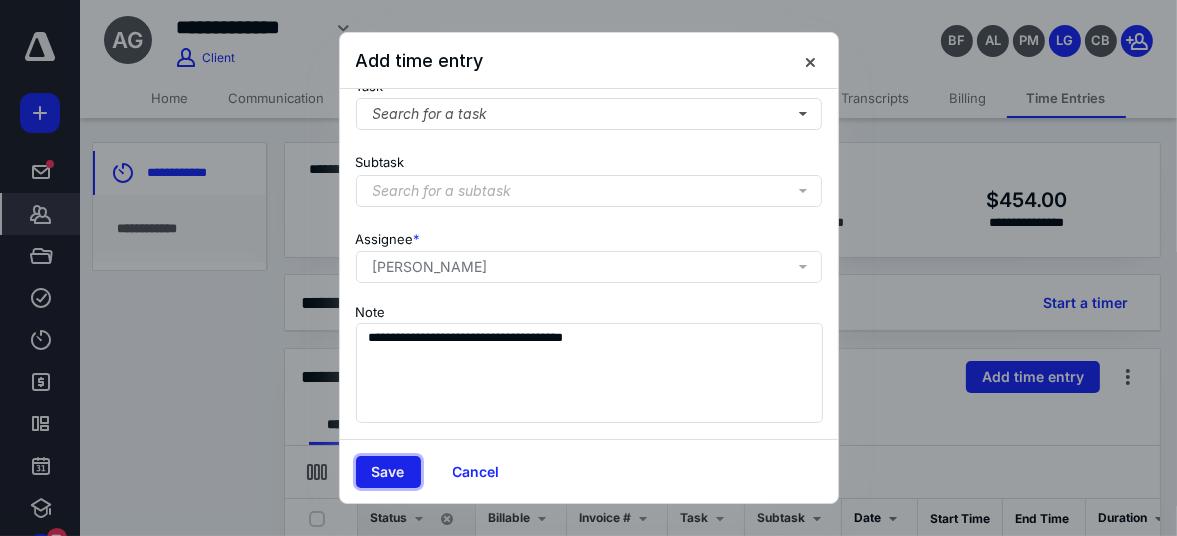 click on "Save" at bounding box center (388, 472) 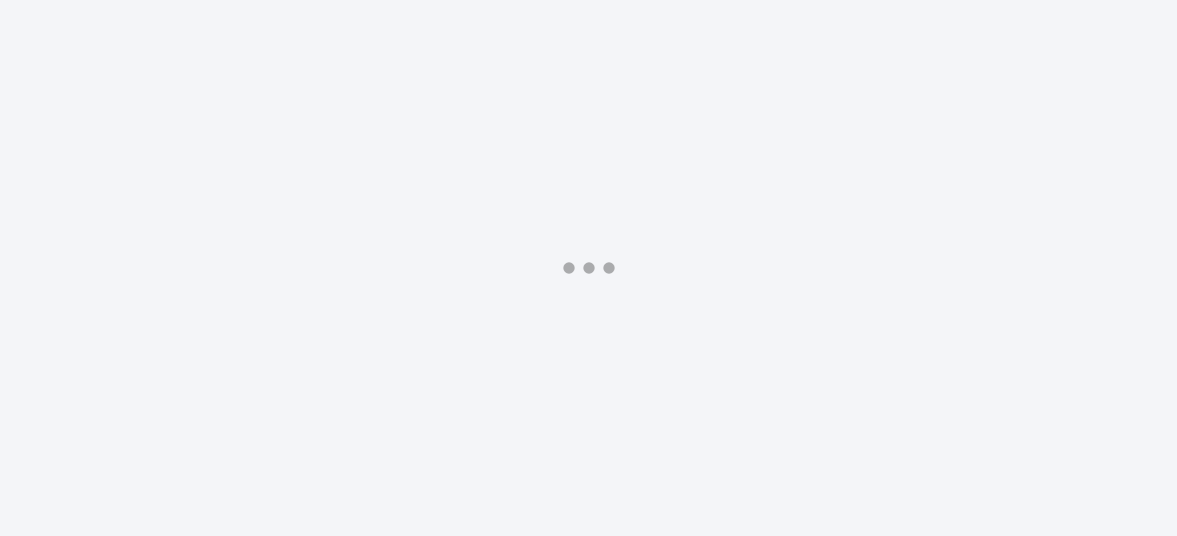 scroll, scrollTop: 0, scrollLeft: 0, axis: both 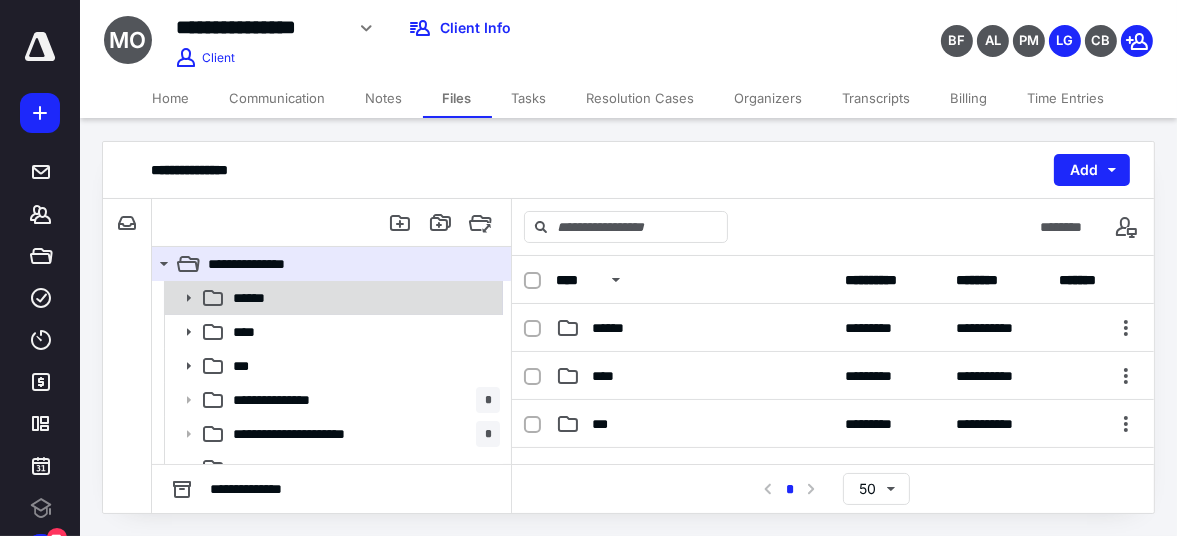 click 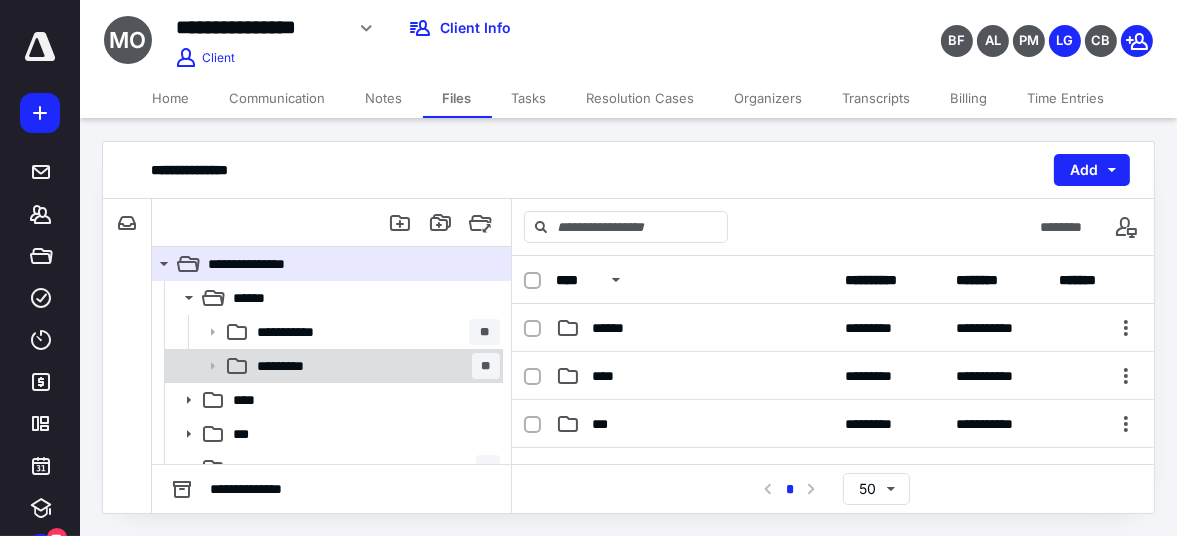 click on "********* **" at bounding box center [374, 366] 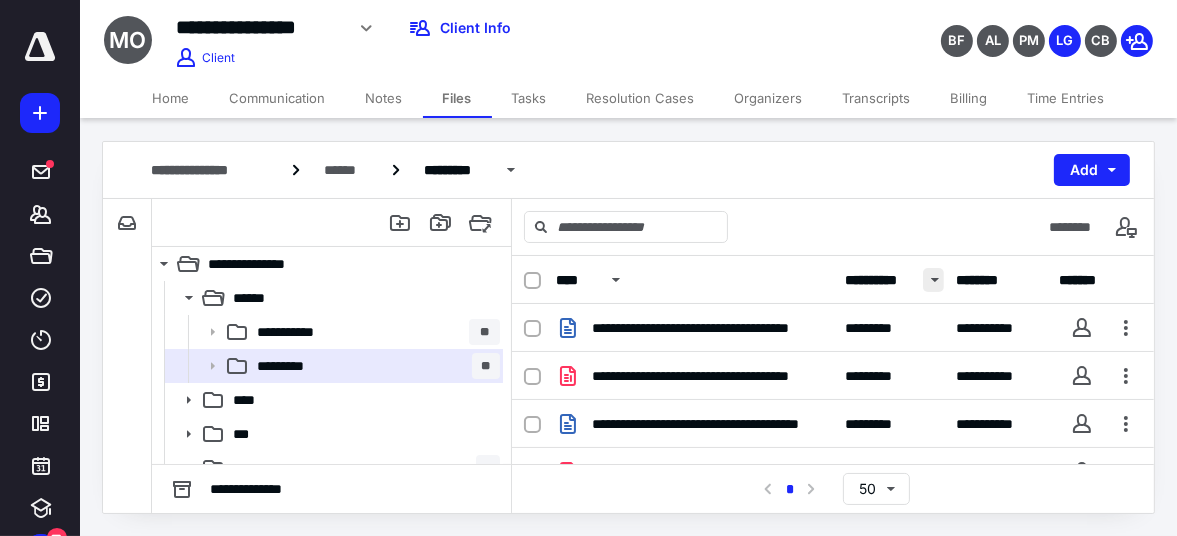 click at bounding box center [933, 280] 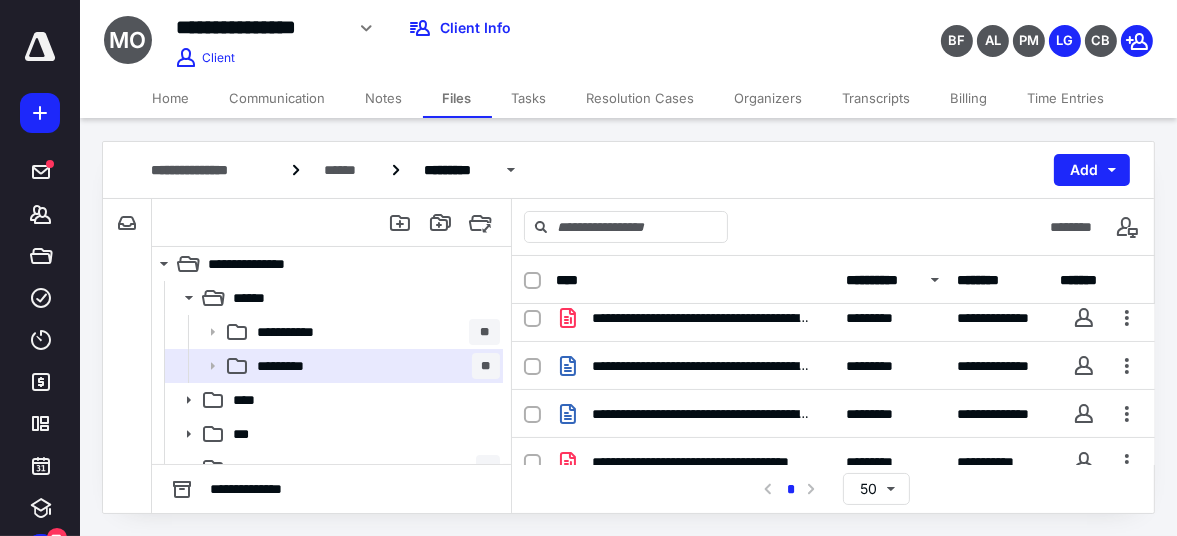 scroll, scrollTop: 494, scrollLeft: 0, axis: vertical 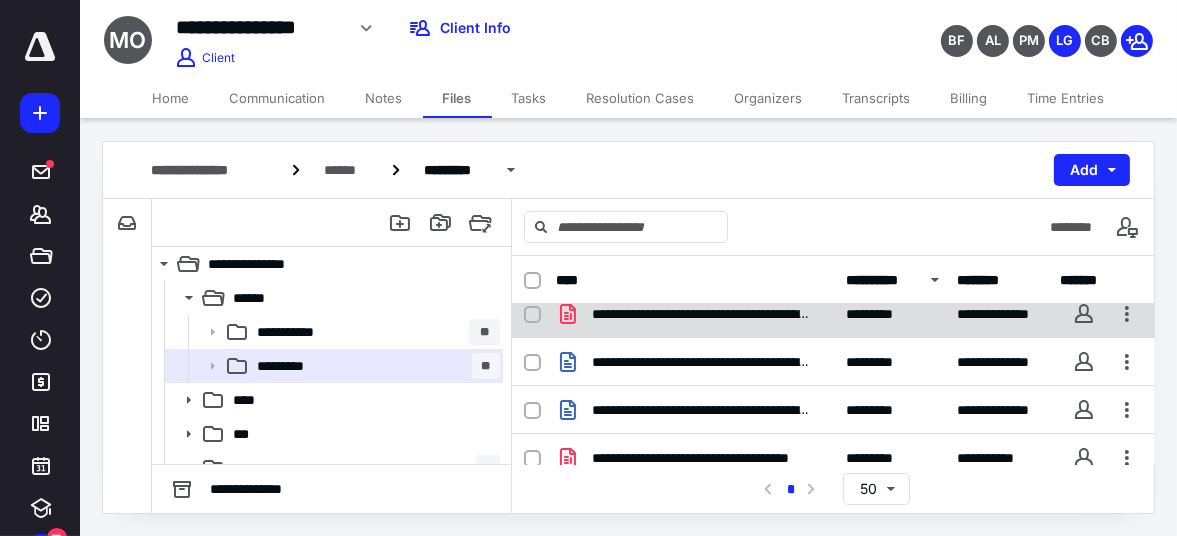 click on "*********" at bounding box center [881, 314] 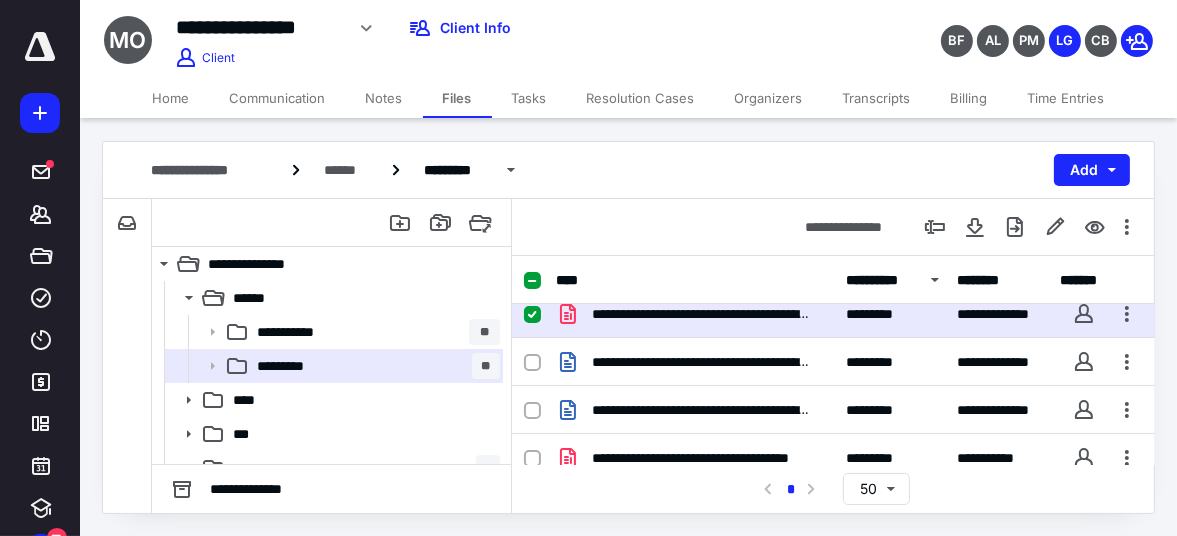 click on "*********" at bounding box center [881, 314] 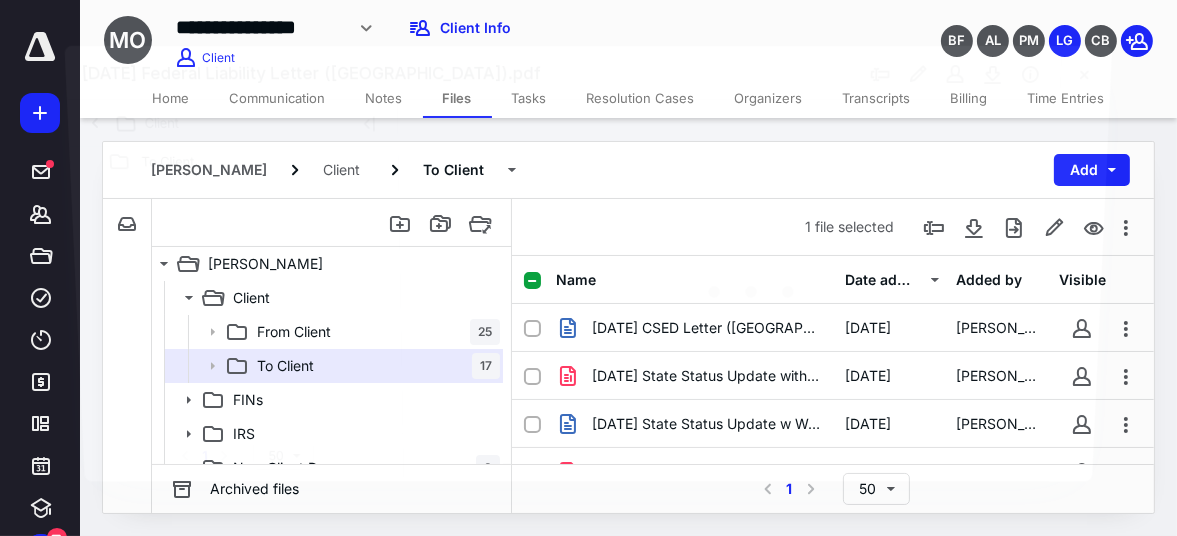 scroll, scrollTop: 494, scrollLeft: 0, axis: vertical 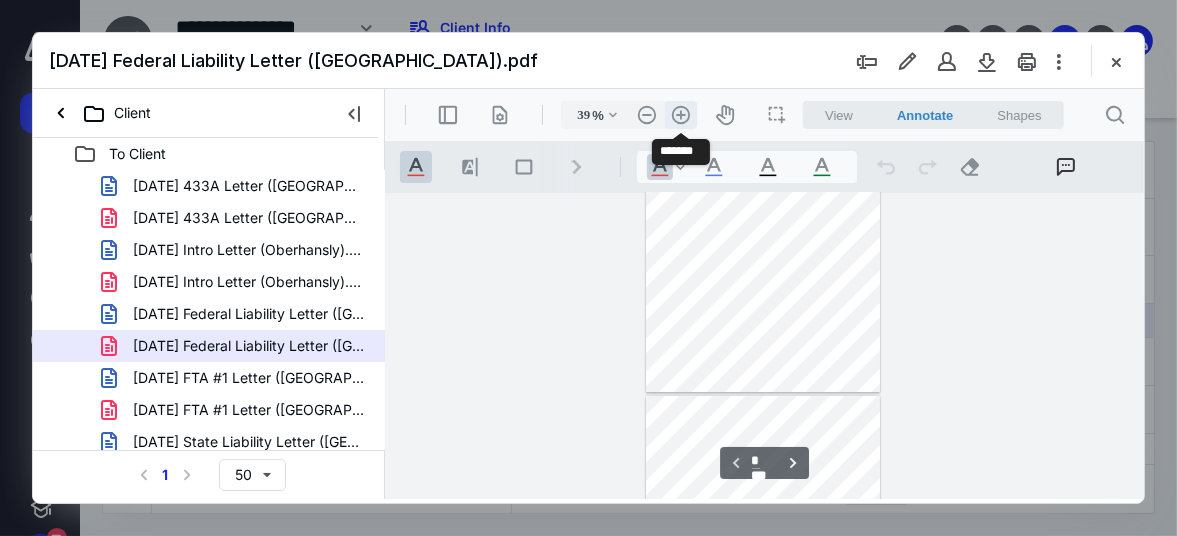 click on ".cls-1{fill:#abb0c4;} icon - header - zoom - in - line" at bounding box center (680, 114) 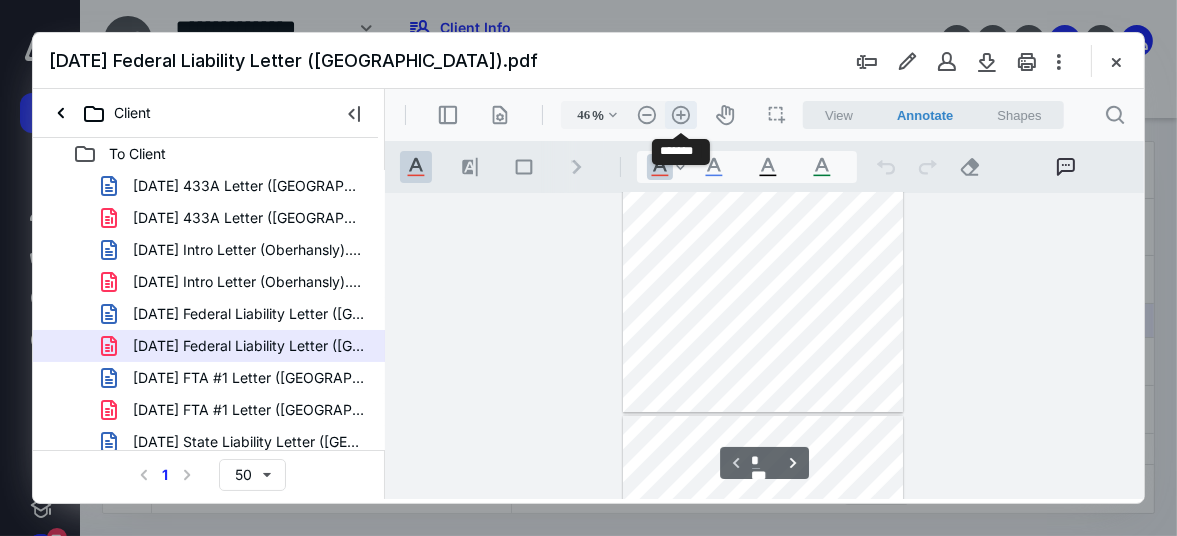 click on ".cls-1{fill:#abb0c4;} icon - header - zoom - in - line" at bounding box center (680, 114) 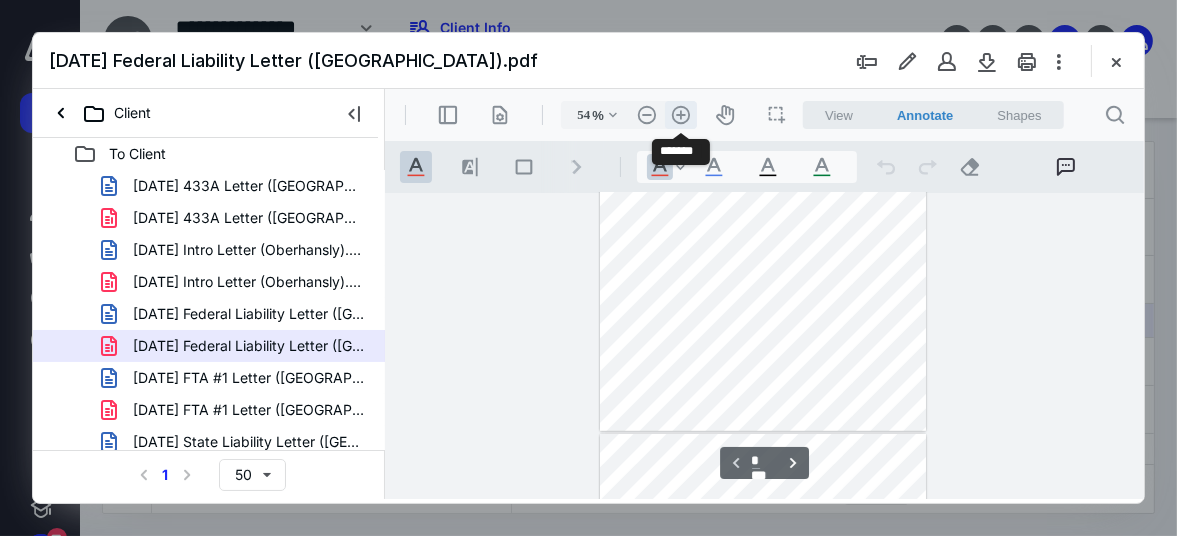 click on ".cls-1{fill:#abb0c4;} icon - header - zoom - in - line" at bounding box center [680, 114] 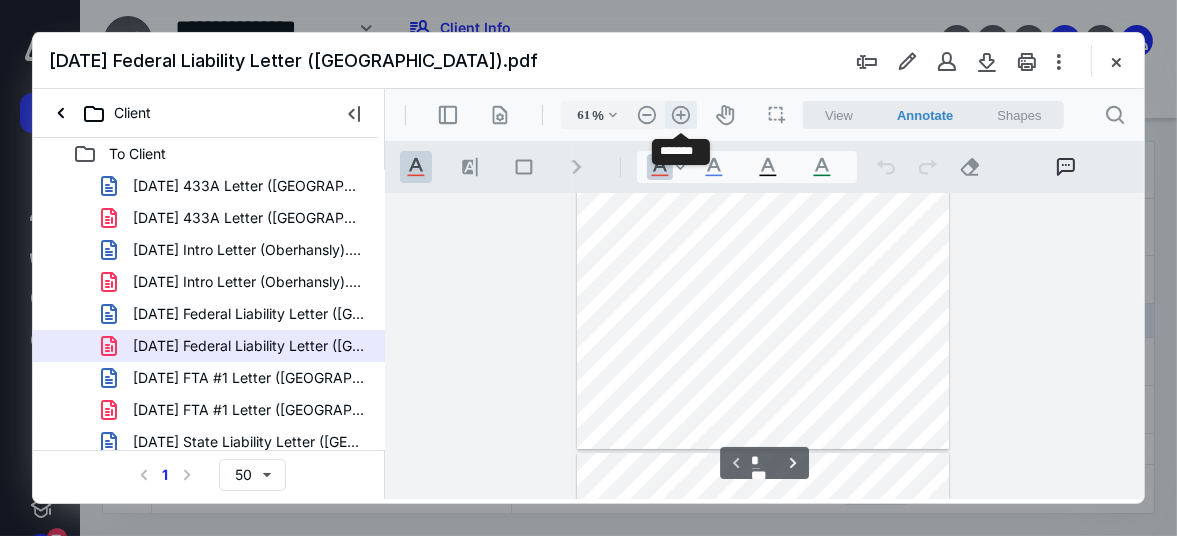 click on ".cls-1{fill:#abb0c4;} icon - header - zoom - in - line" at bounding box center [680, 114] 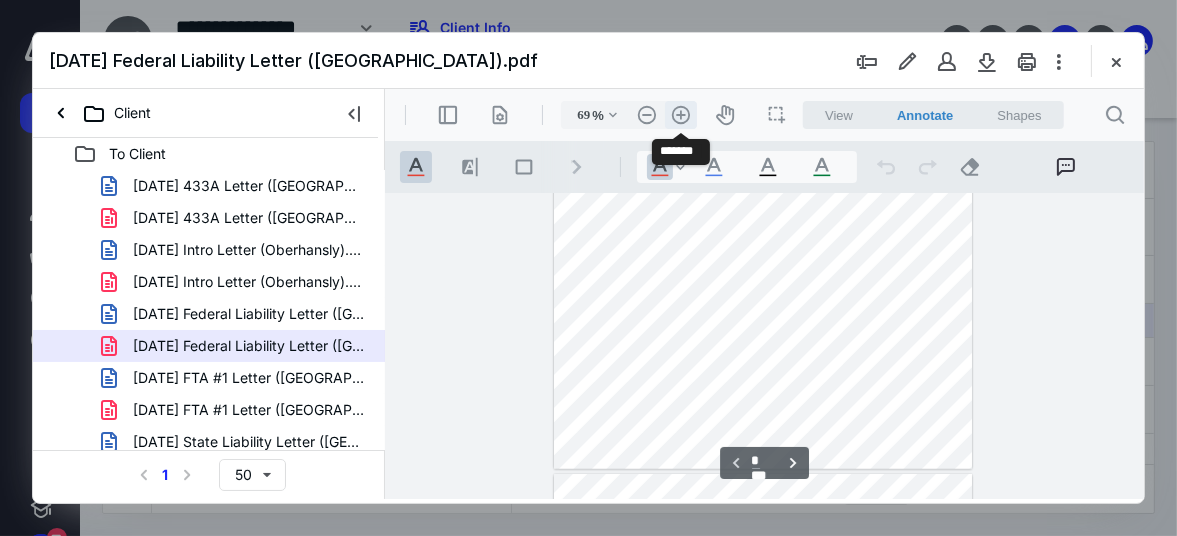 click on ".cls-1{fill:#abb0c4;} icon - header - zoom - in - line" at bounding box center (680, 114) 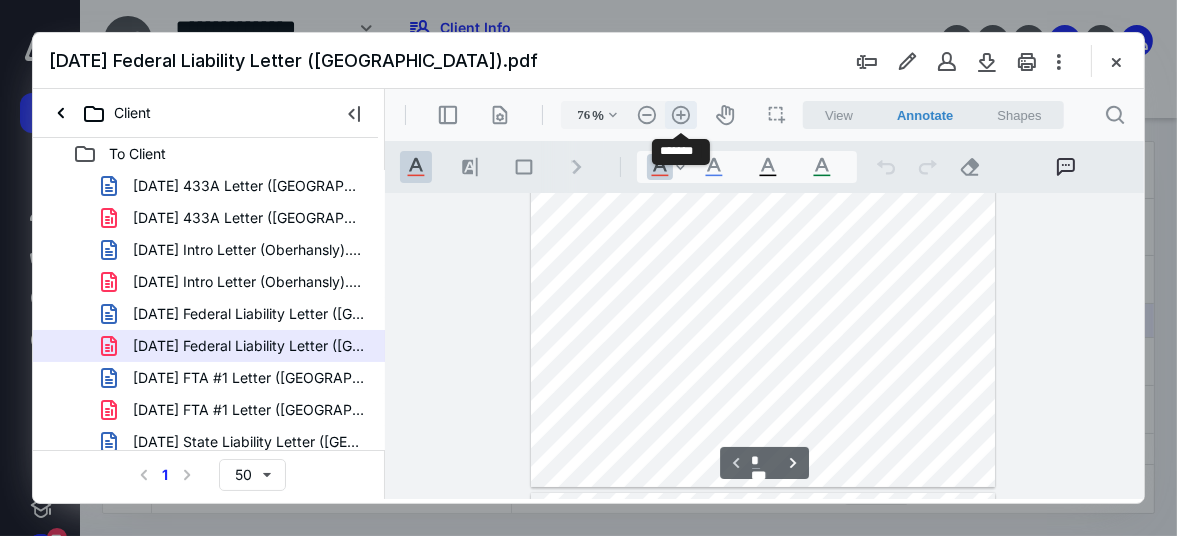 click on ".cls-1{fill:#abb0c4;} icon - header - zoom - in - line" at bounding box center [680, 114] 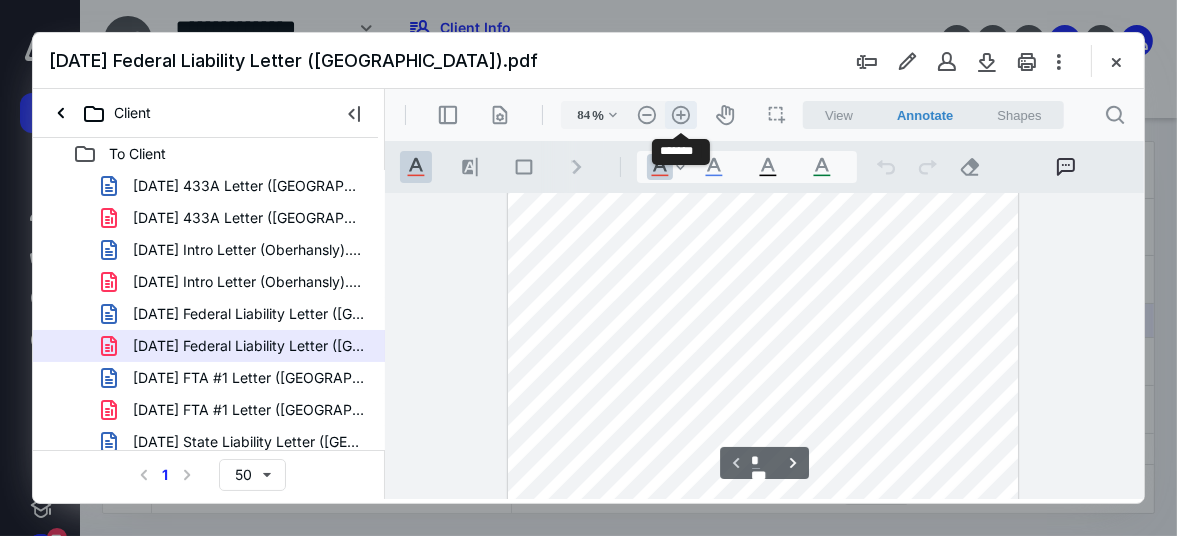 click on ".cls-1{fill:#abb0c4;} icon - header - zoom - in - line" at bounding box center [680, 114] 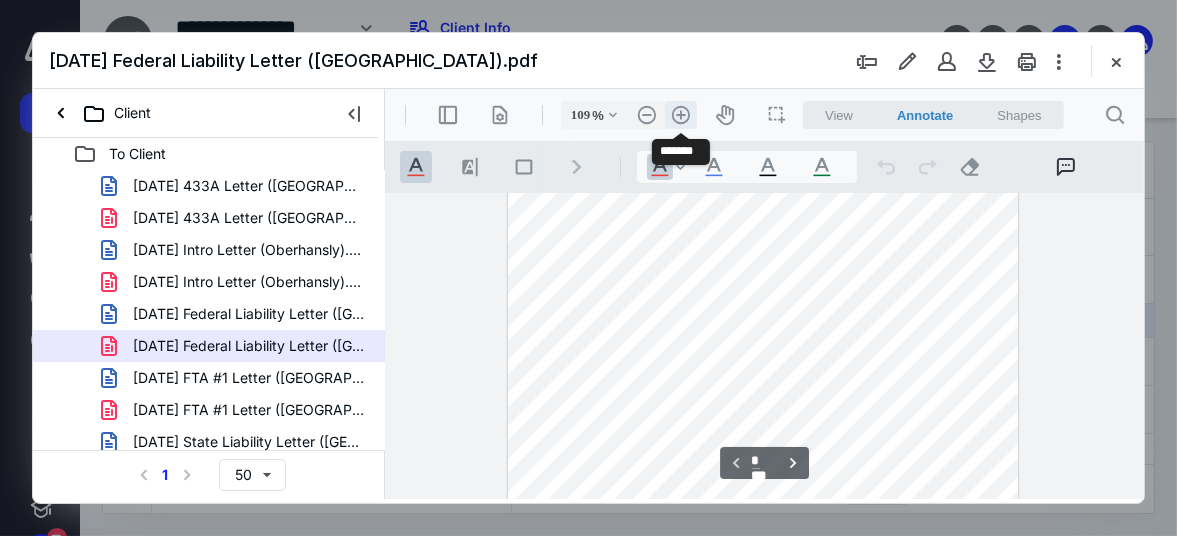 scroll, scrollTop: 485, scrollLeft: 0, axis: vertical 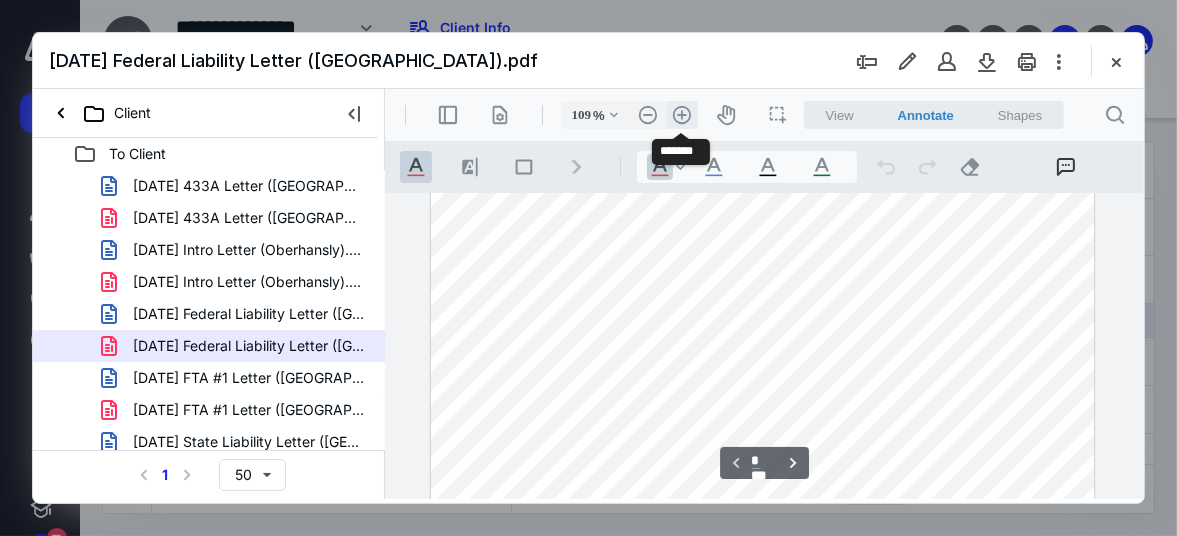 click on ".cls-1{fill:#abb0c4;} icon - header - zoom - in - line" at bounding box center [681, 114] 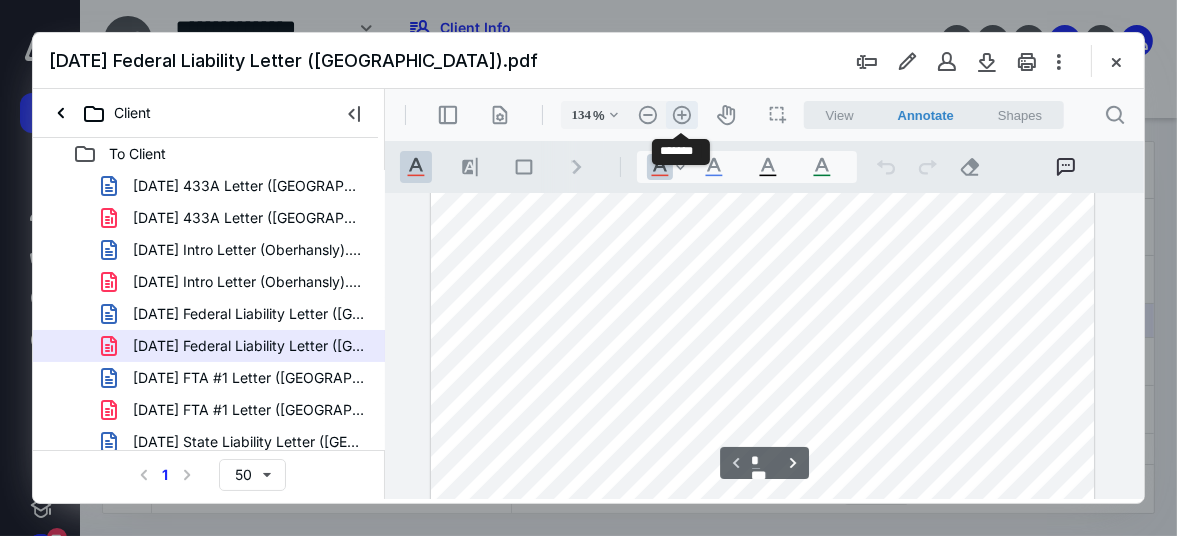 scroll, scrollTop: 620, scrollLeft: 39, axis: both 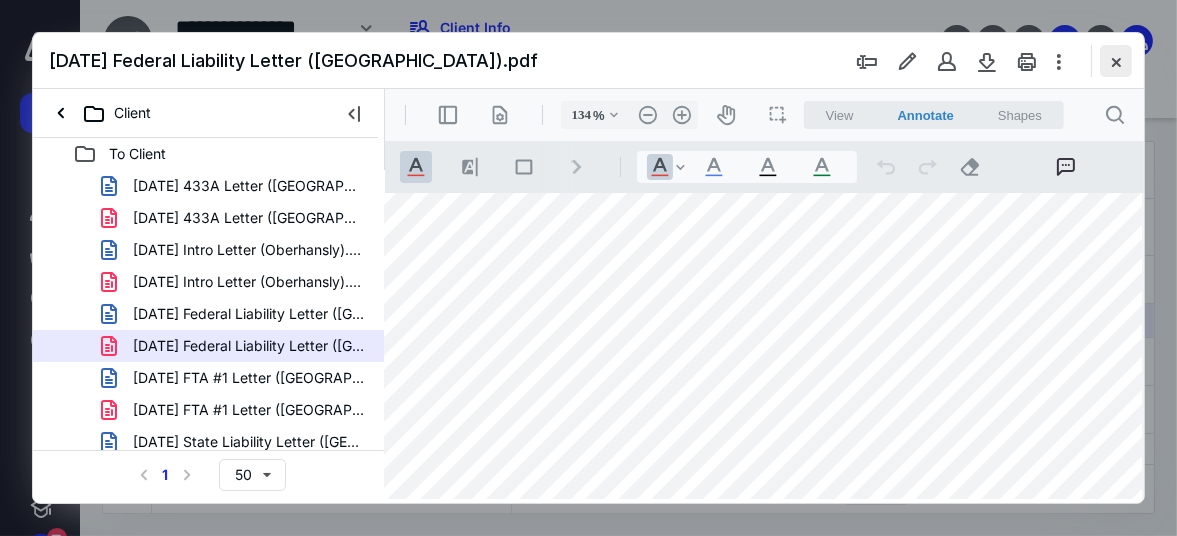 click at bounding box center [1116, 61] 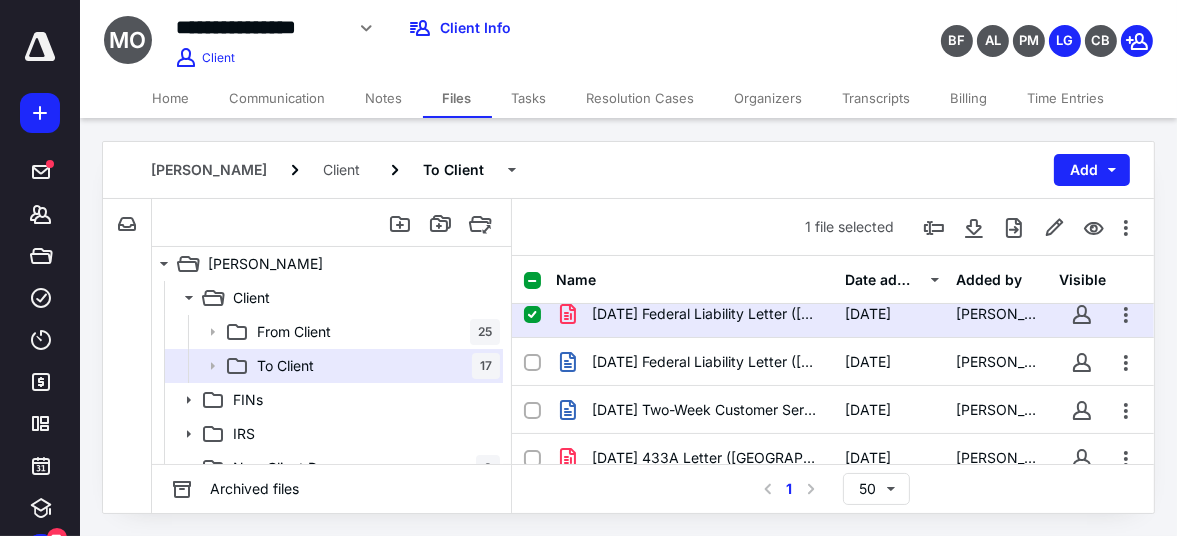 scroll, scrollTop: 0, scrollLeft: 0, axis: both 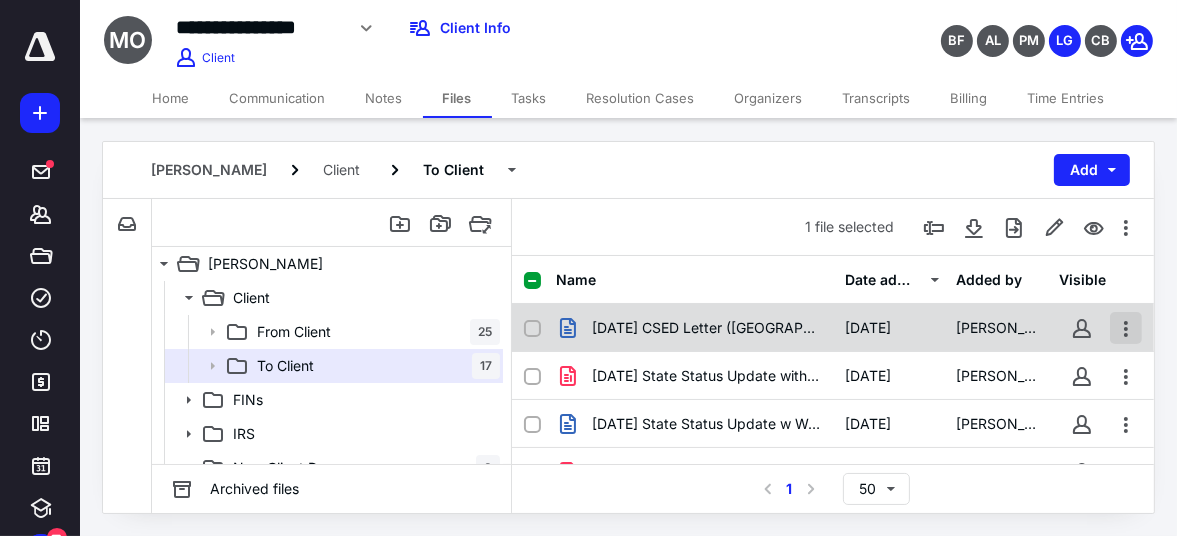 click at bounding box center [1126, 328] 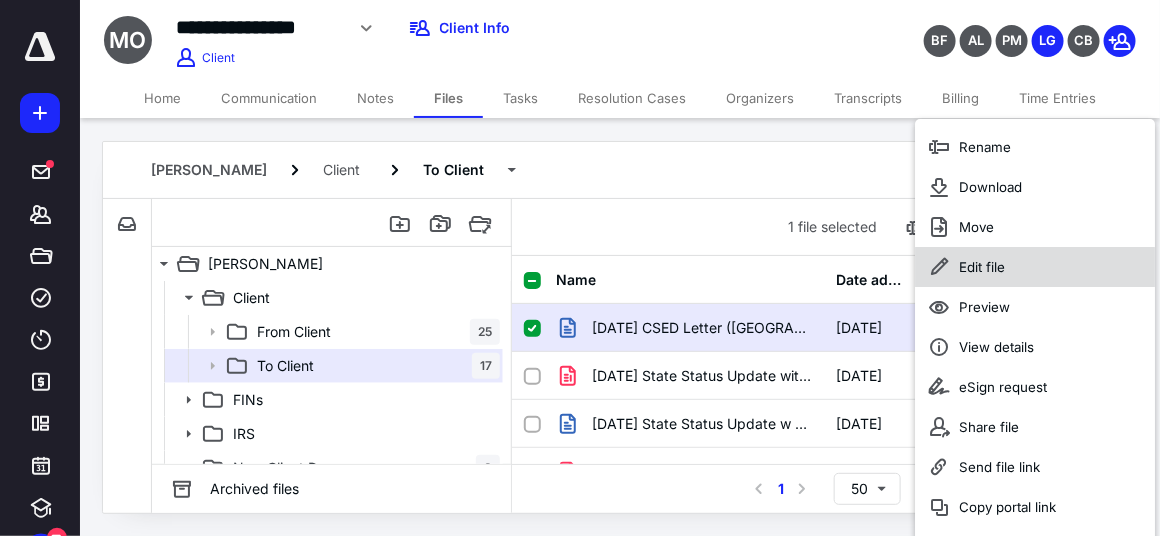 click on "Edit file" at bounding box center [1035, 267] 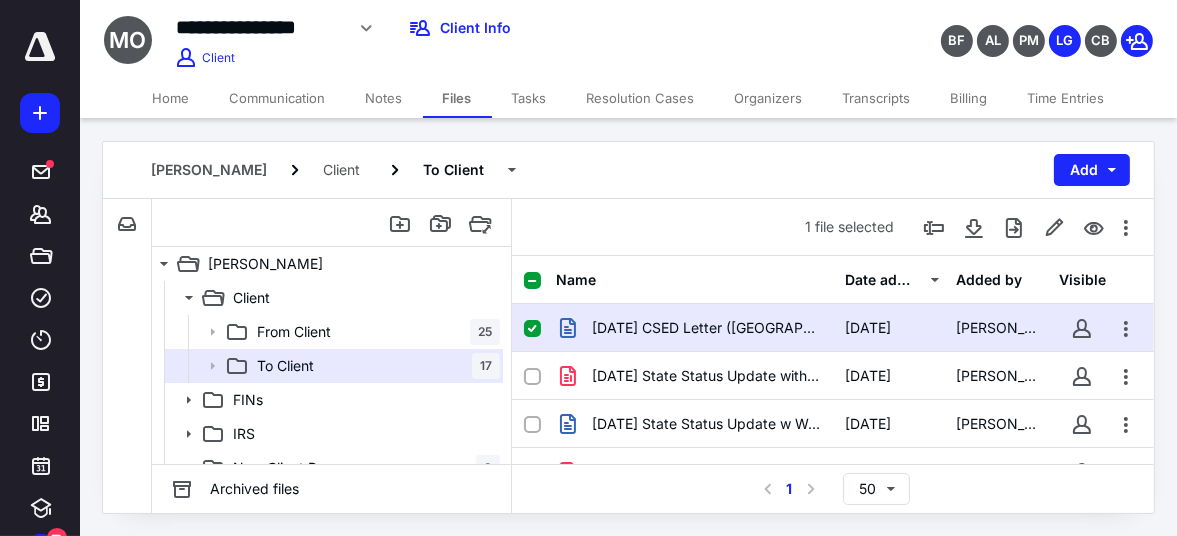 click on "Time Entries" at bounding box center [1066, 98] 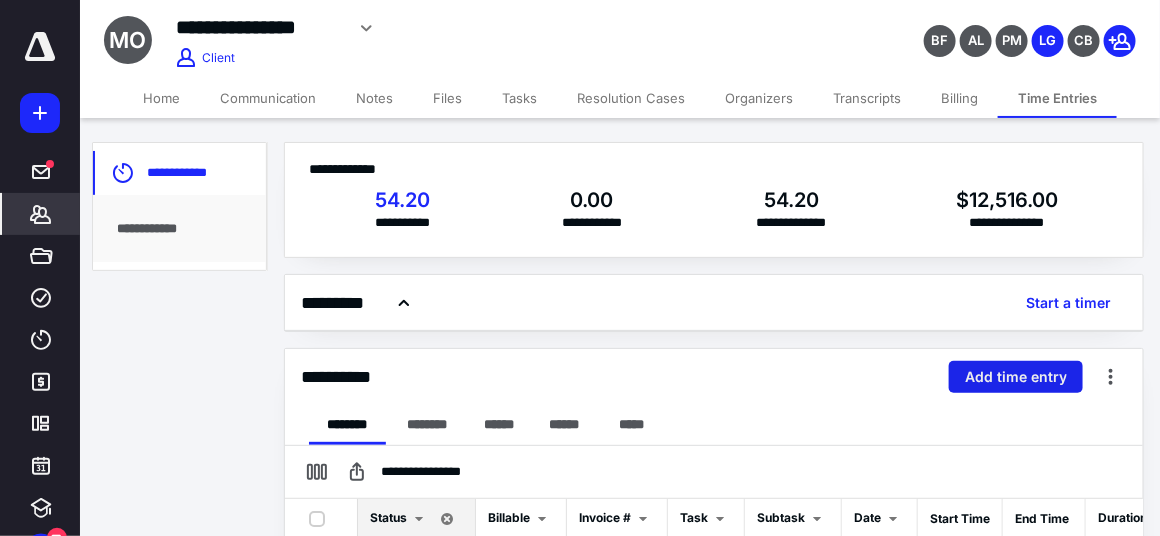 click on "Add time entry" at bounding box center [1016, 377] 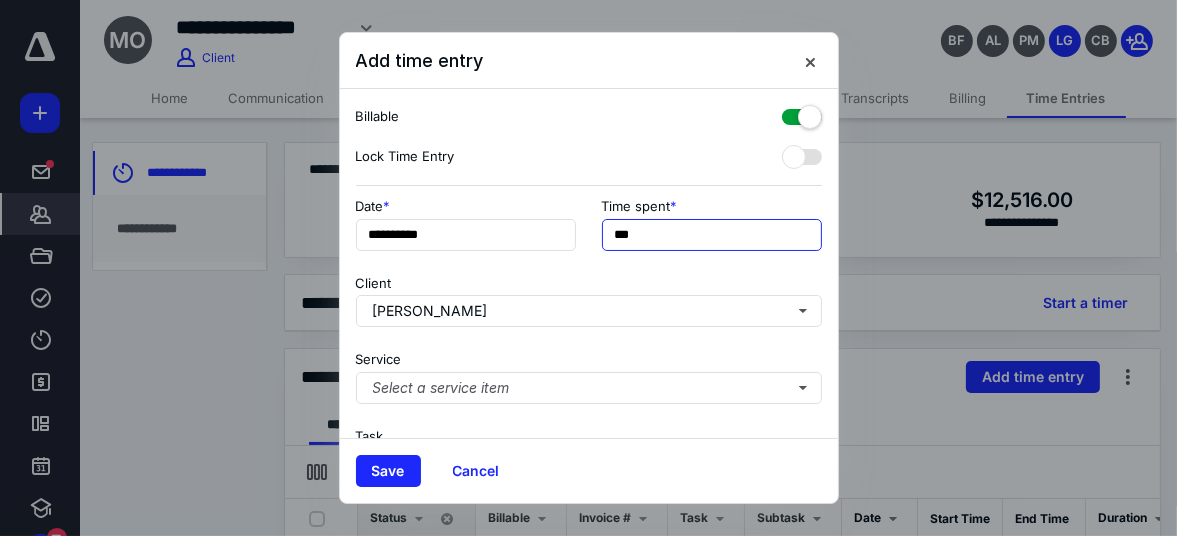 drag, startPoint x: 677, startPoint y: 231, endPoint x: 507, endPoint y: 195, distance: 173.76996 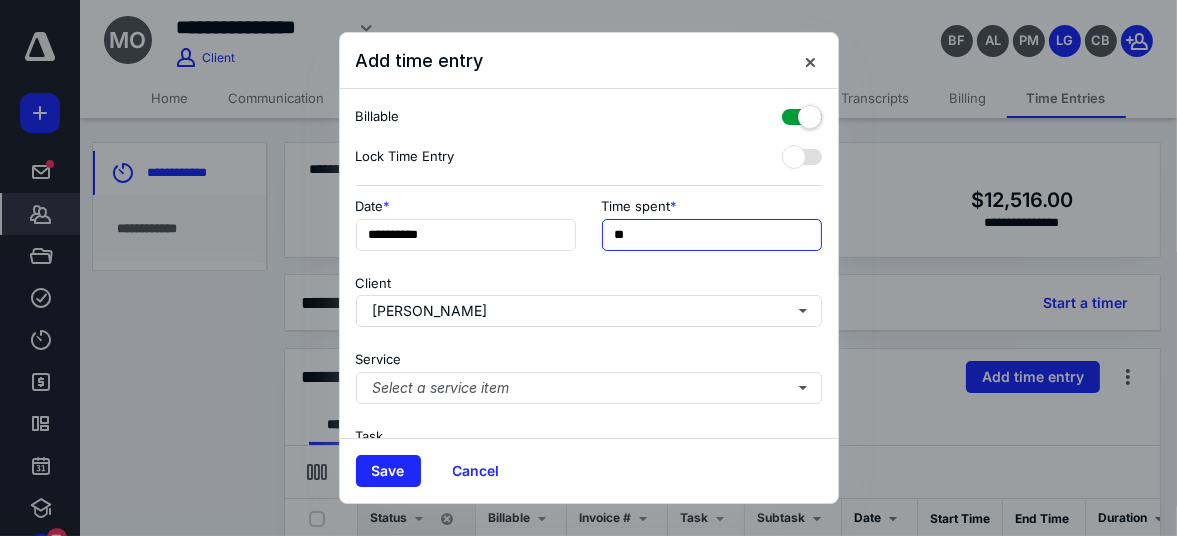 type on "***" 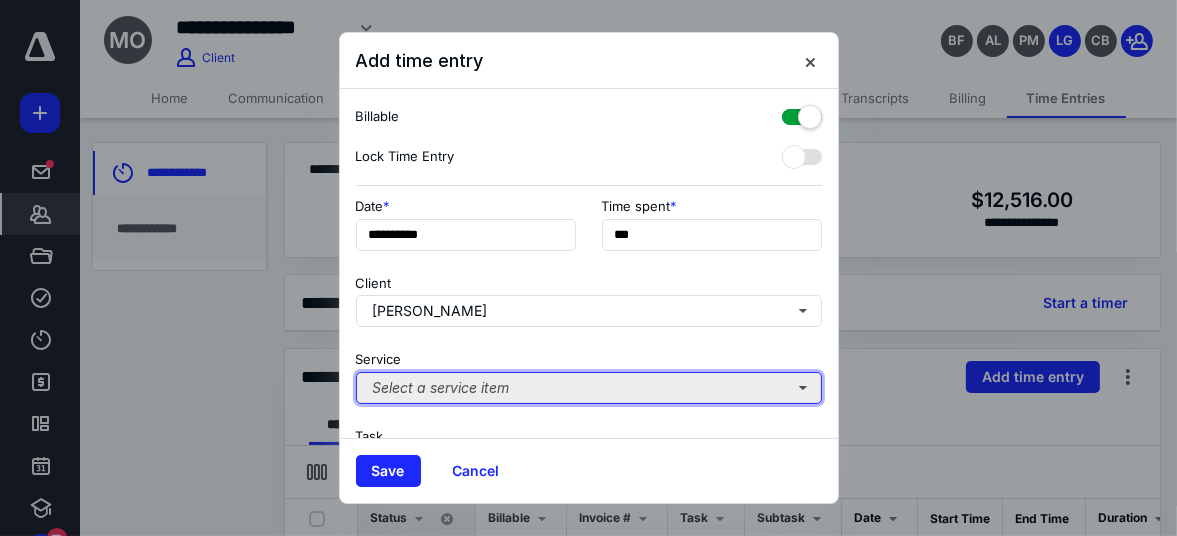 click on "Select a service item" at bounding box center (589, 388) 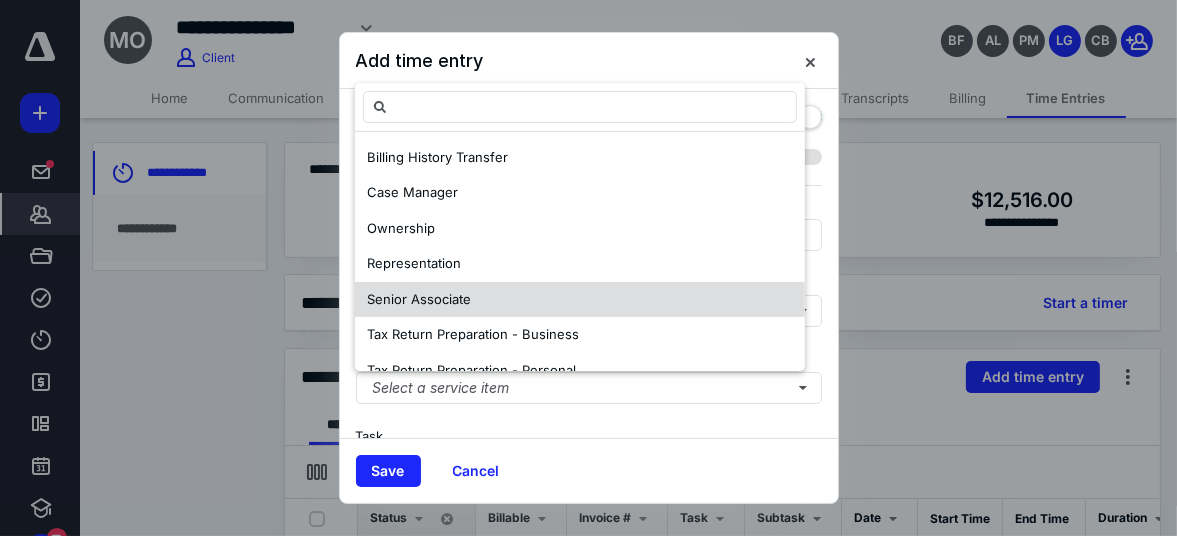 click on "Senior Associate" at bounding box center [580, 300] 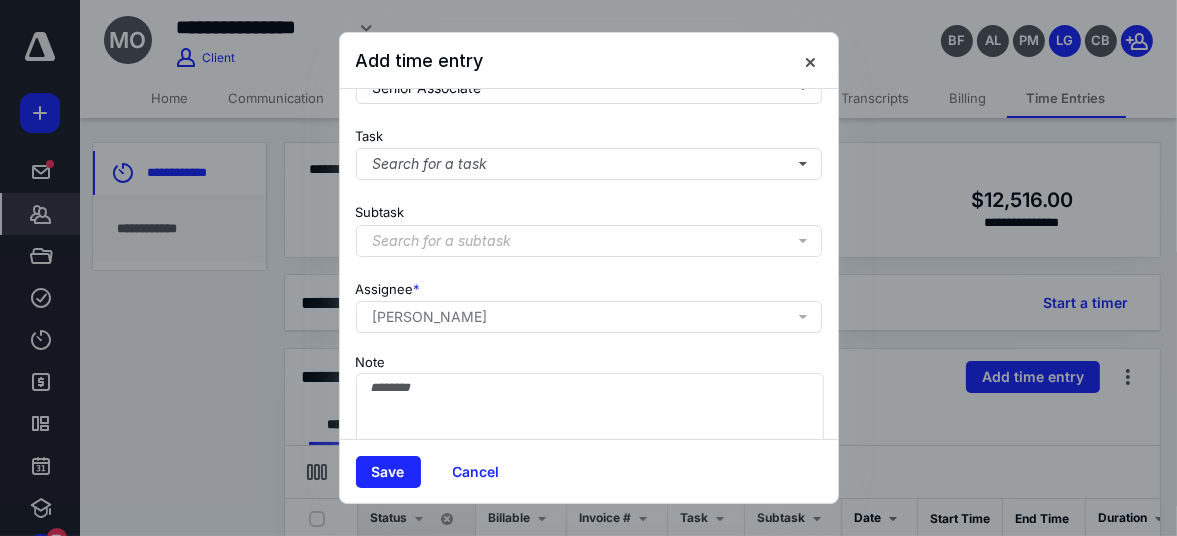 scroll, scrollTop: 365, scrollLeft: 0, axis: vertical 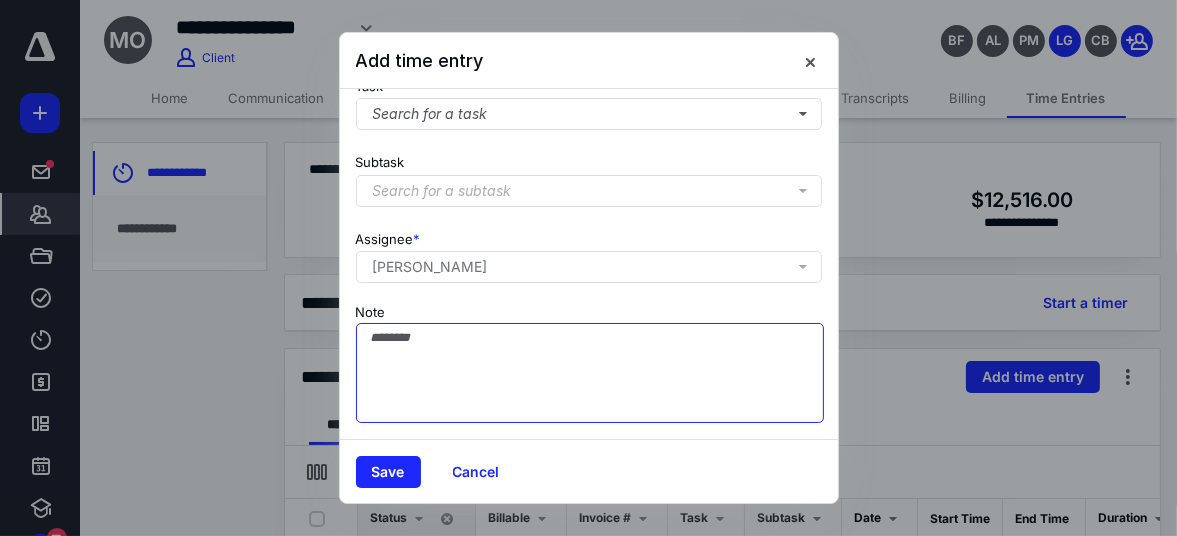 click on "Note" at bounding box center (590, 373) 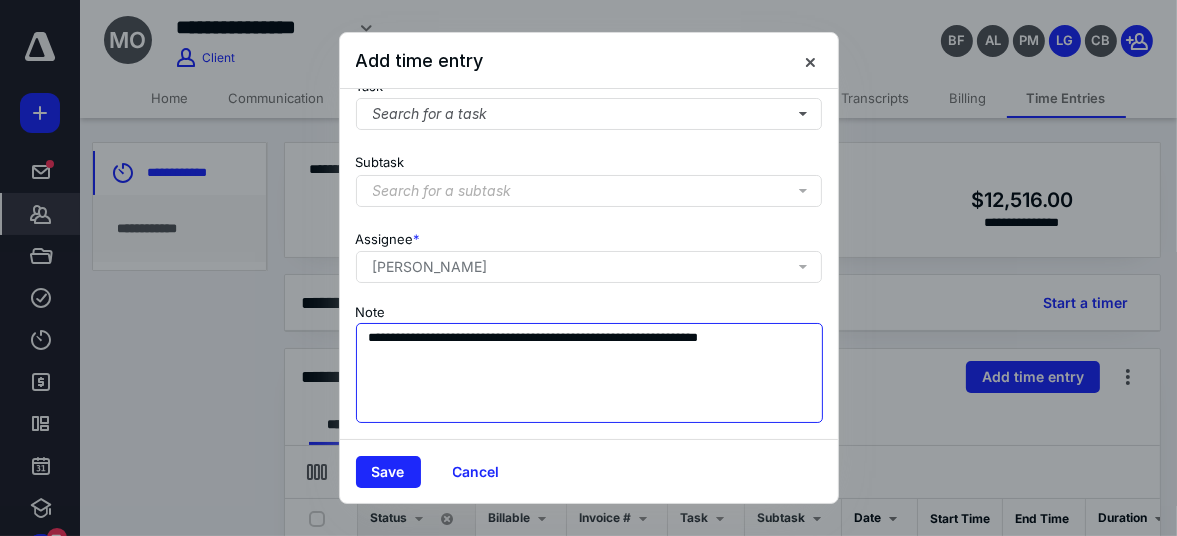 type on "**********" 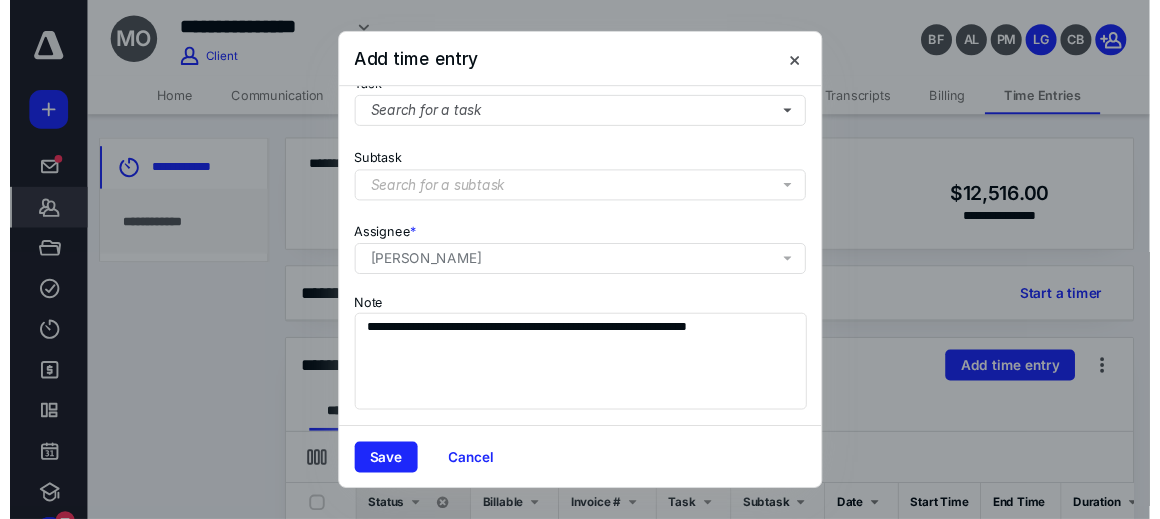 scroll, scrollTop: 0, scrollLeft: 0, axis: both 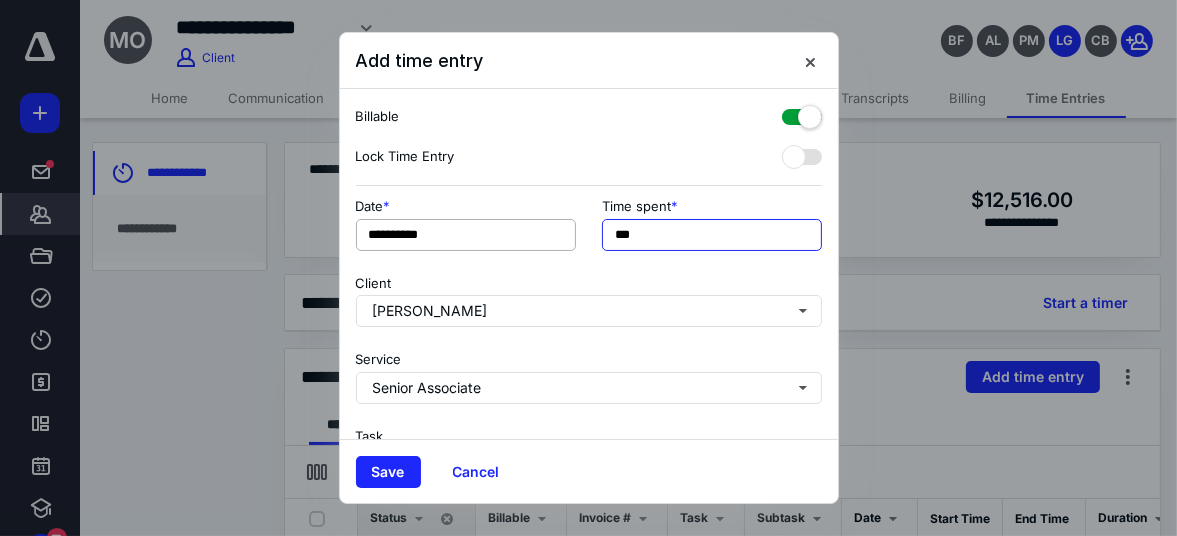 drag, startPoint x: 655, startPoint y: 235, endPoint x: 508, endPoint y: 222, distance: 147.57372 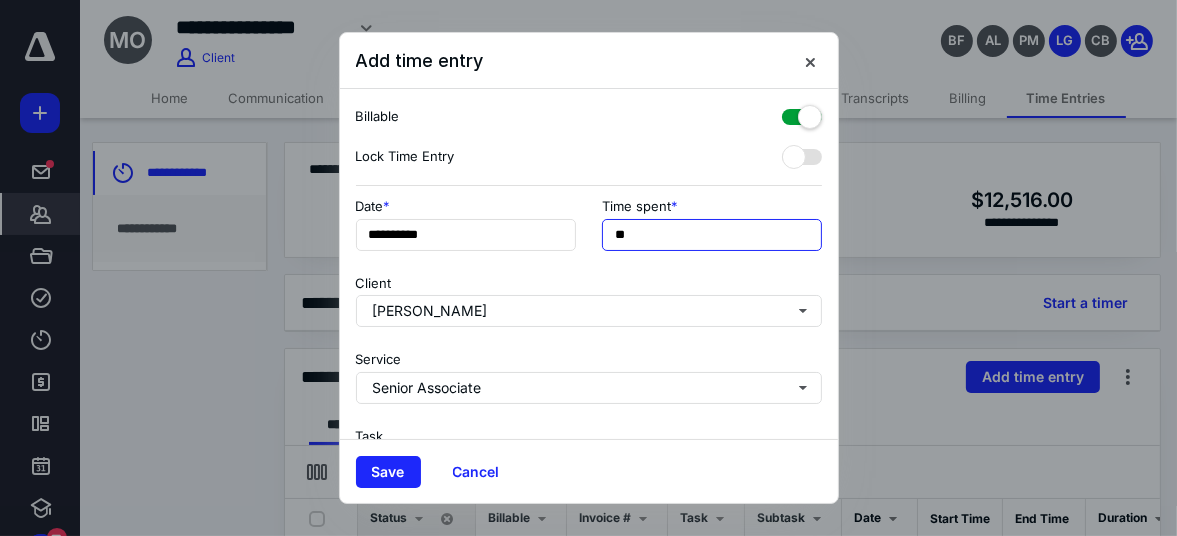 type on "***" 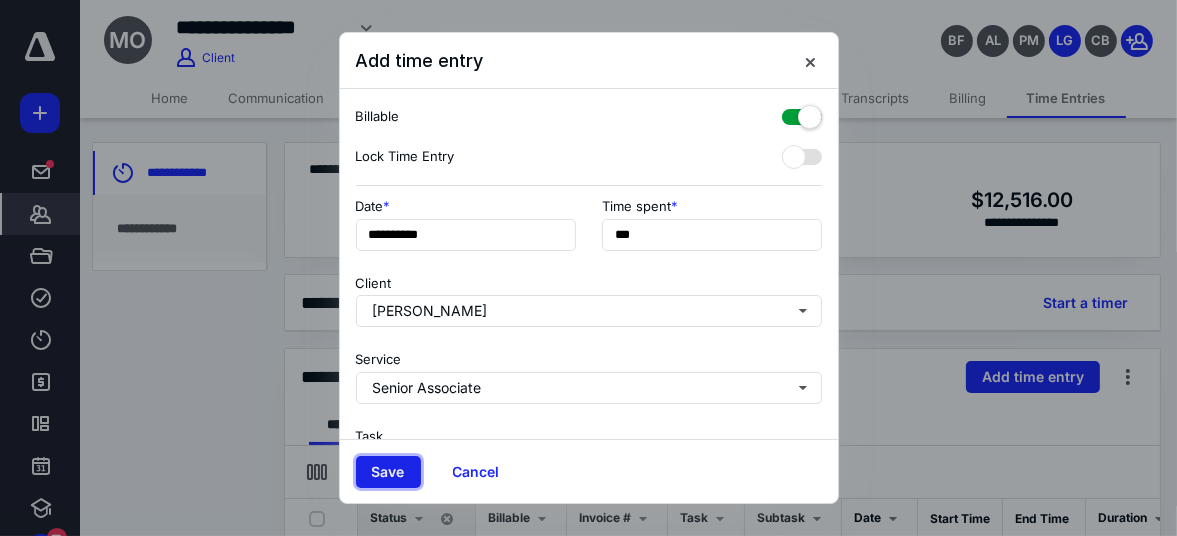 click on "Save" at bounding box center [388, 472] 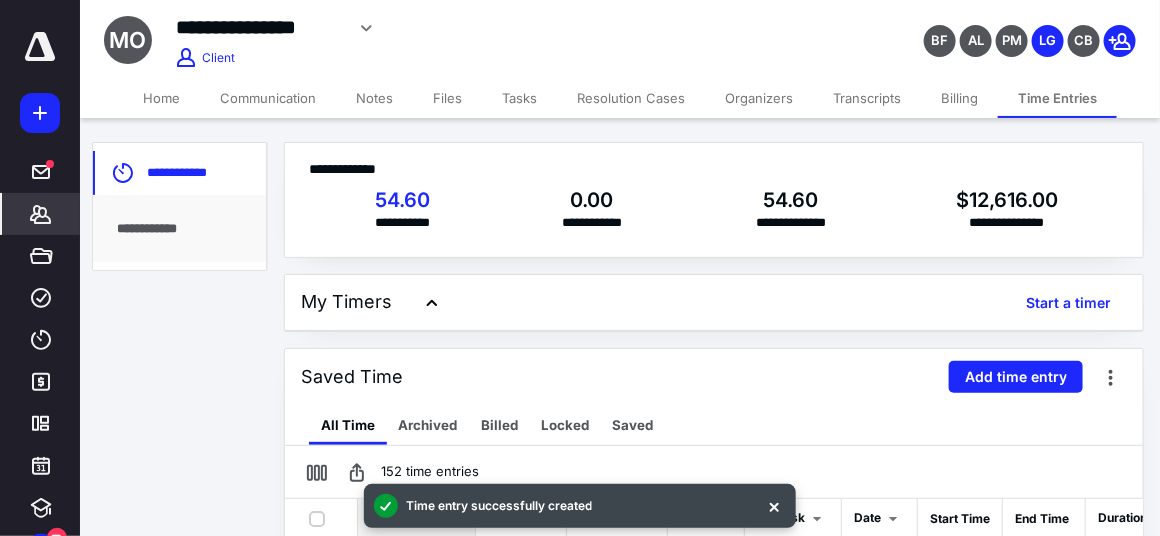click on "Home" at bounding box center [161, 98] 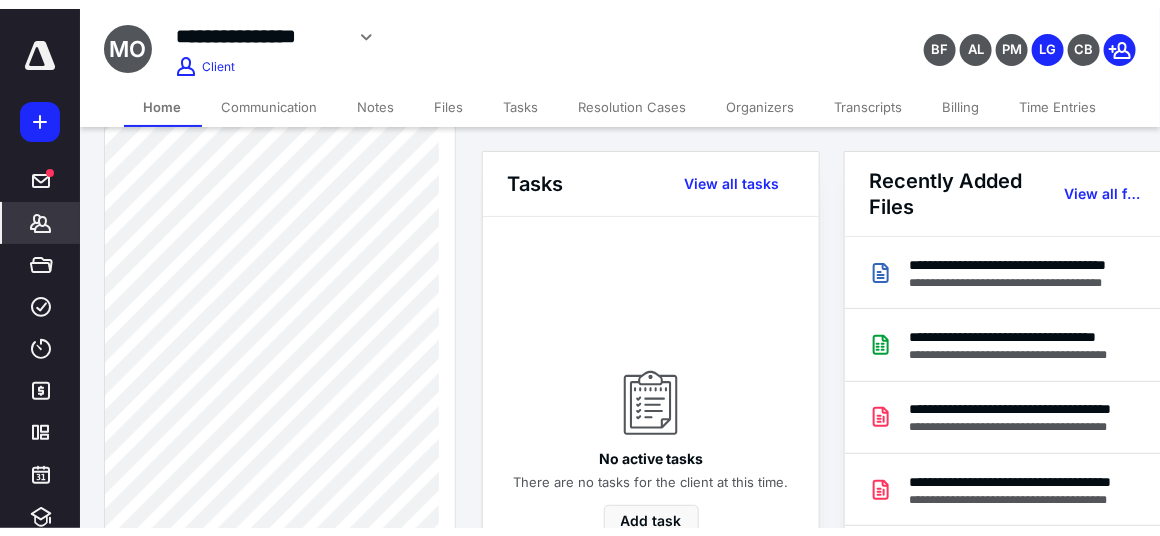 scroll, scrollTop: 1001, scrollLeft: 0, axis: vertical 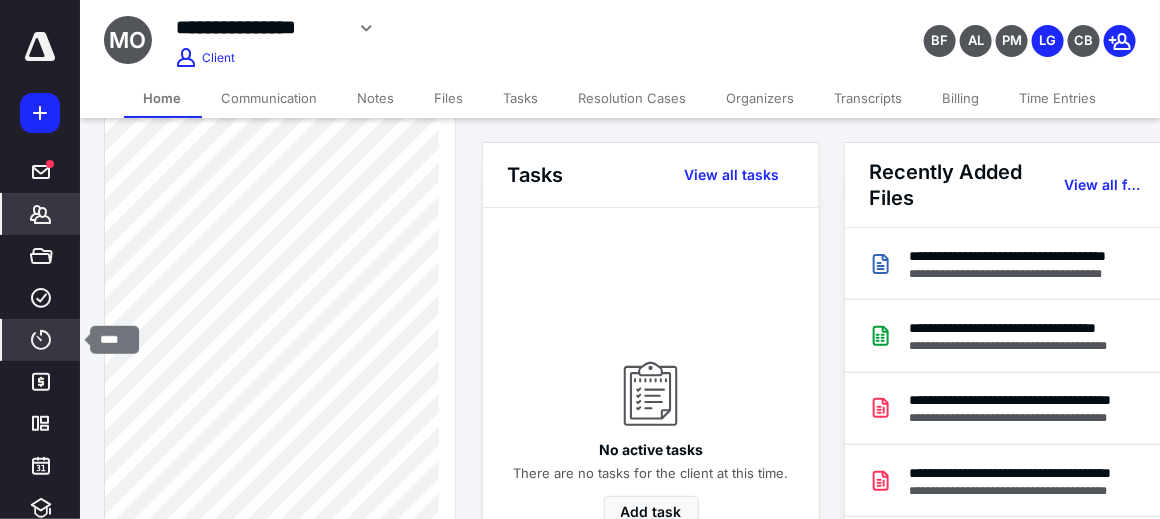 click 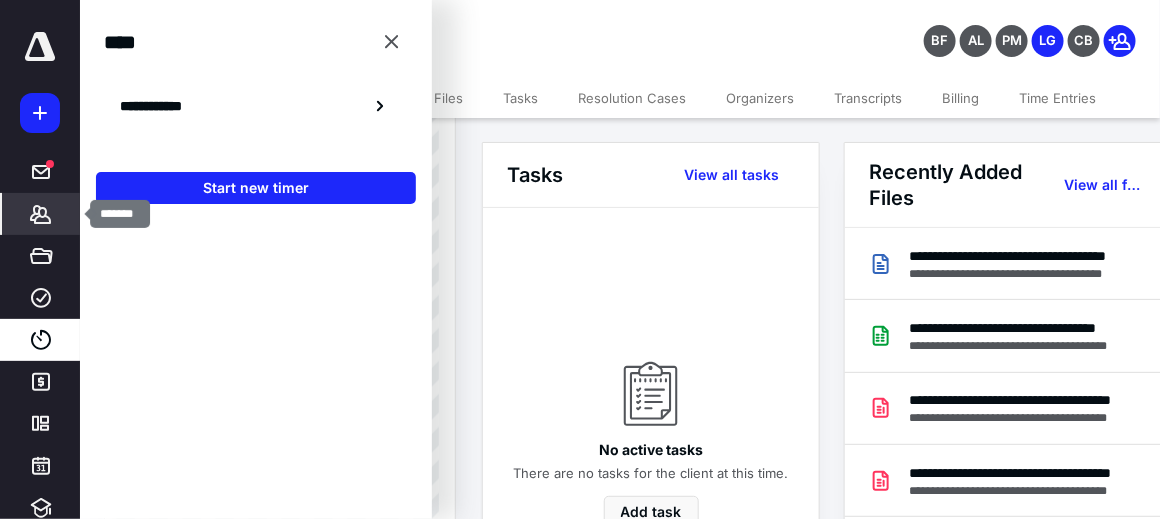 click 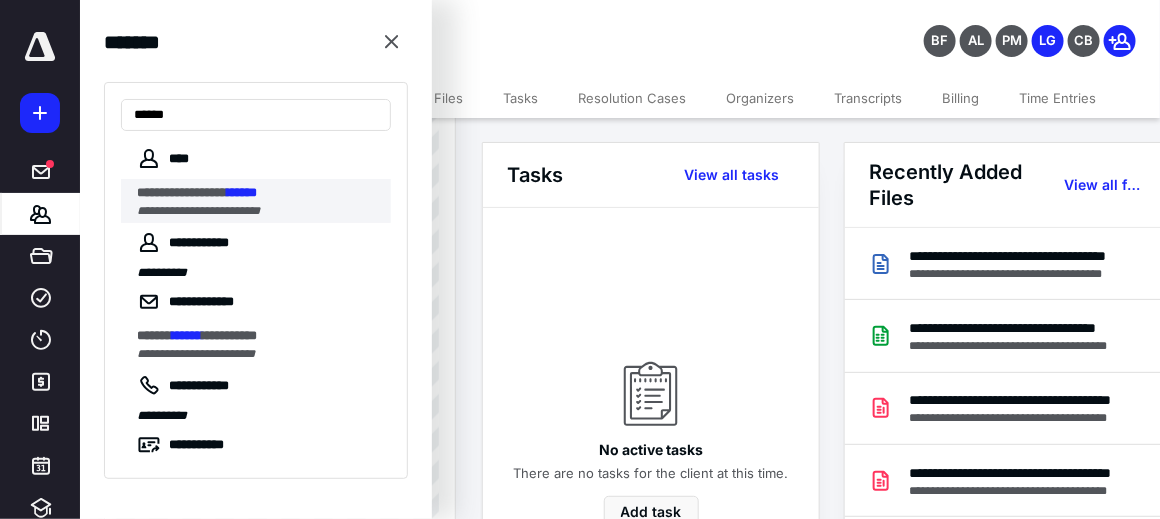type on "******" 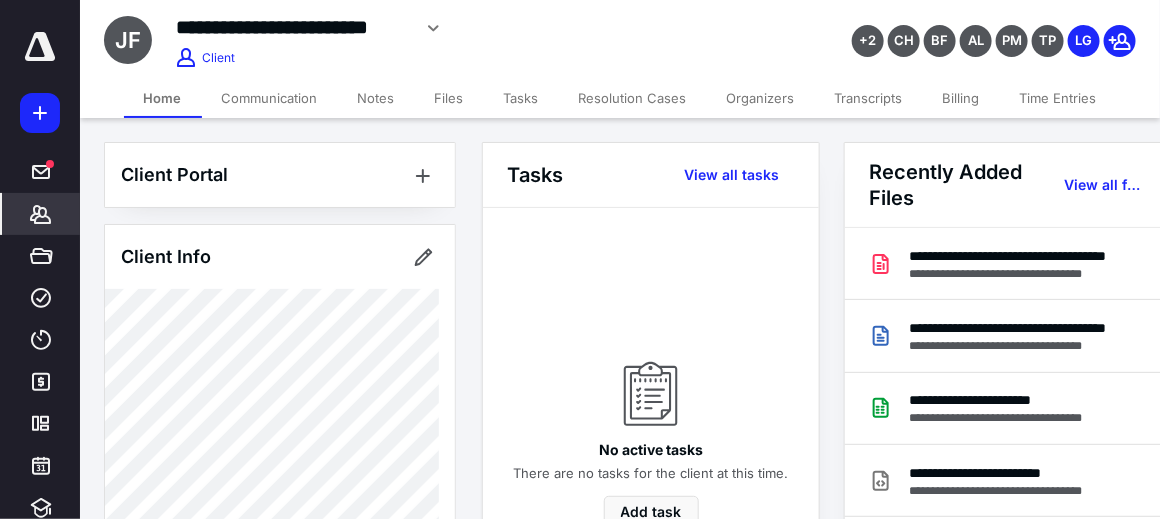 click on "Time Entries" at bounding box center [1058, 98] 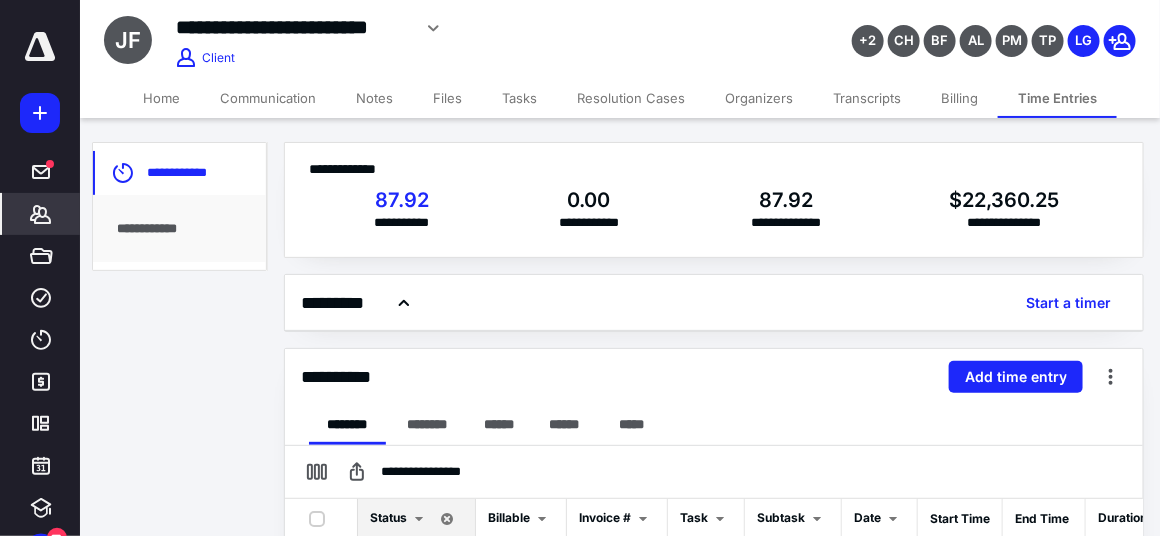 scroll, scrollTop: 229, scrollLeft: 0, axis: vertical 